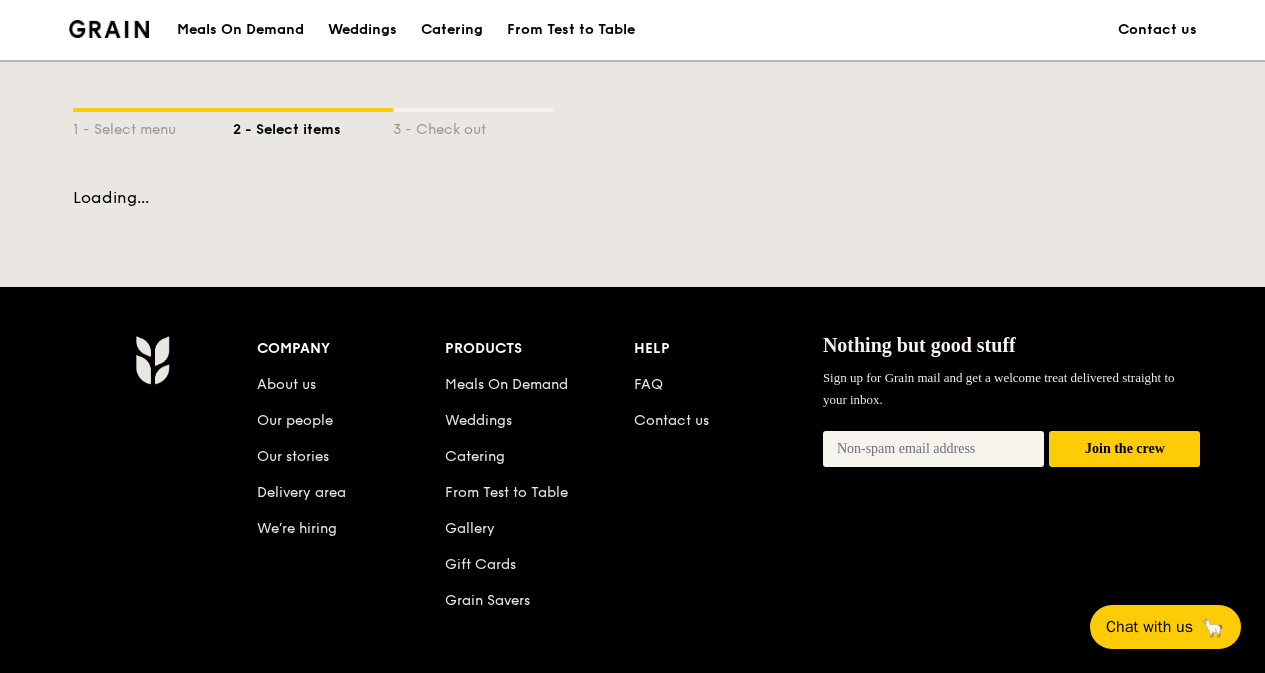 scroll, scrollTop: 0, scrollLeft: 0, axis: both 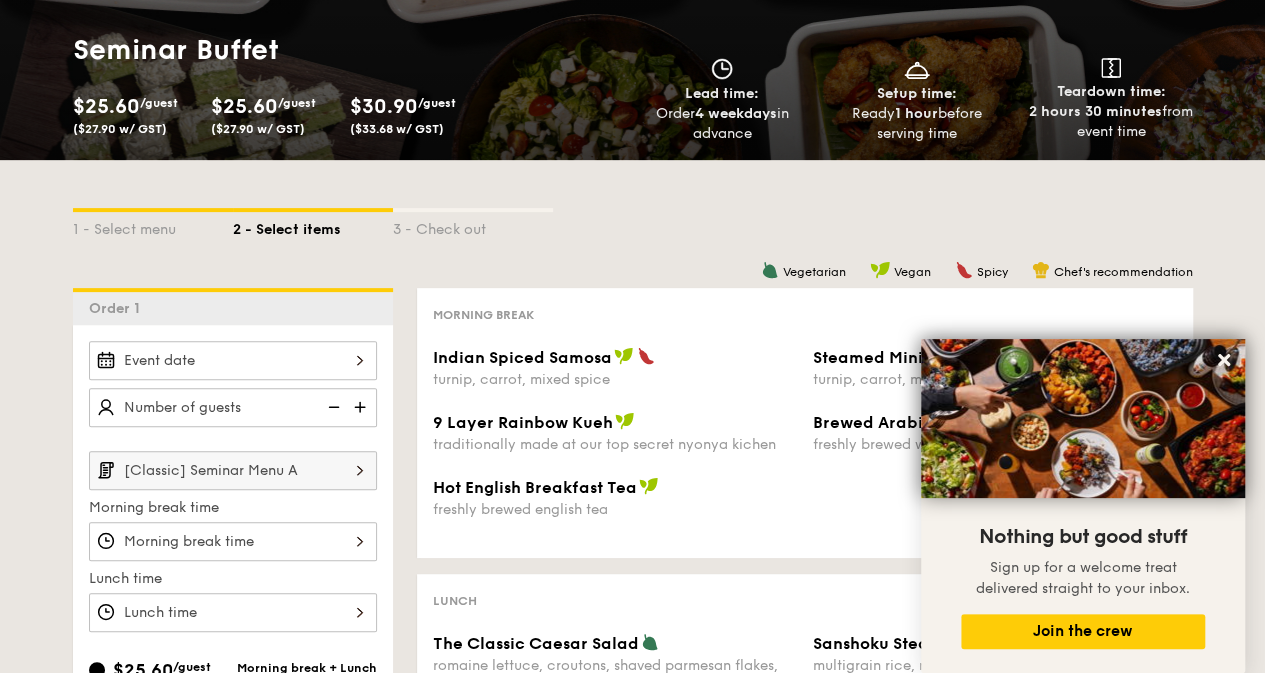 click on "[Classic] Seminar Menu A" at bounding box center (233, 470) 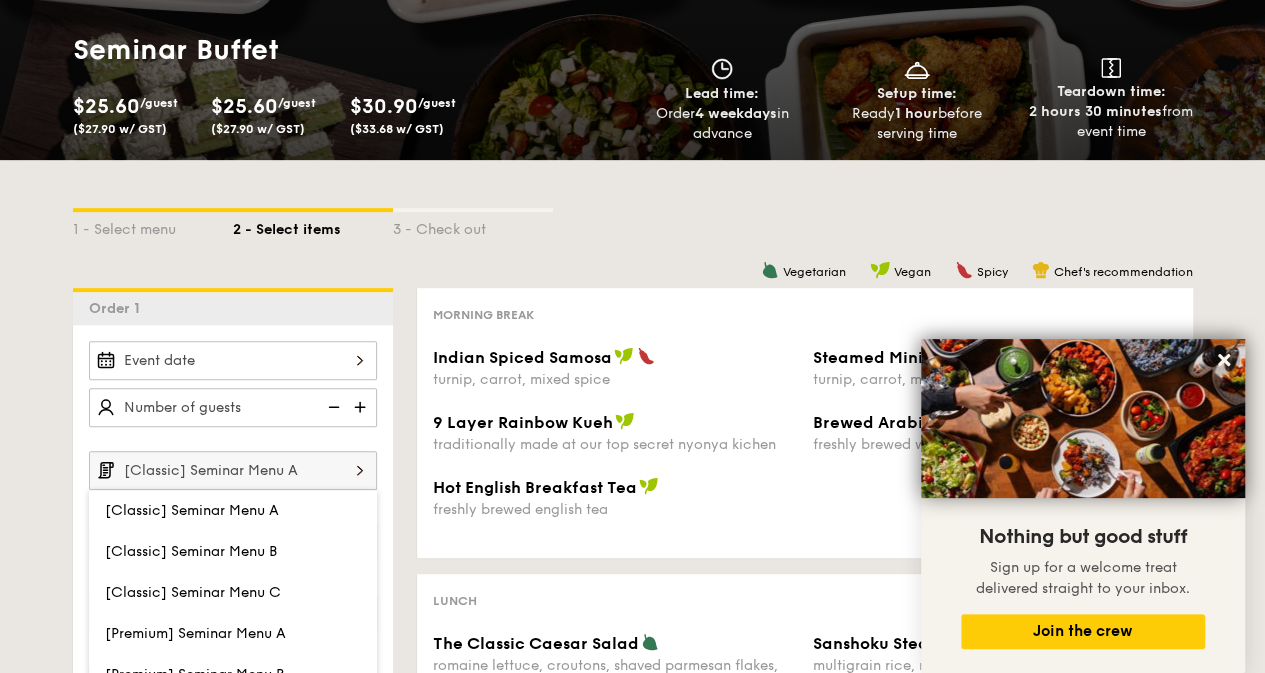 scroll, scrollTop: 500, scrollLeft: 0, axis: vertical 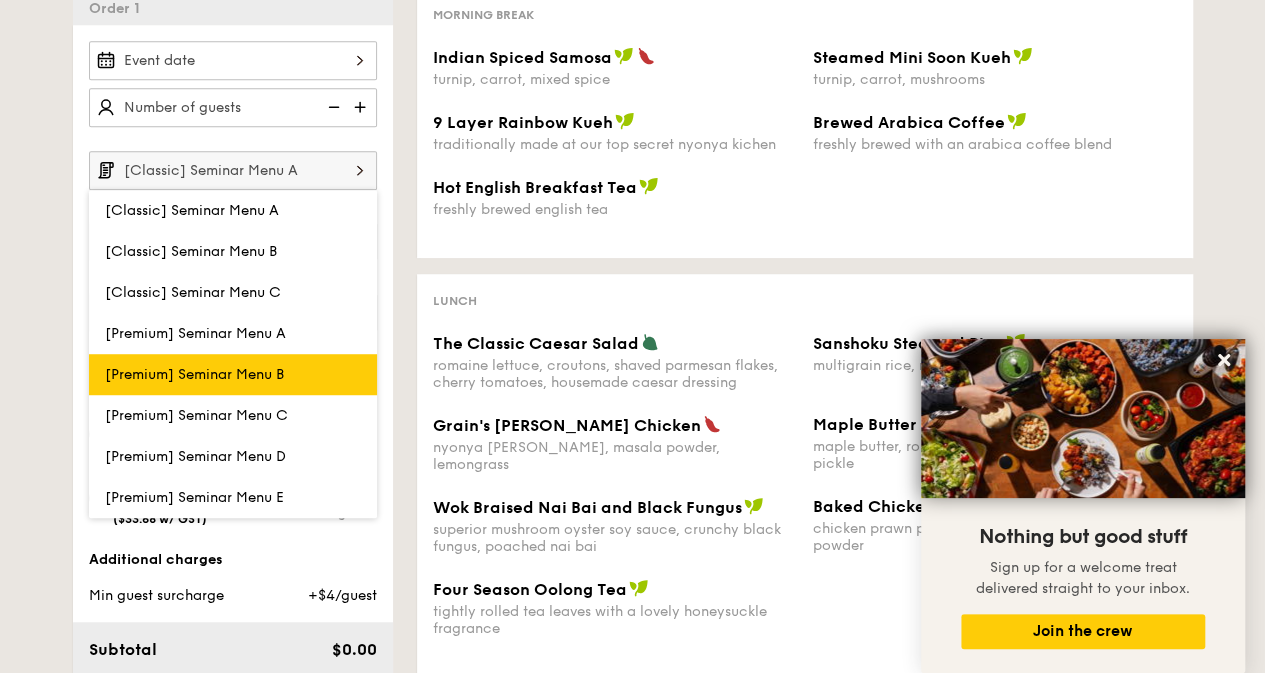 click on "[Premium] Seminar Menu B" at bounding box center (194, 374) 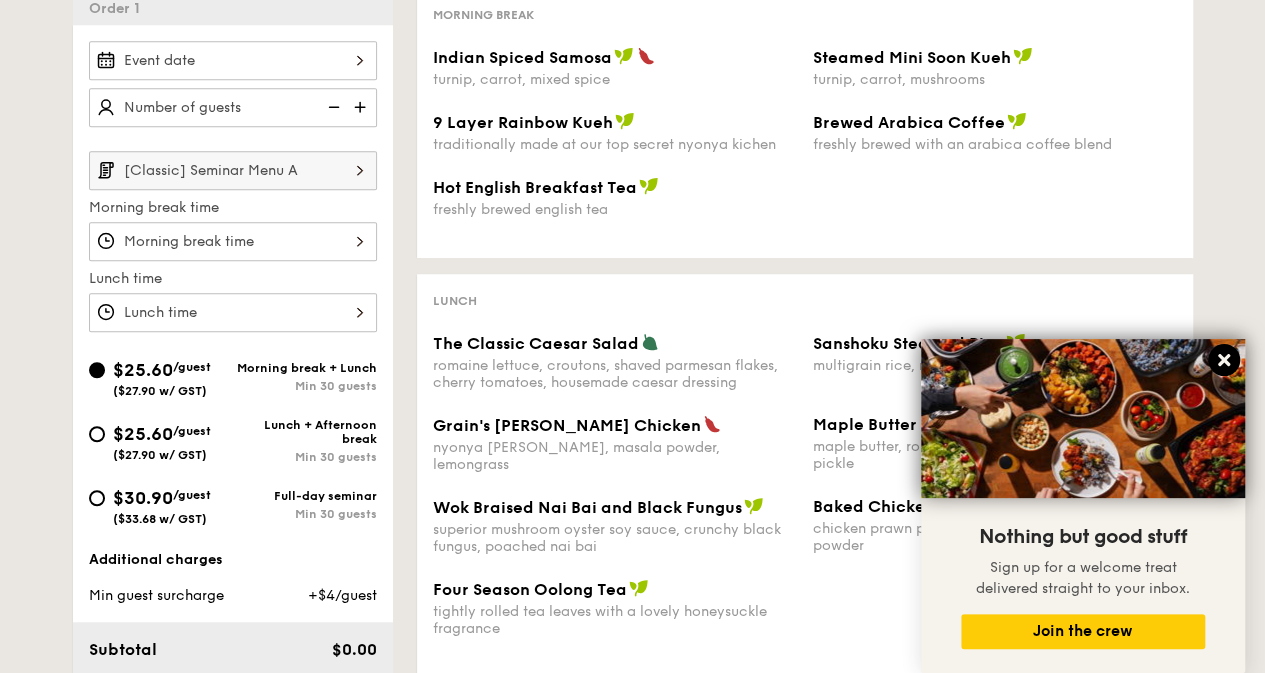 click 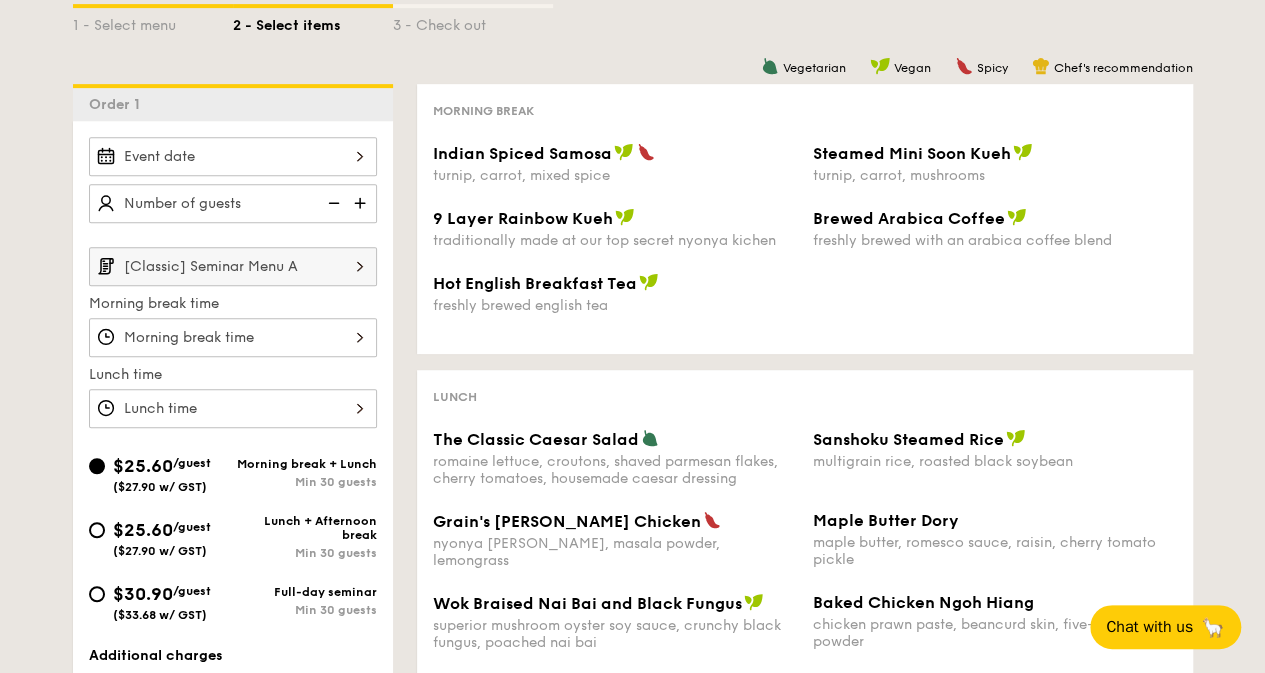 scroll, scrollTop: 400, scrollLeft: 0, axis: vertical 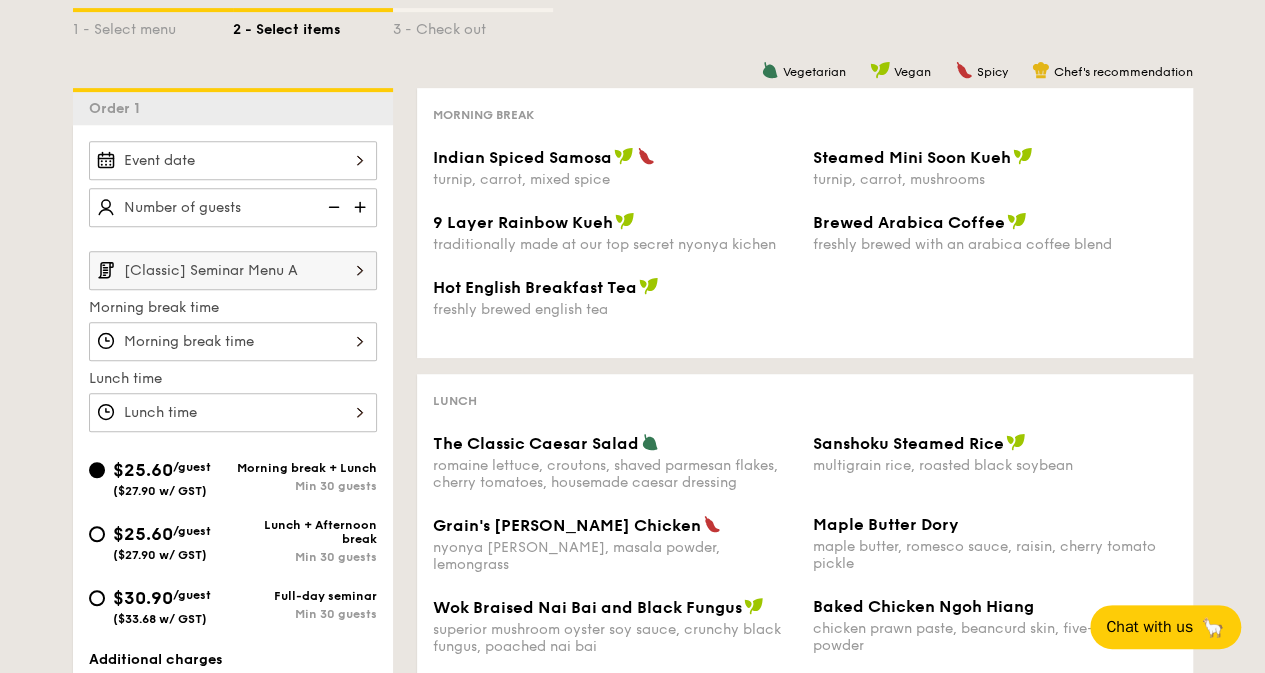 click on "[Classic] Seminar Menu A" at bounding box center [233, 270] 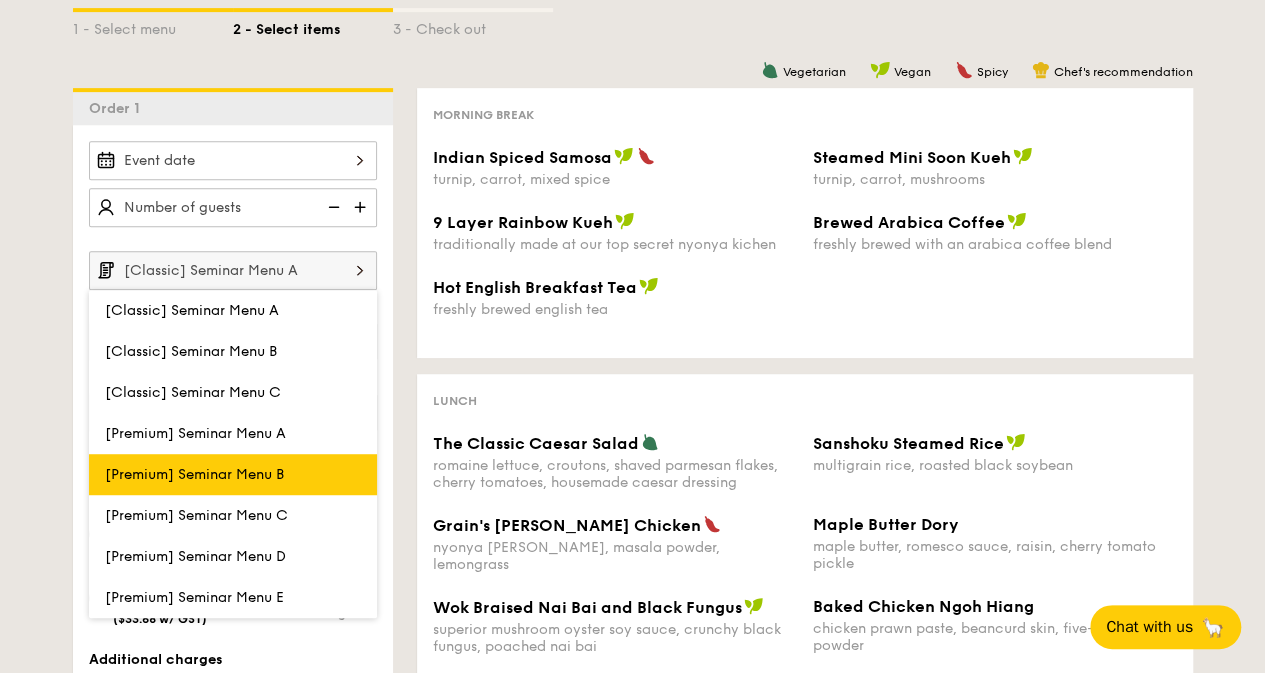 click on "[Premium] Seminar Menu B" at bounding box center [194, 474] 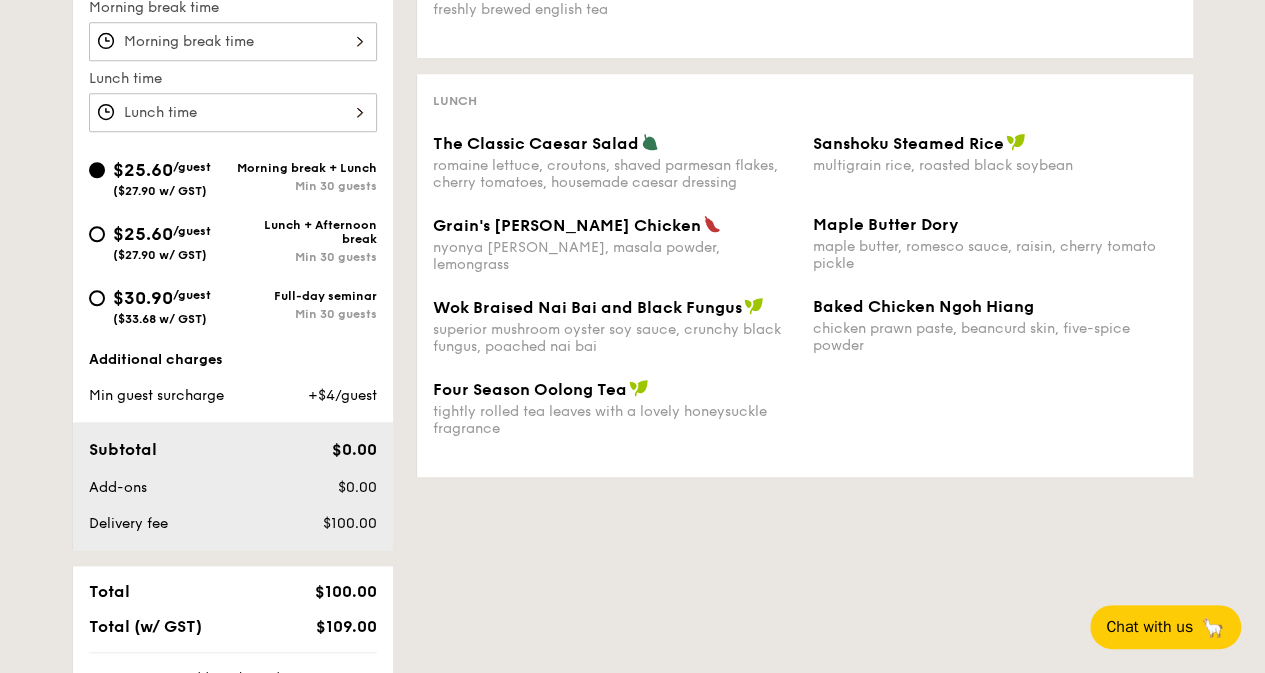 scroll, scrollTop: 500, scrollLeft: 0, axis: vertical 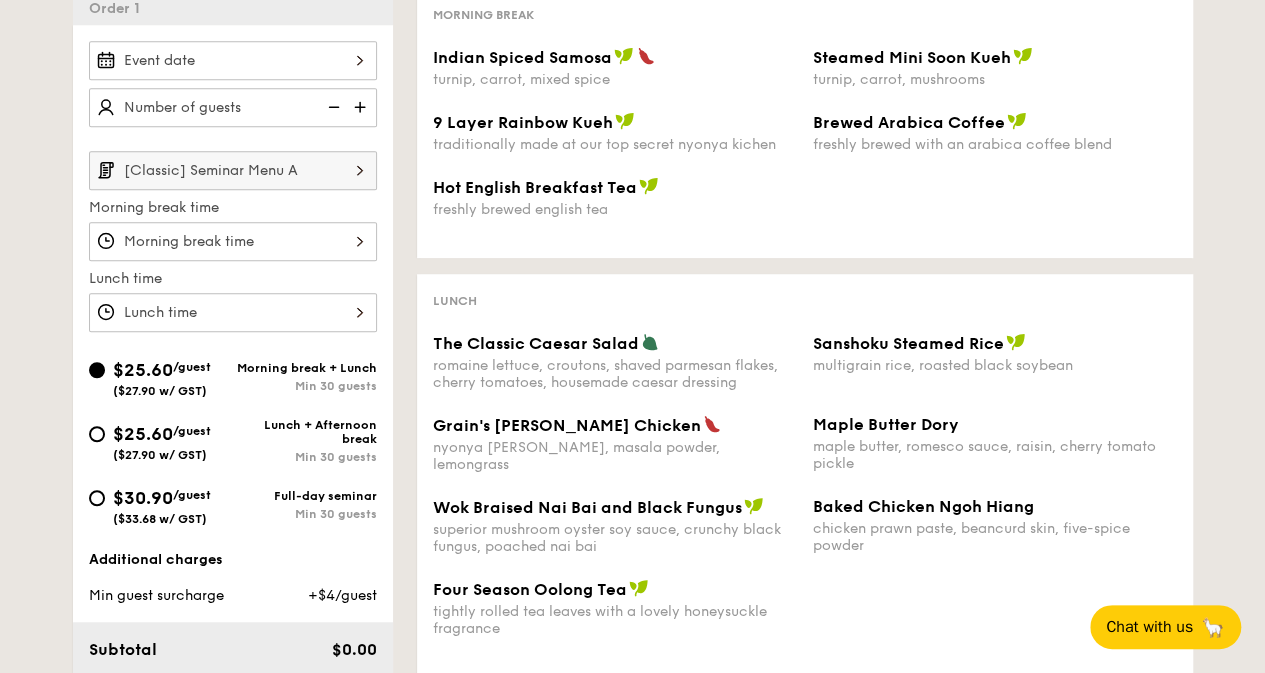 click on "[Classic] Seminar Menu A" at bounding box center (233, 170) 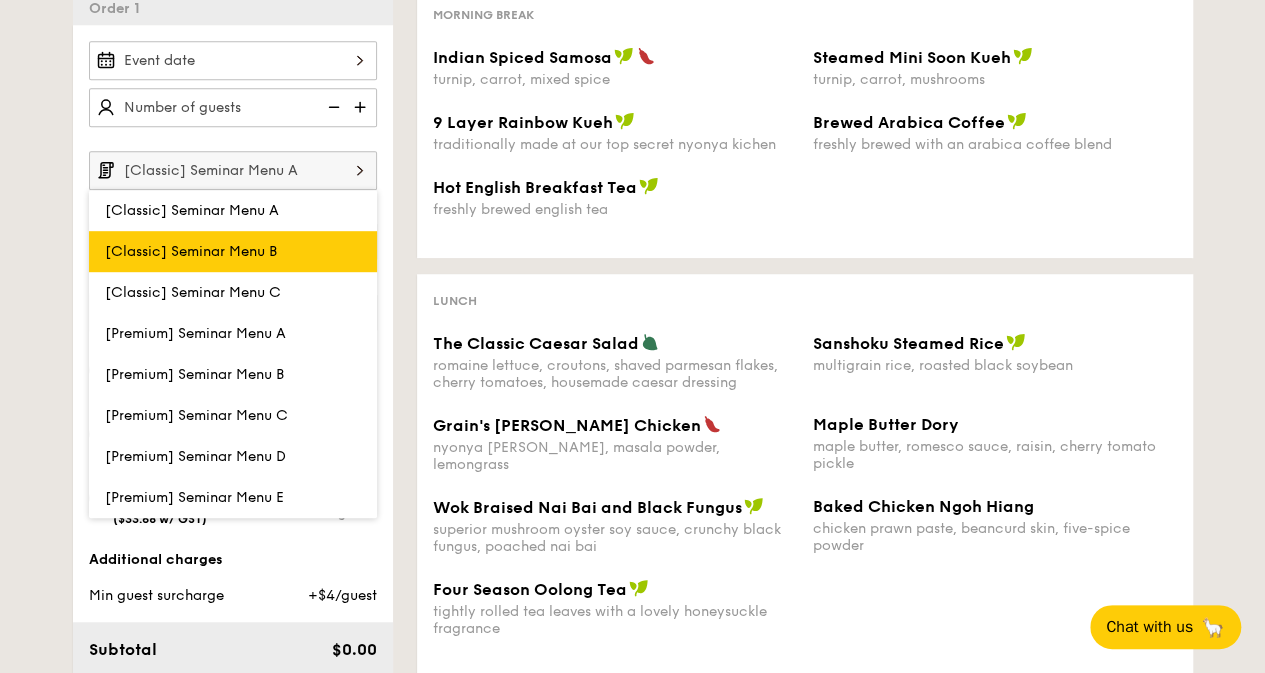 click on "[Classic] Seminar Menu B" at bounding box center (191, 251) 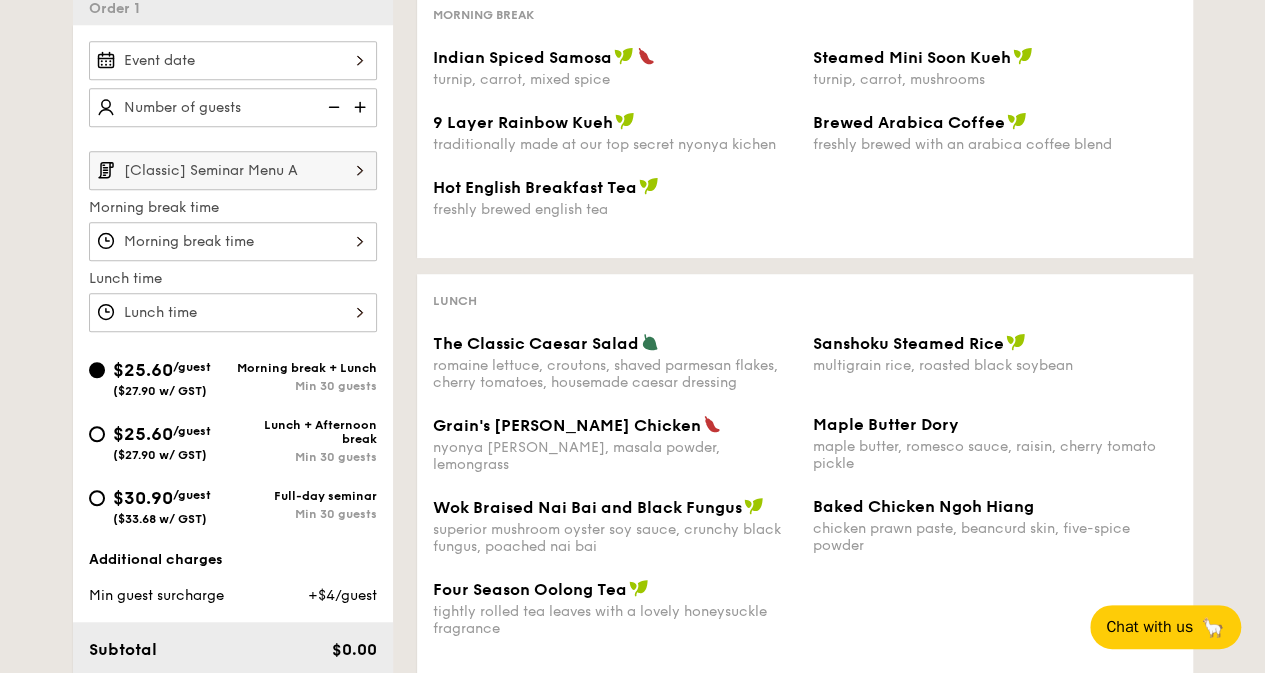 click on "[Classic] Seminar Menu A" at bounding box center [233, 170] 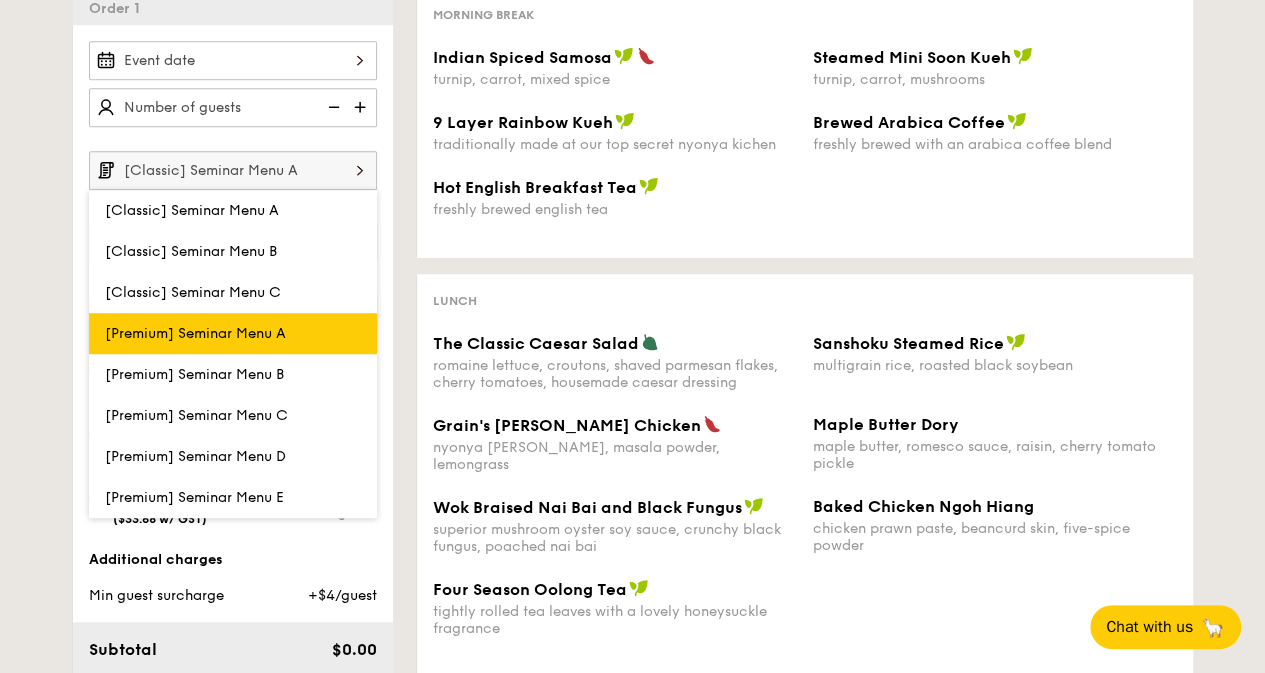 click on "[Premium] Seminar Menu A" at bounding box center (195, 333) 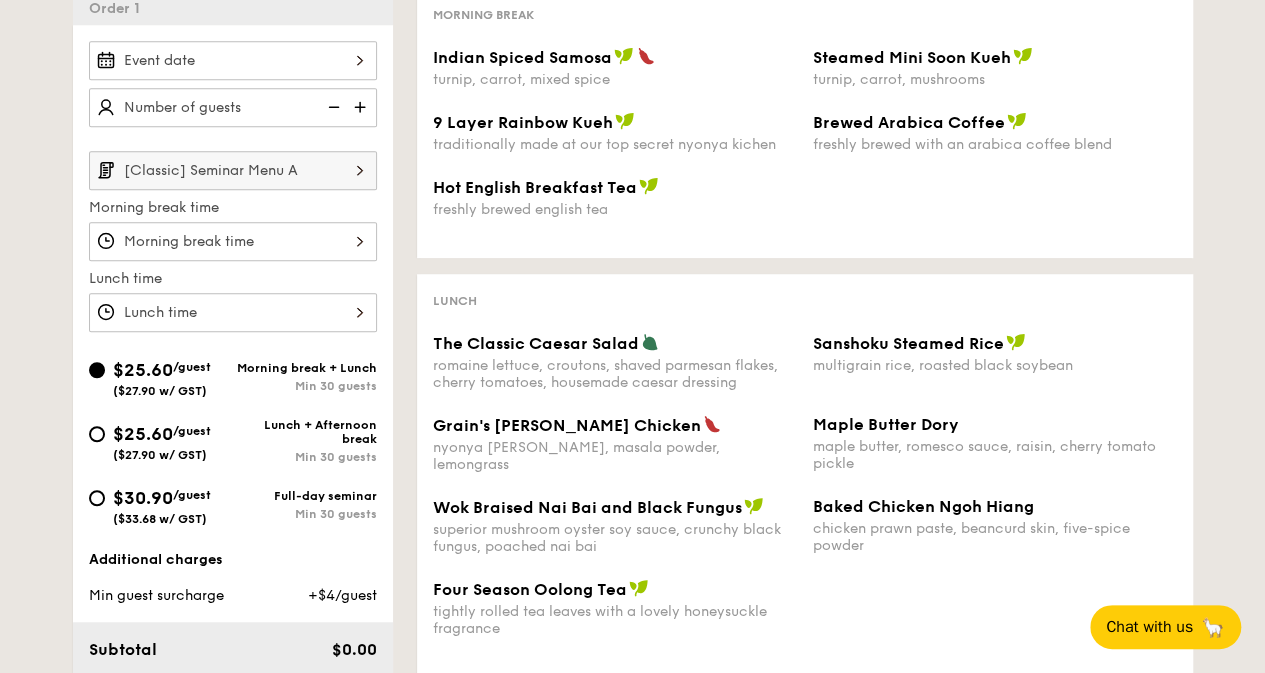 click on "[Classic] Seminar Menu A
Morning break time
Lunch time" at bounding box center (233, 186) 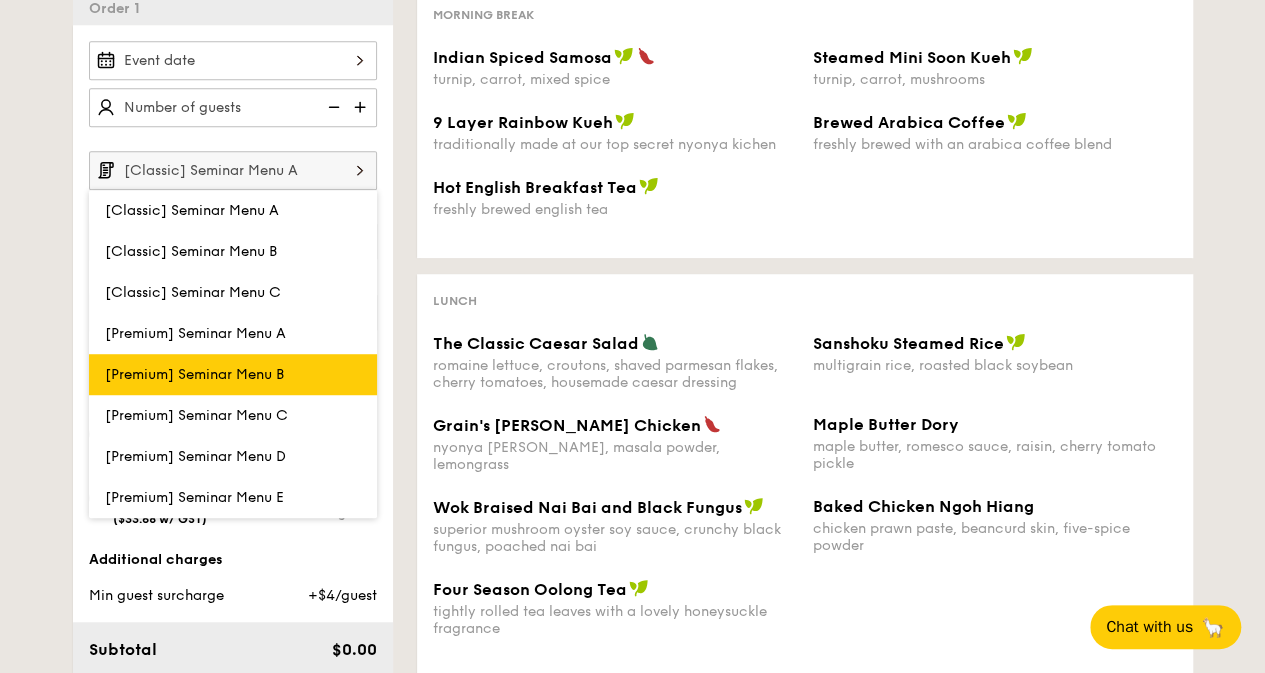 click on "[Premium] Seminar Menu B" at bounding box center [194, 374] 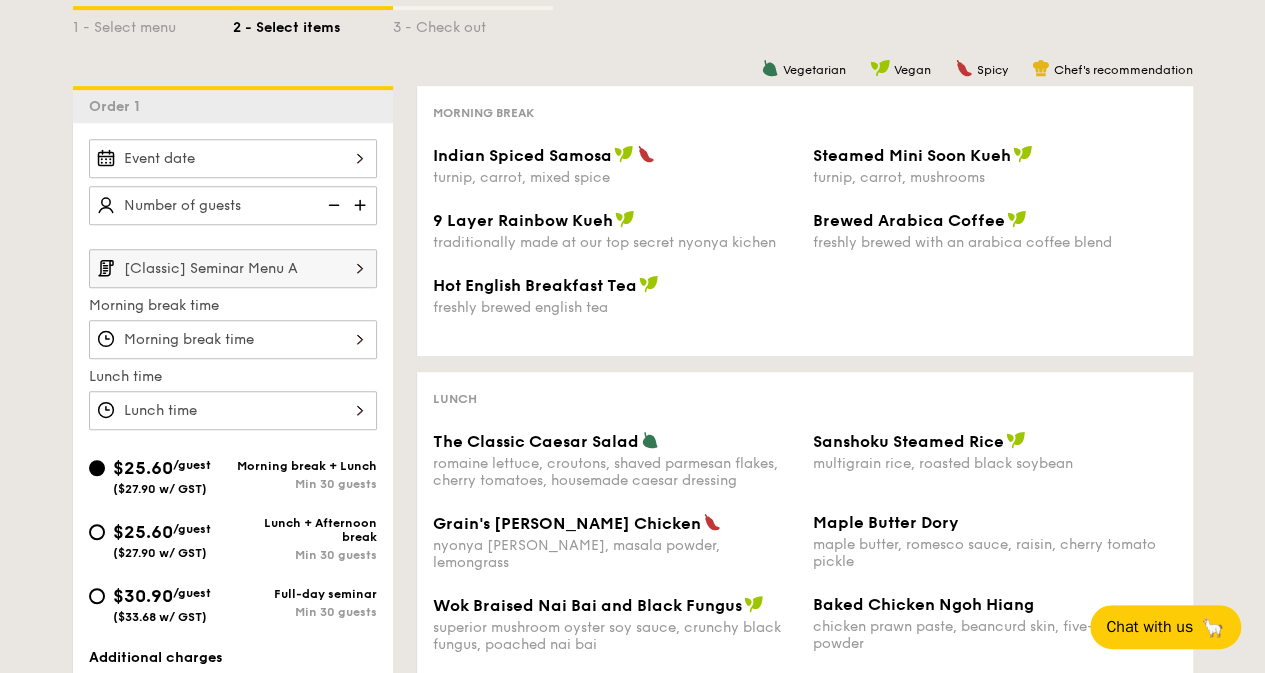 scroll, scrollTop: 400, scrollLeft: 0, axis: vertical 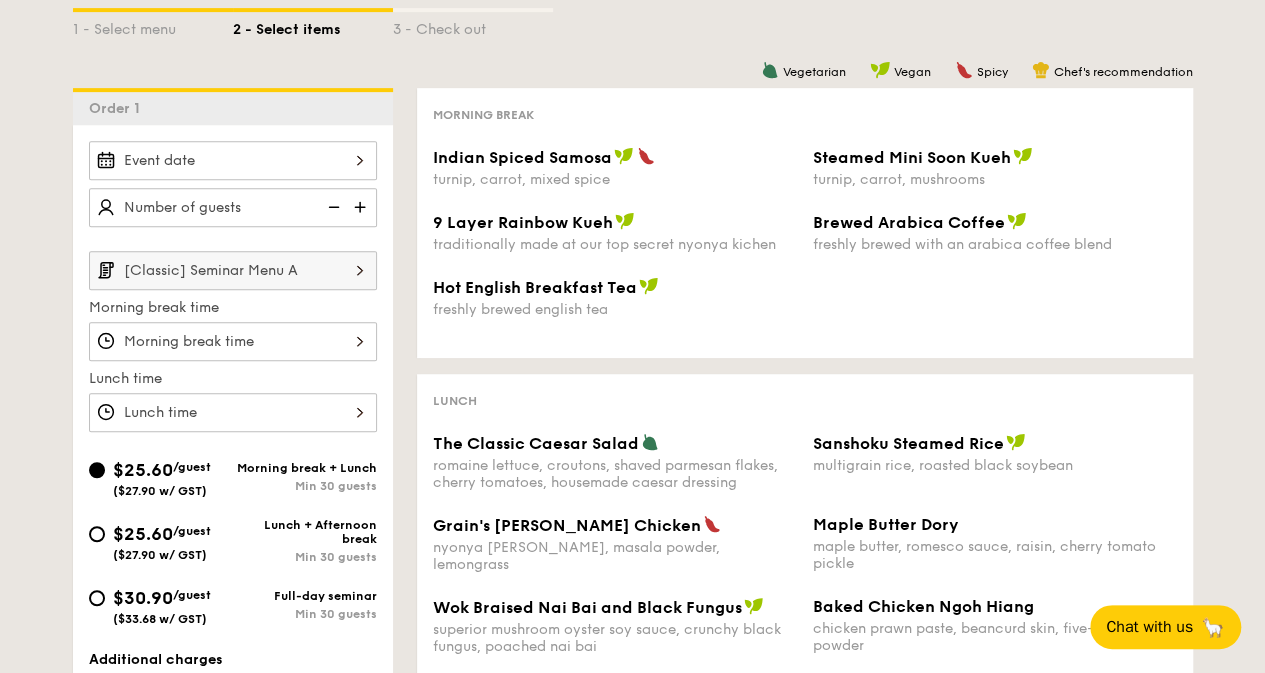 click on "[Classic] Seminar Menu A" at bounding box center [233, 270] 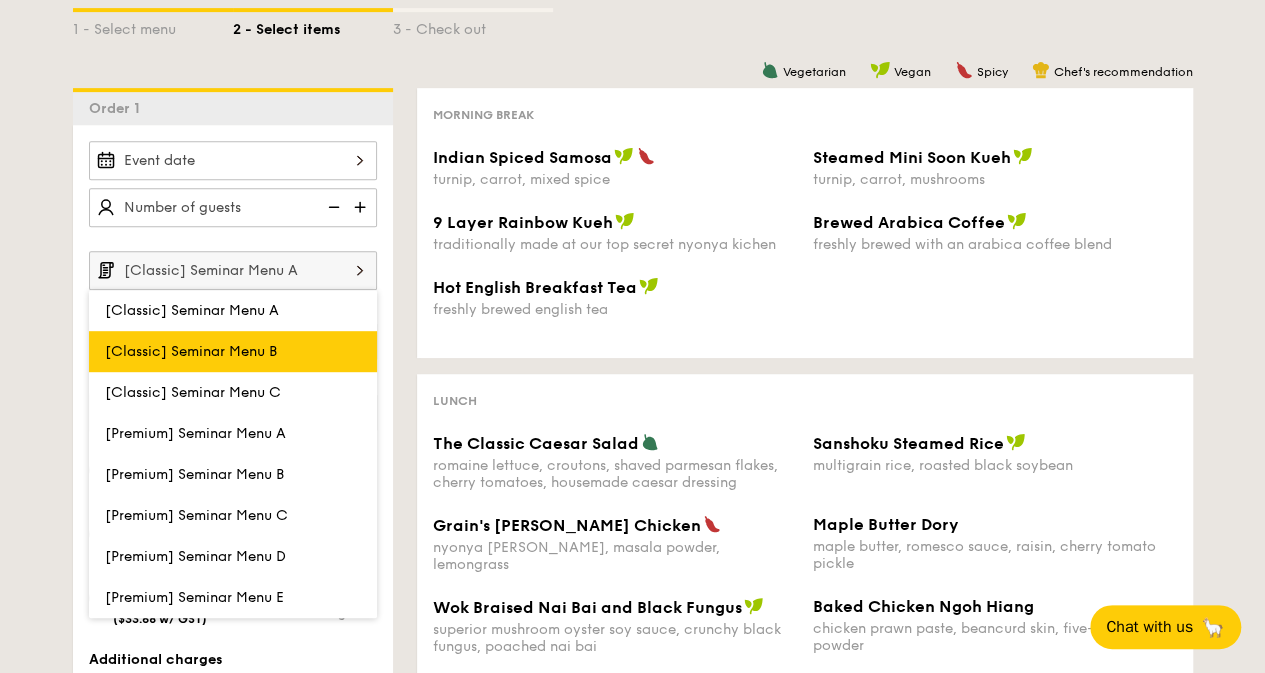 click on "[Classic] Seminar Menu B" at bounding box center [191, 351] 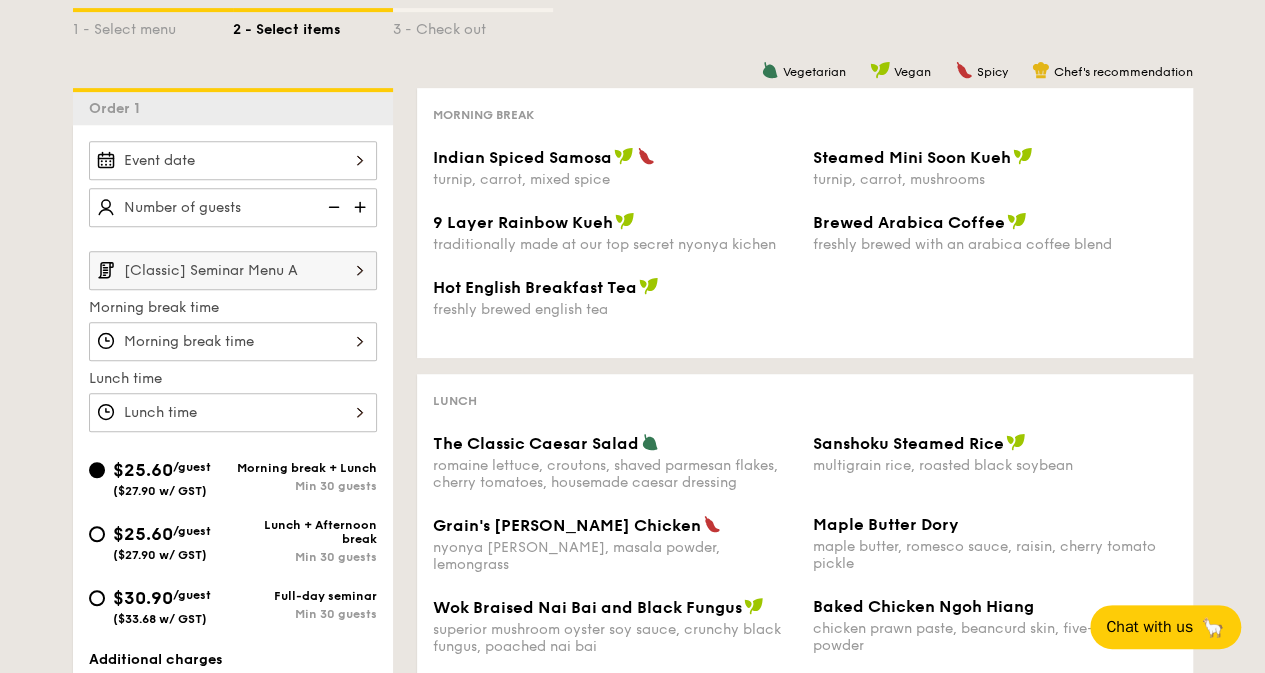 click on "[Classic] Seminar Menu A" at bounding box center [233, 270] 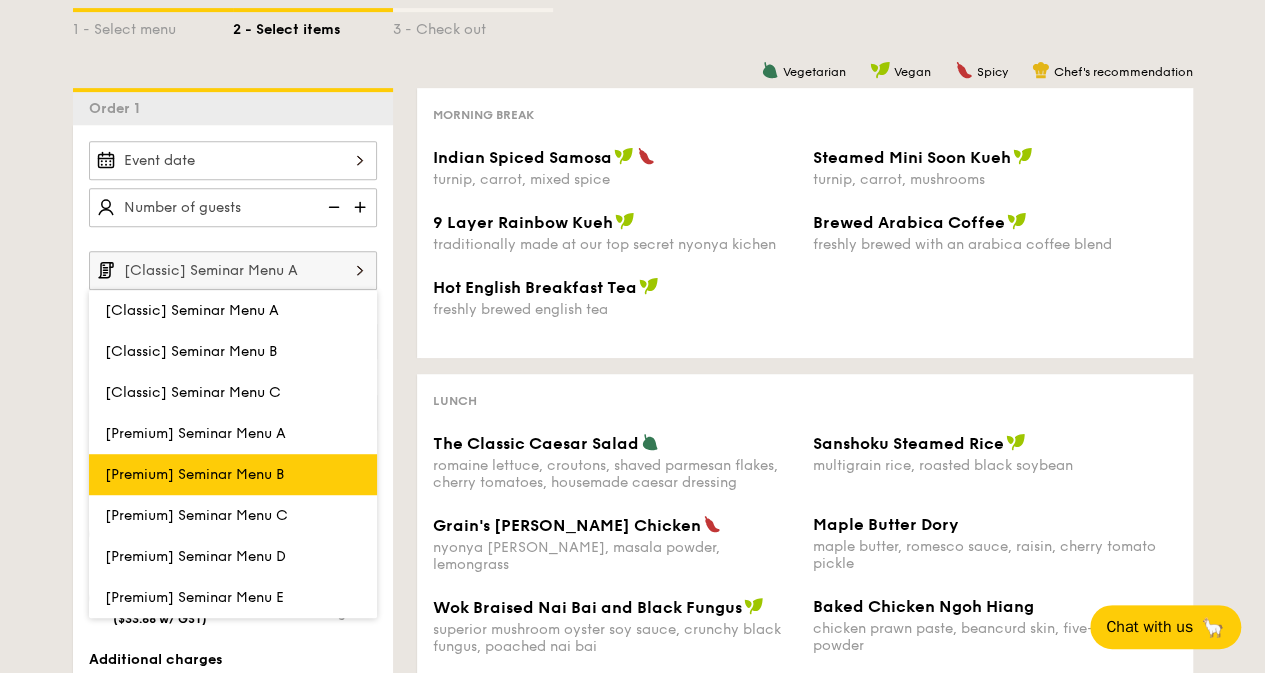 click on "[Premium] Seminar Menu B" at bounding box center (233, 474) 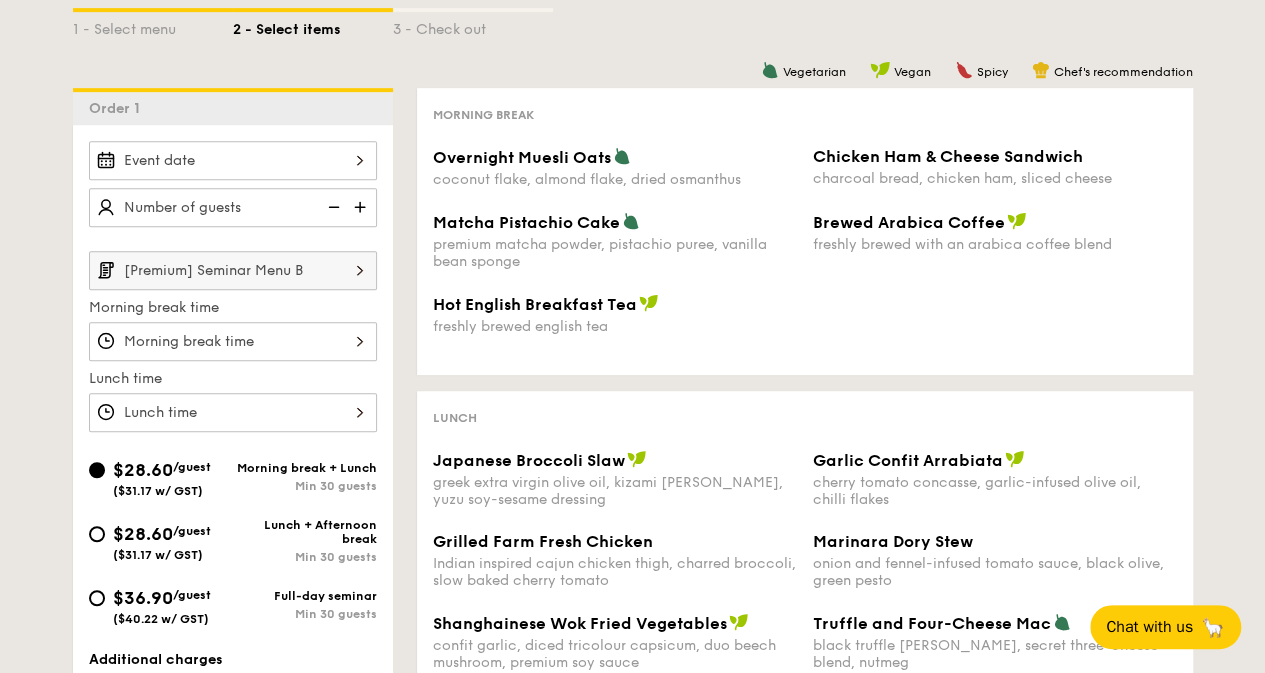 click on "[Premium] Seminar Menu B" at bounding box center [233, 270] 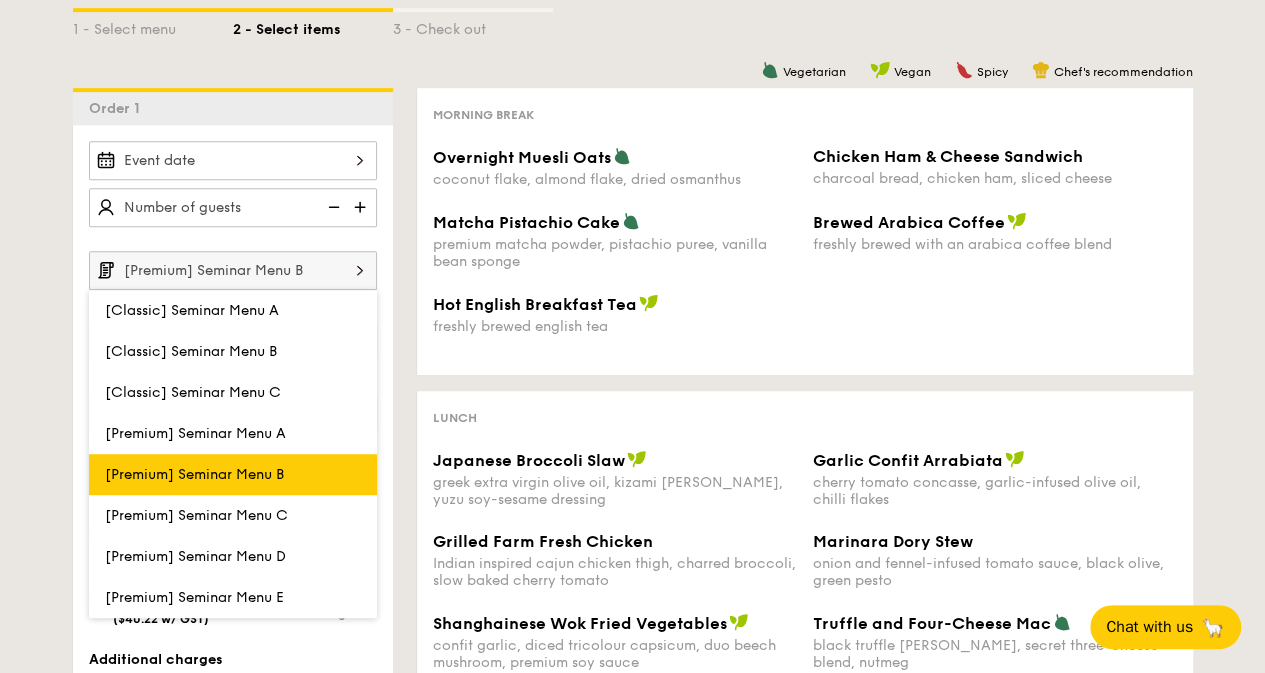 click on "[Premium] Seminar Menu B" at bounding box center [194, 474] 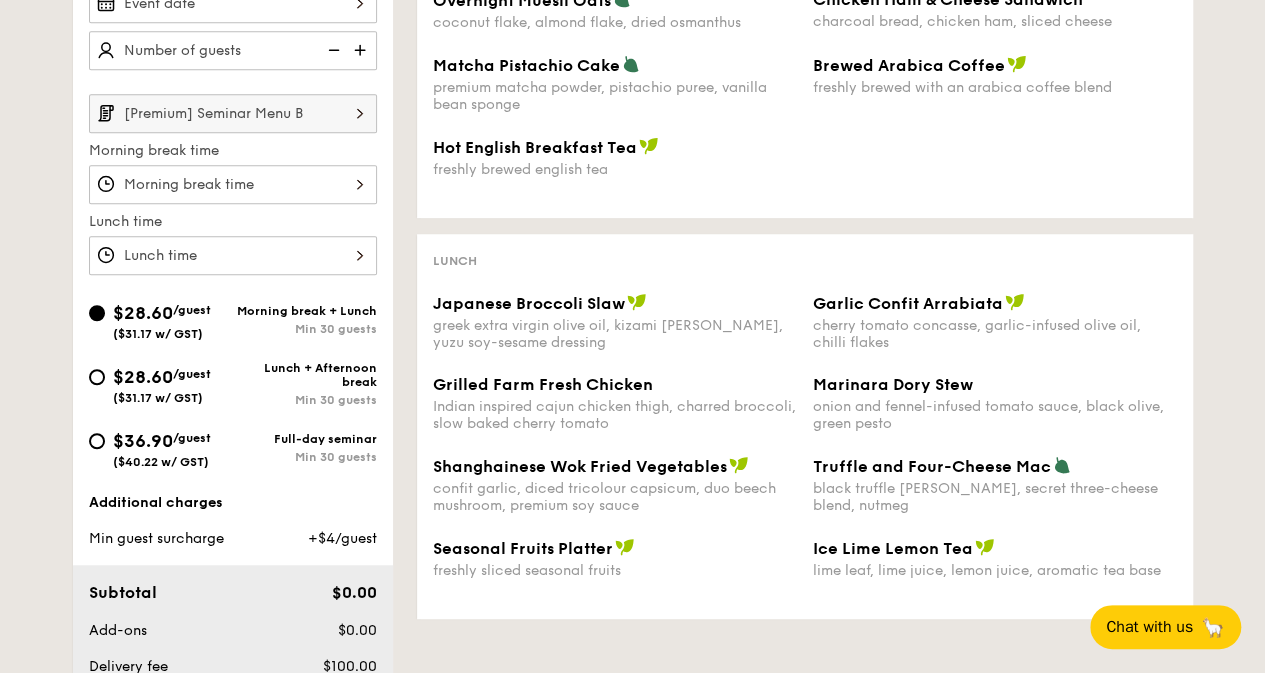 scroll, scrollTop: 600, scrollLeft: 0, axis: vertical 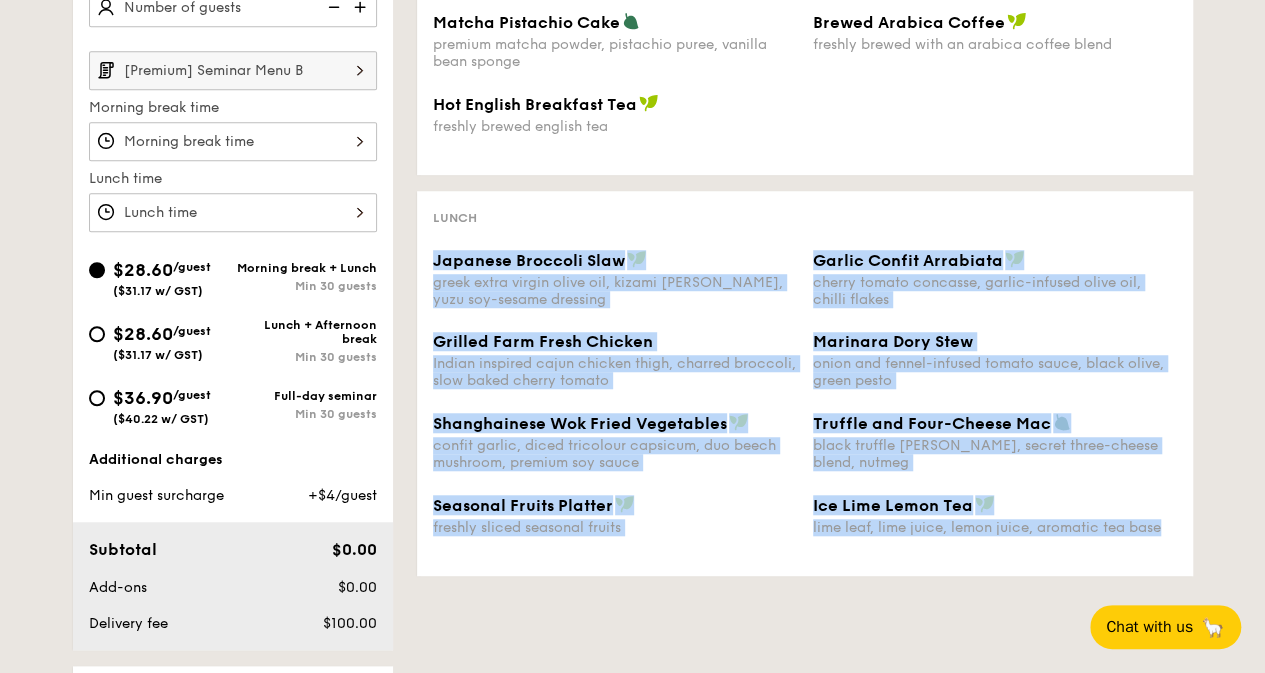 drag, startPoint x: 430, startPoint y: 253, endPoint x: 1188, endPoint y: 571, distance: 822.00244 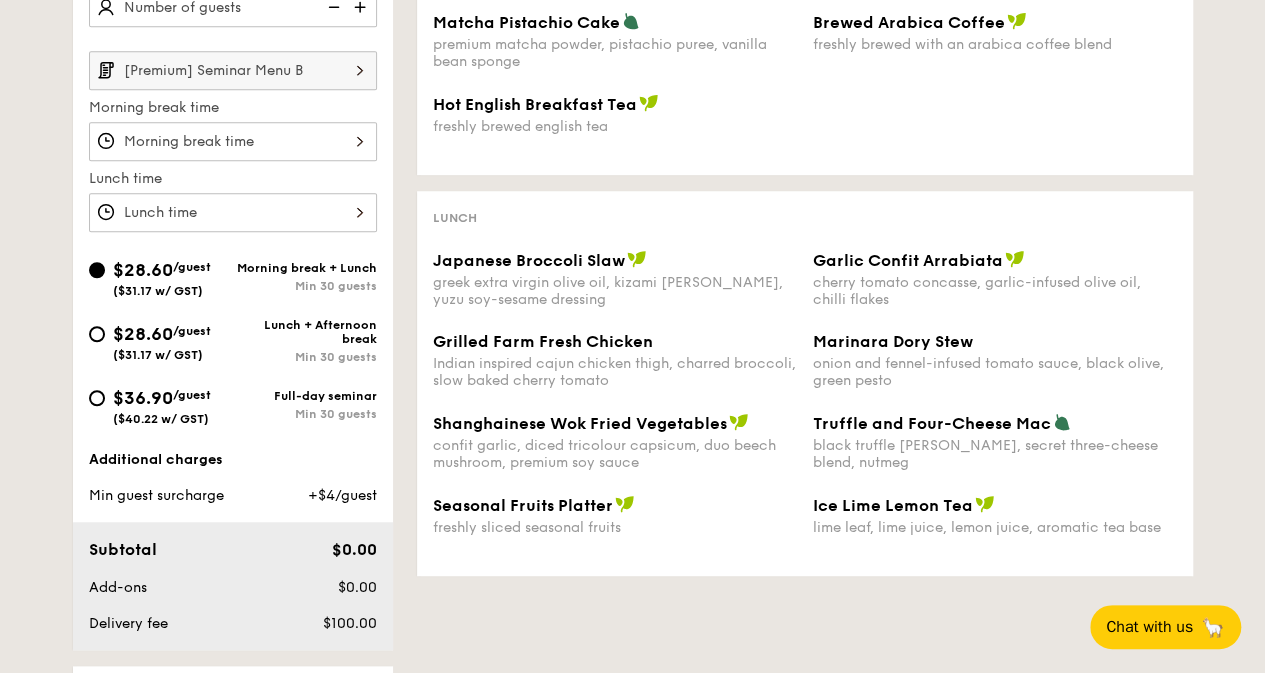 click on "1 - Select menu
2 - Select items
3 - Check out
Order 1
[Premium] Seminar Menu B
Morning break time
Lunch time
$28.60
/guest
($31.17 w/ GST)
Morning break + Lunch
Min 30 guests
$28.60
/guest
($31.17 w/ GST)
Lunch + Afternoon break
Min 30 guests
$36.90
/guest
($40.22 w/ GST)
Full-day seminar
Min 30 guests
Additional charges
Min guest surcharge
+$4/guest
Subtotal
$0.00
Add-ons
$0.00
Delivery fee
$100.00
Total
$100.00
Total (w/ GST)
$109.00
+ Add another order
Go to checkout
at  ." at bounding box center (633, 310) 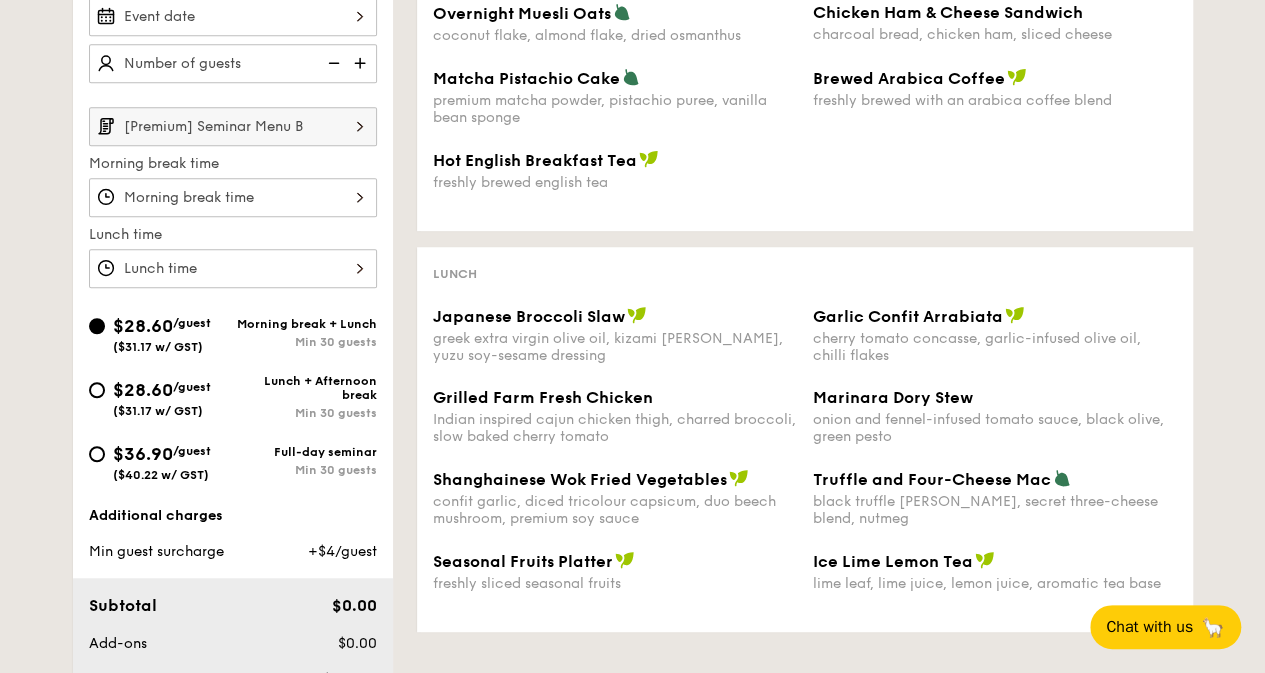 scroll, scrollTop: 500, scrollLeft: 0, axis: vertical 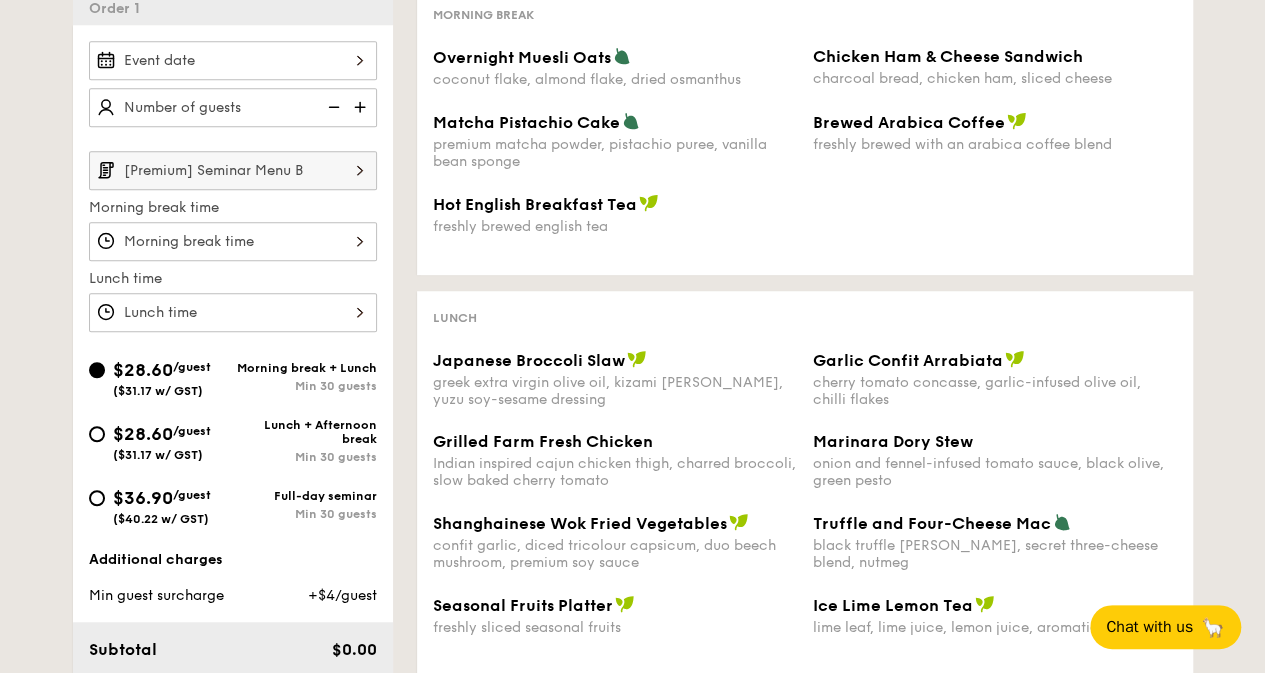 click on "[Premium] Seminar Menu B" at bounding box center [233, 170] 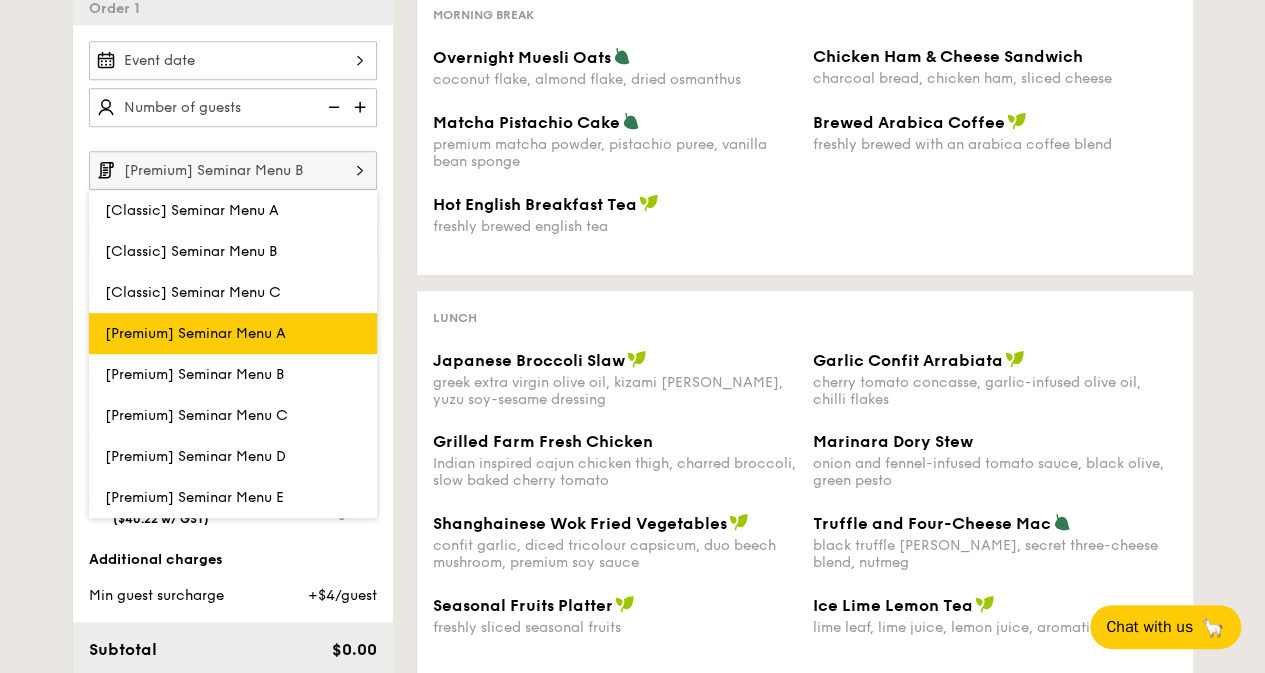 click on "[Premium] Seminar Menu A" at bounding box center (195, 333) 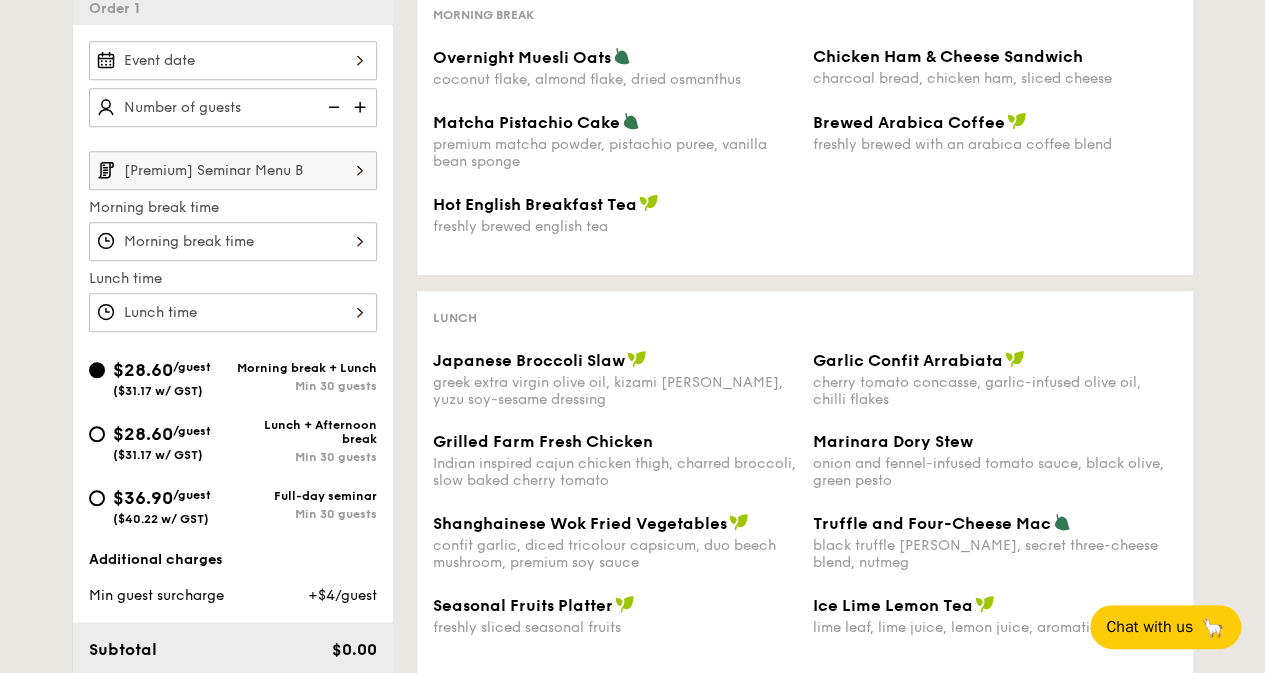 click on "[Premium] Seminar Menu B" at bounding box center [233, 170] 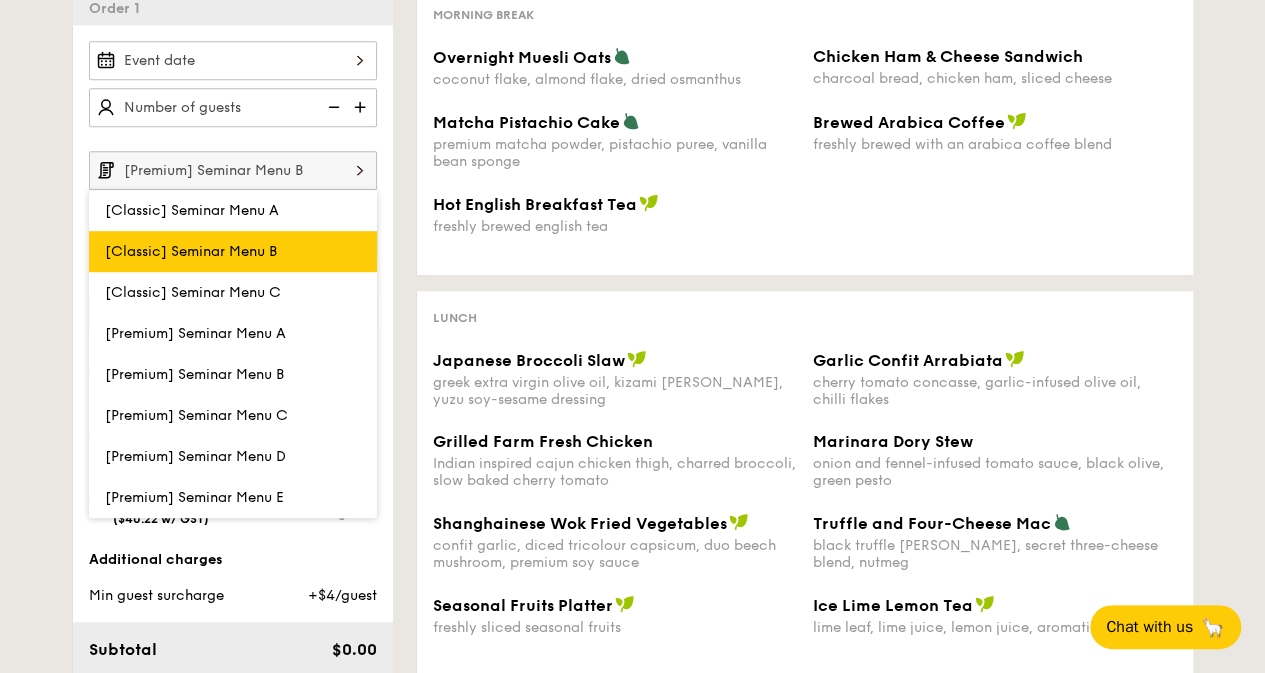 click on "[Classic] Seminar Menu B" at bounding box center (191, 251) 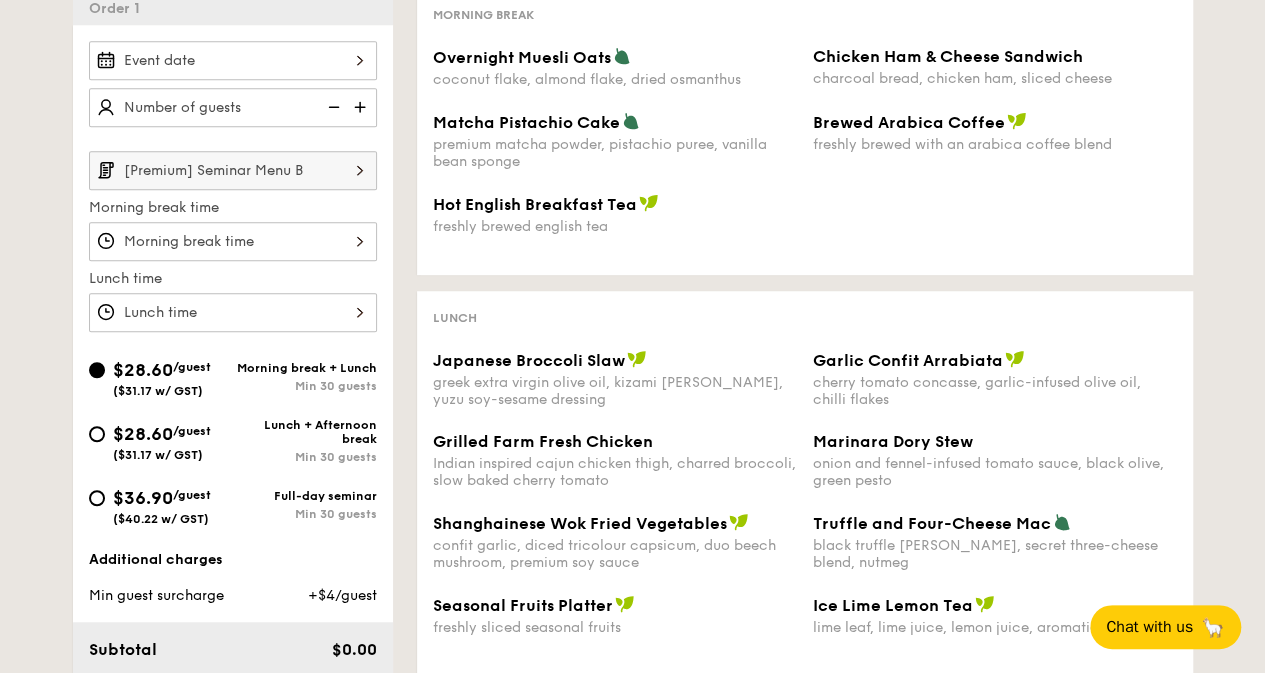 click on "[Premium] Seminar Menu B" at bounding box center [233, 170] 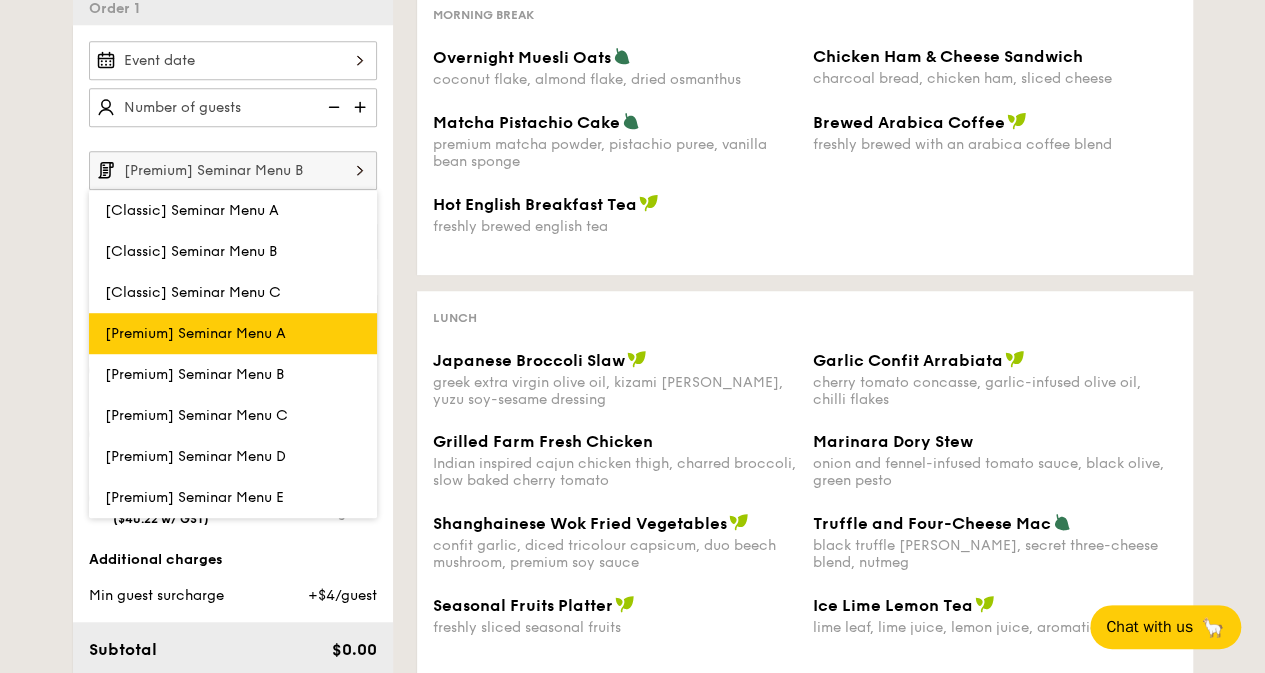 click on "[Premium] Seminar Menu A" at bounding box center [195, 333] 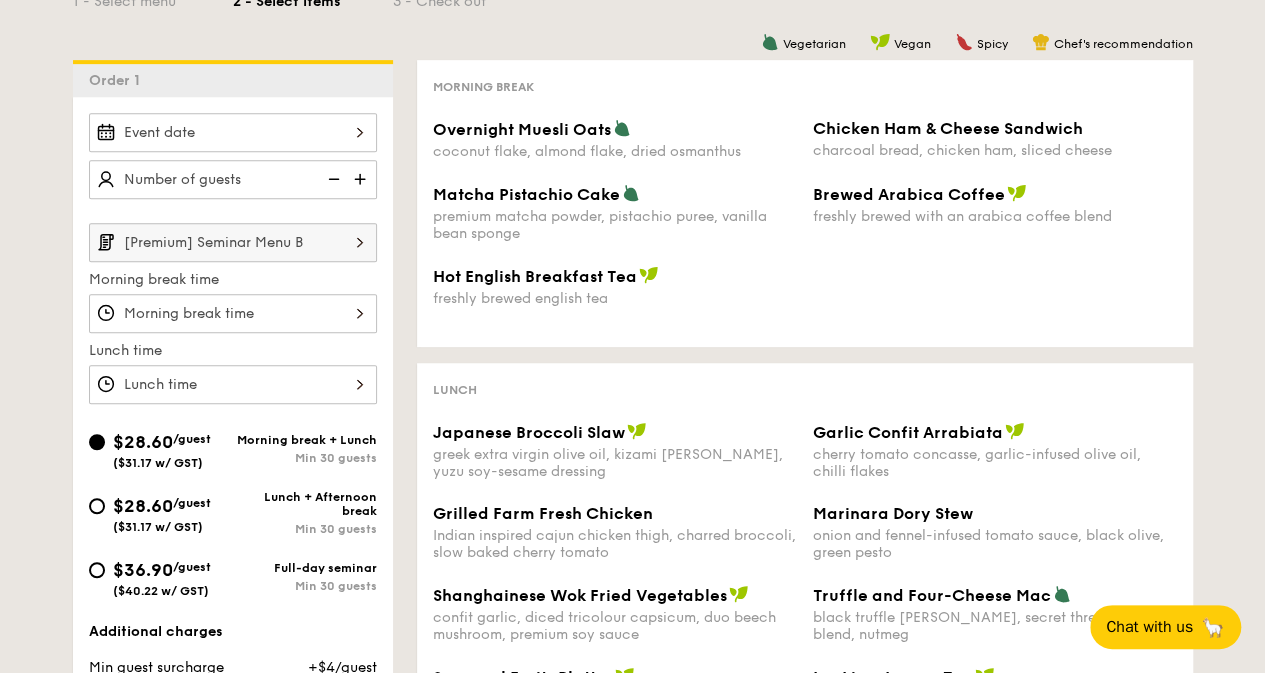 scroll, scrollTop: 300, scrollLeft: 0, axis: vertical 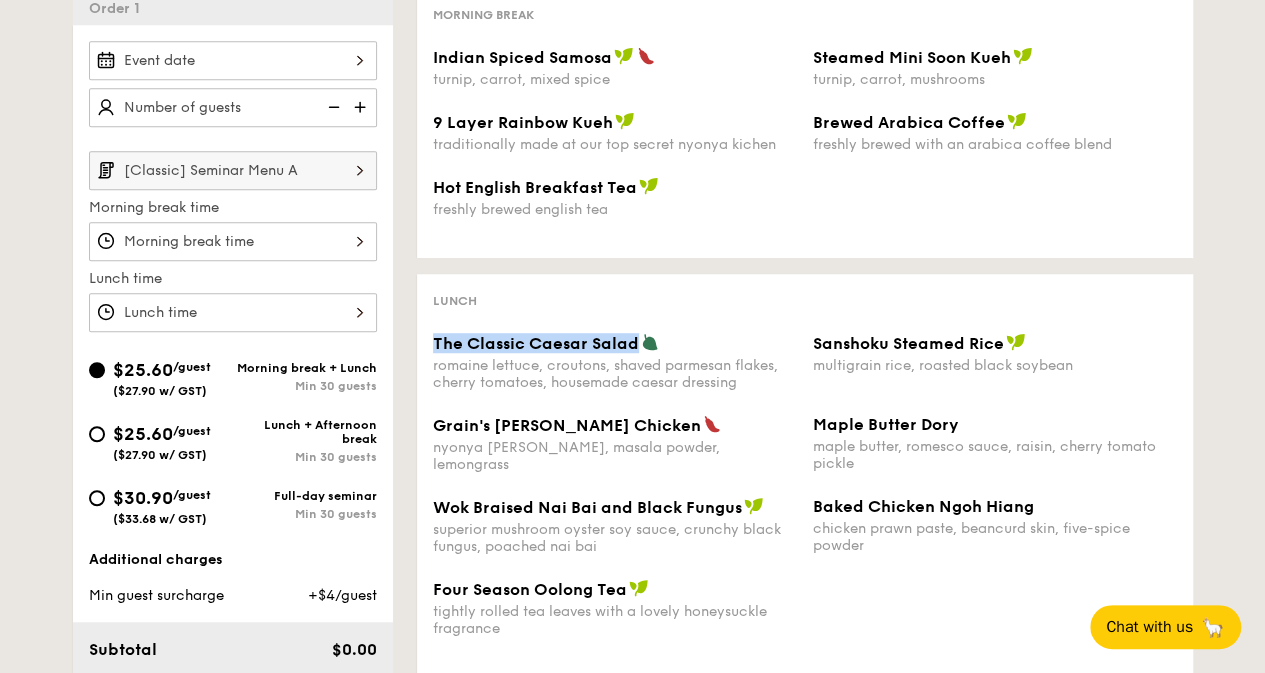 drag, startPoint x: 429, startPoint y: 341, endPoint x: 642, endPoint y: 343, distance: 213.00938 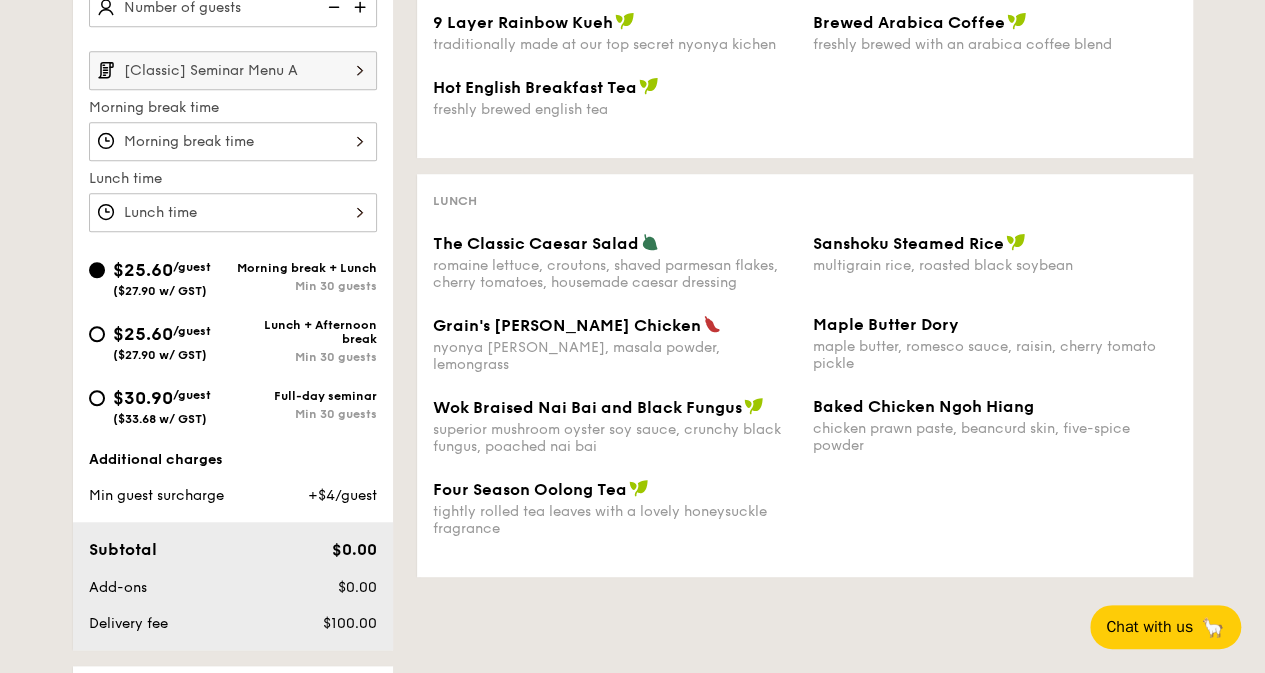 click on "[Classic] Seminar Menu A" at bounding box center [233, 70] 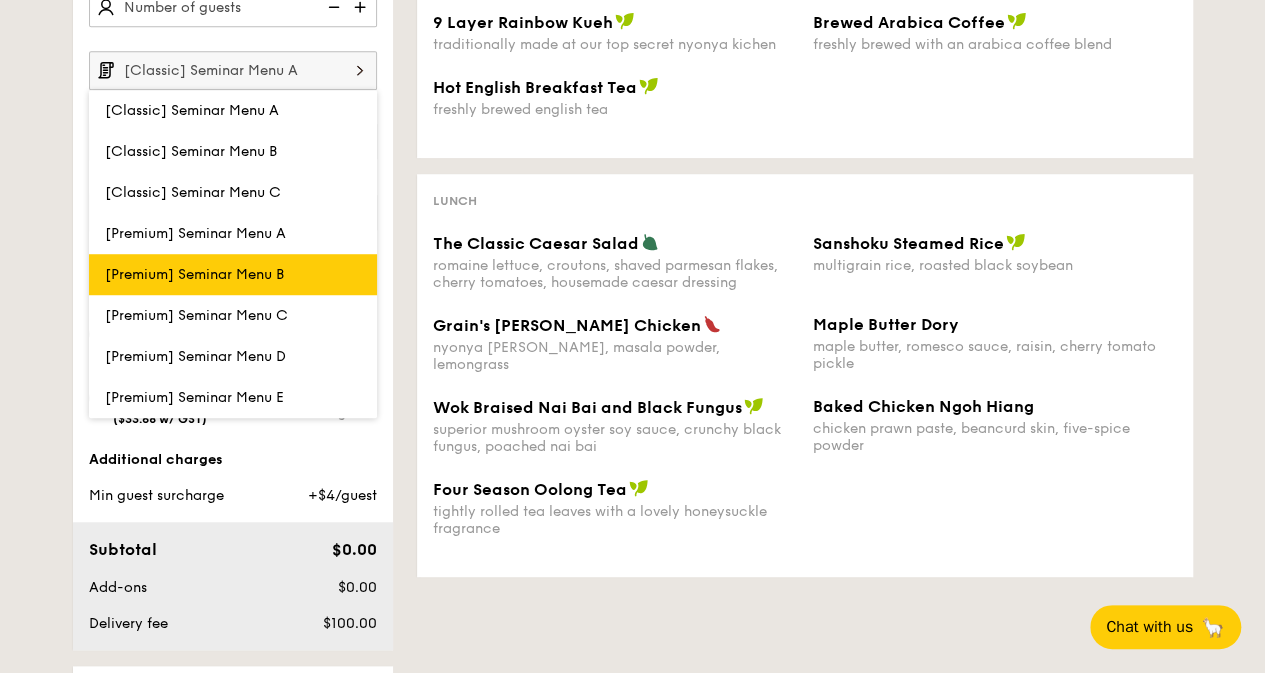 click on "[Premium] Seminar Menu B" at bounding box center (194, 274) 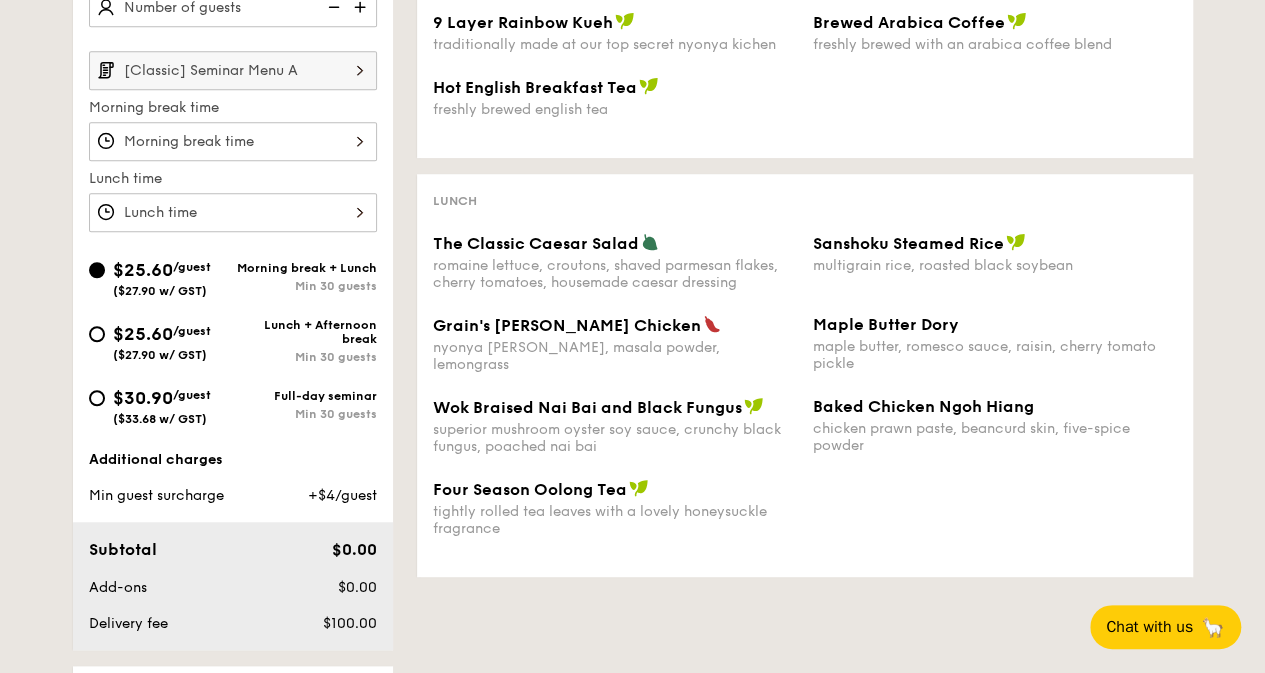 scroll, scrollTop: 500, scrollLeft: 0, axis: vertical 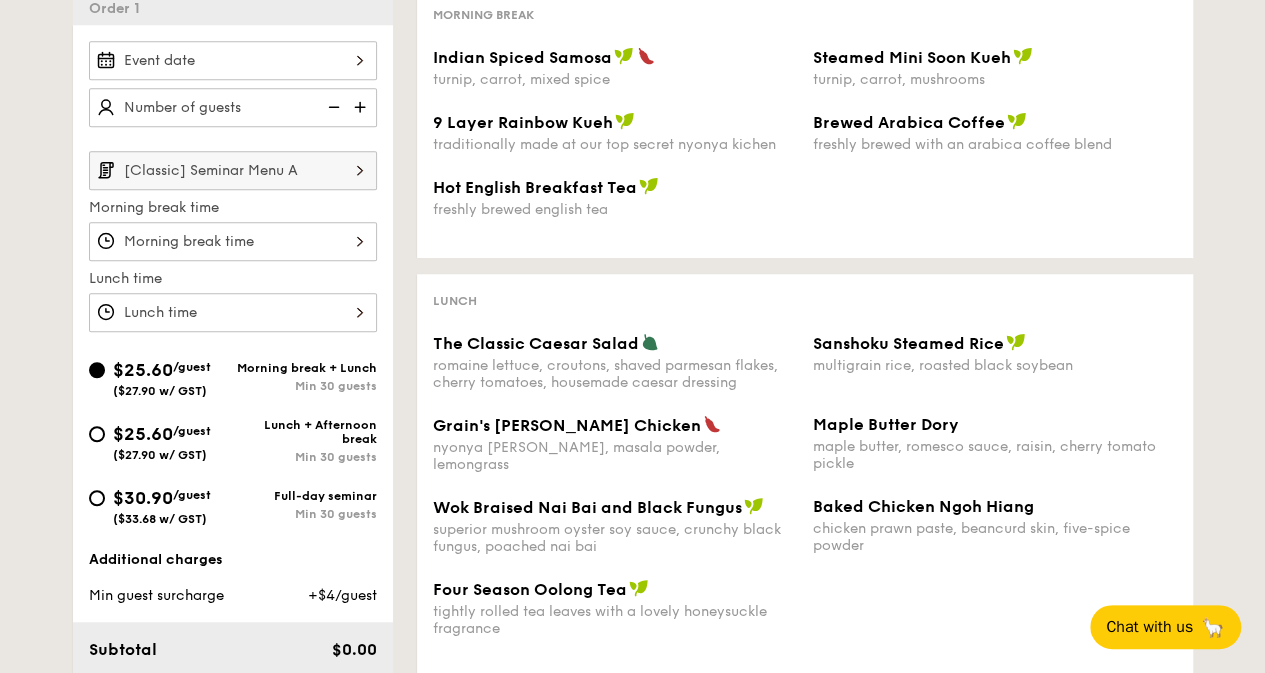 click on "[Classic] Seminar Menu A" at bounding box center (233, 170) 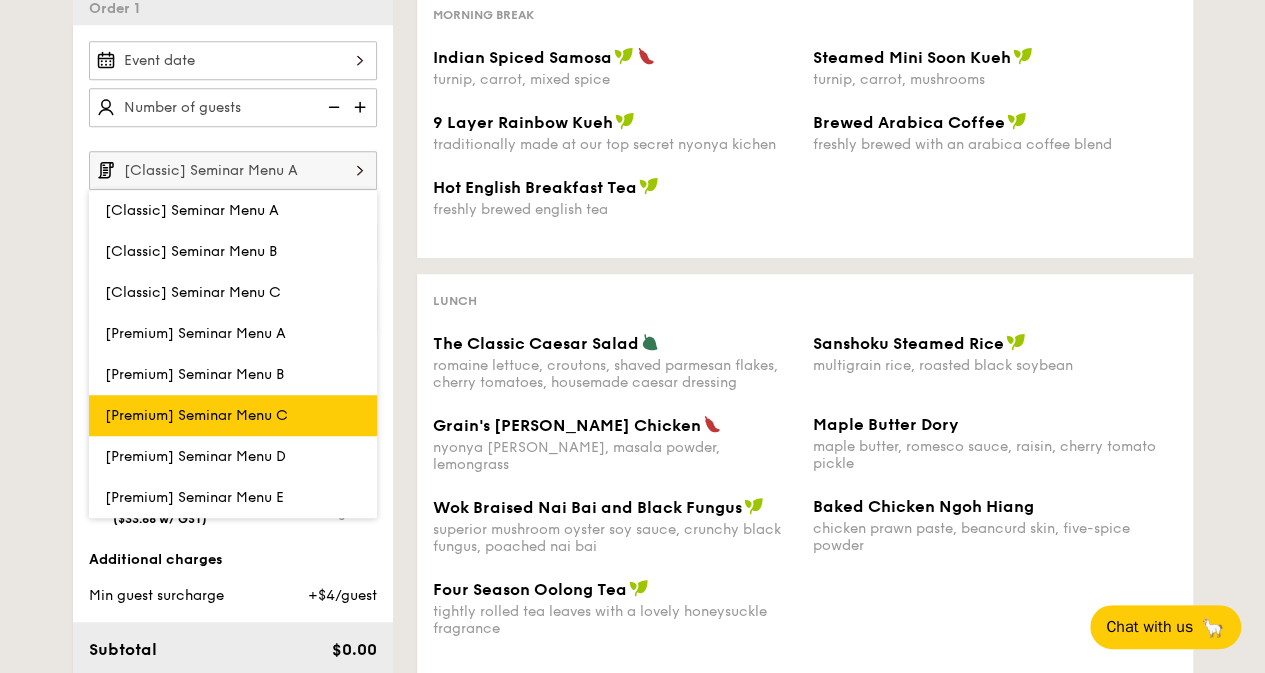 click on "[Premium] Seminar Menu C" at bounding box center [196, 415] 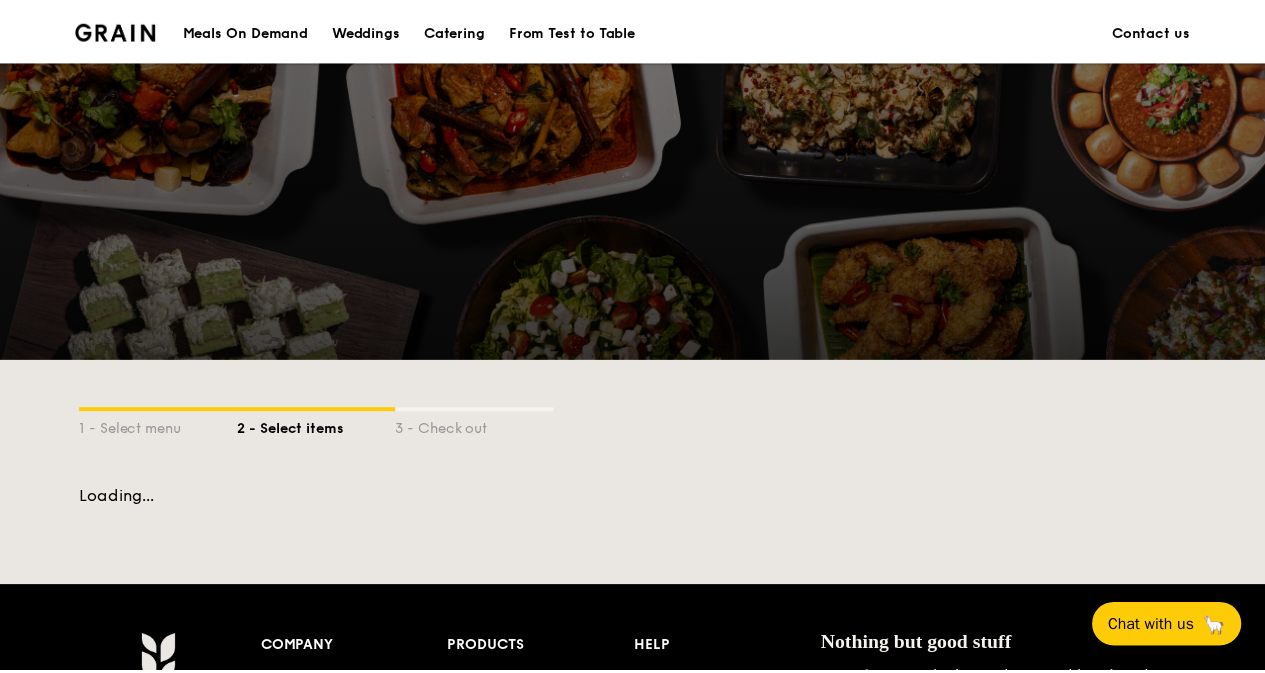 scroll, scrollTop: 500, scrollLeft: 0, axis: vertical 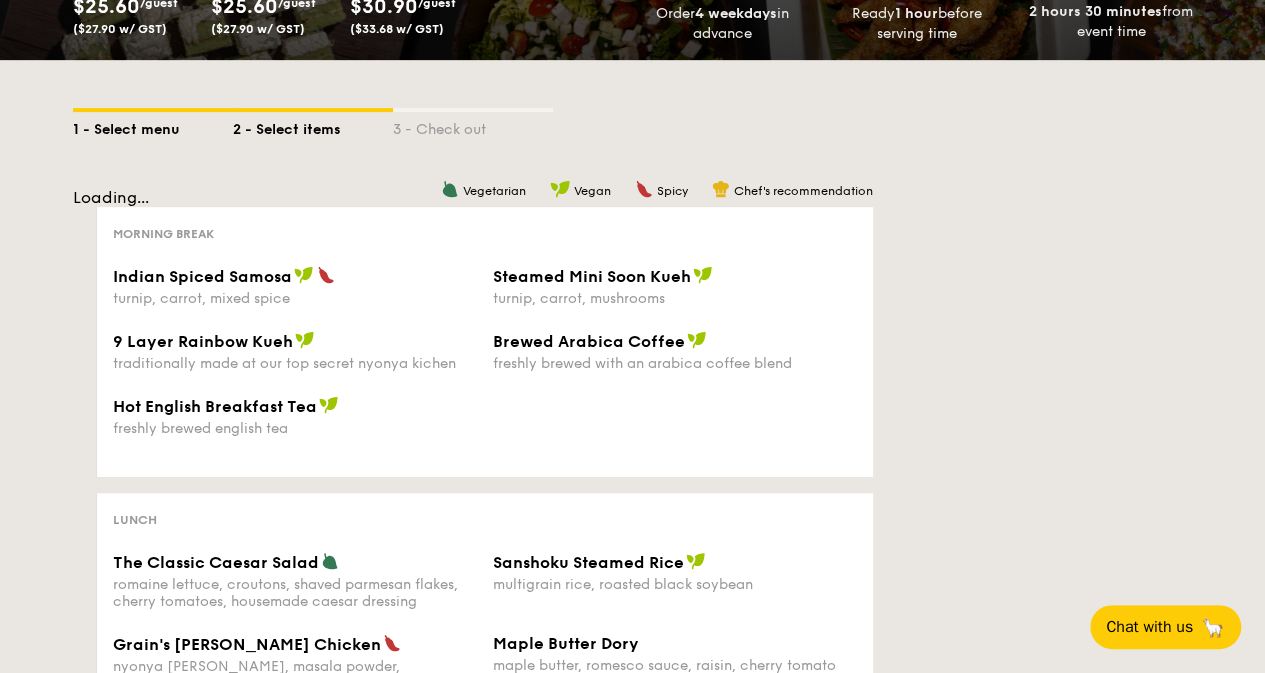 click on "1 - Select menu" at bounding box center (153, 126) 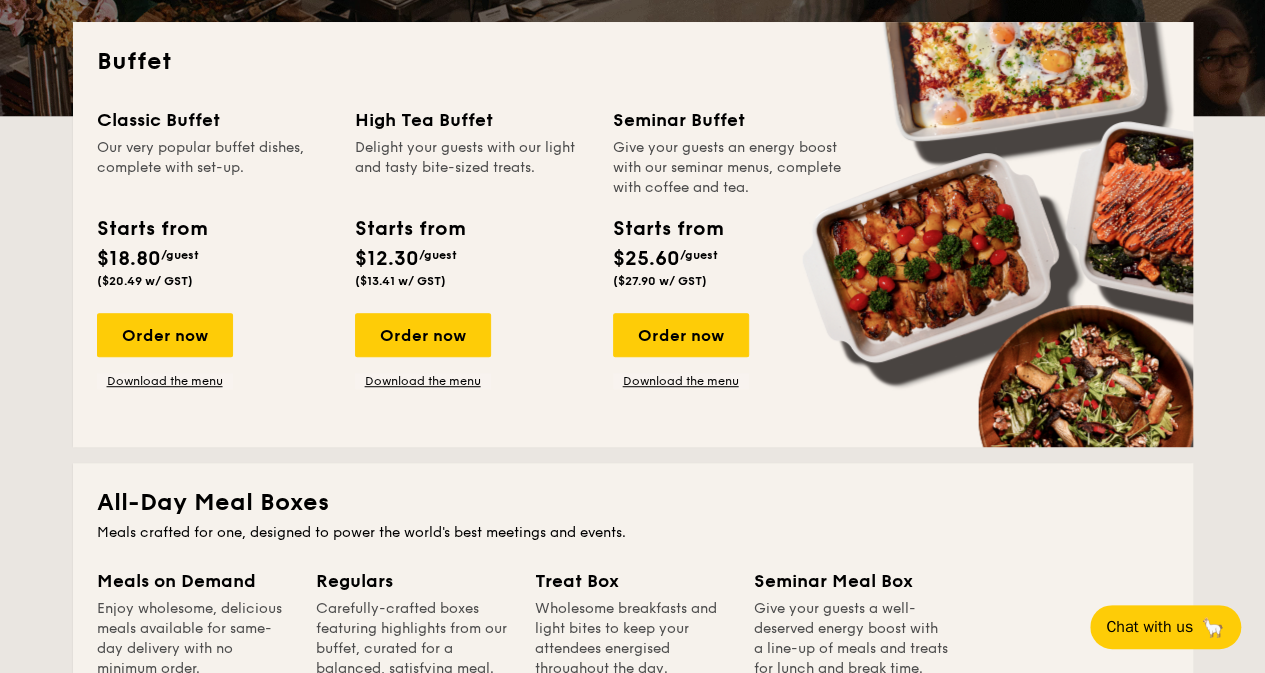 scroll, scrollTop: 400, scrollLeft: 0, axis: vertical 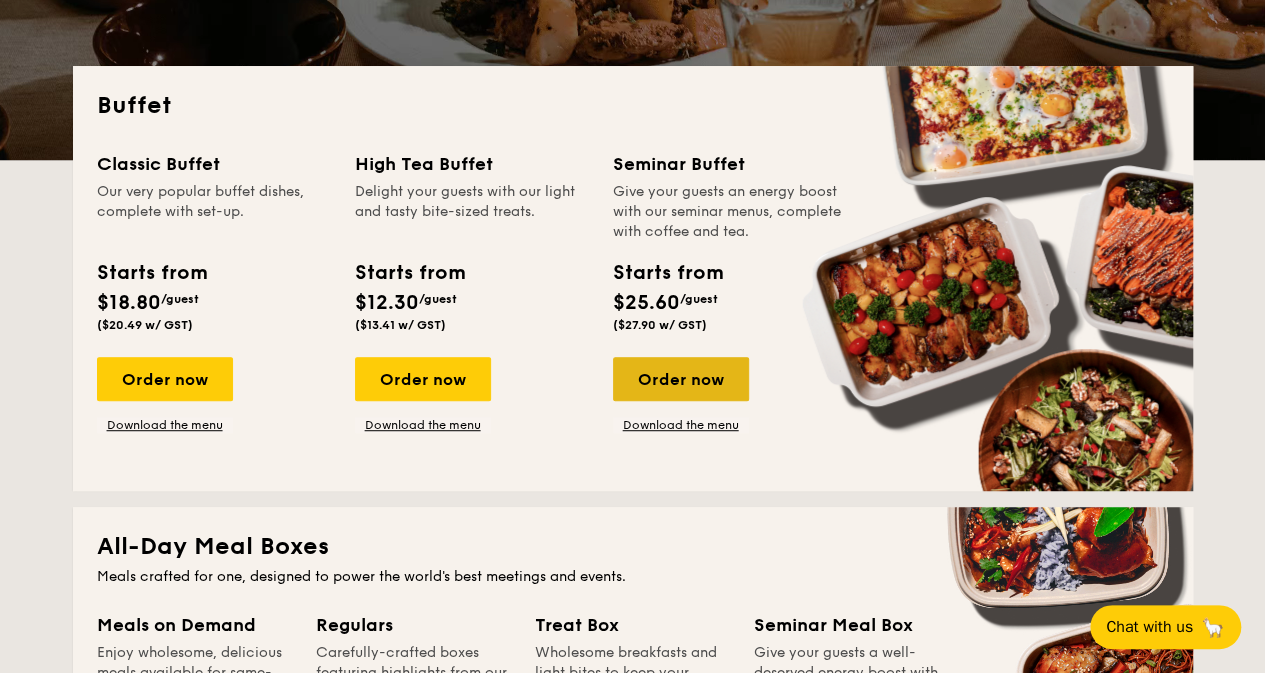 click on "Order now" at bounding box center (681, 379) 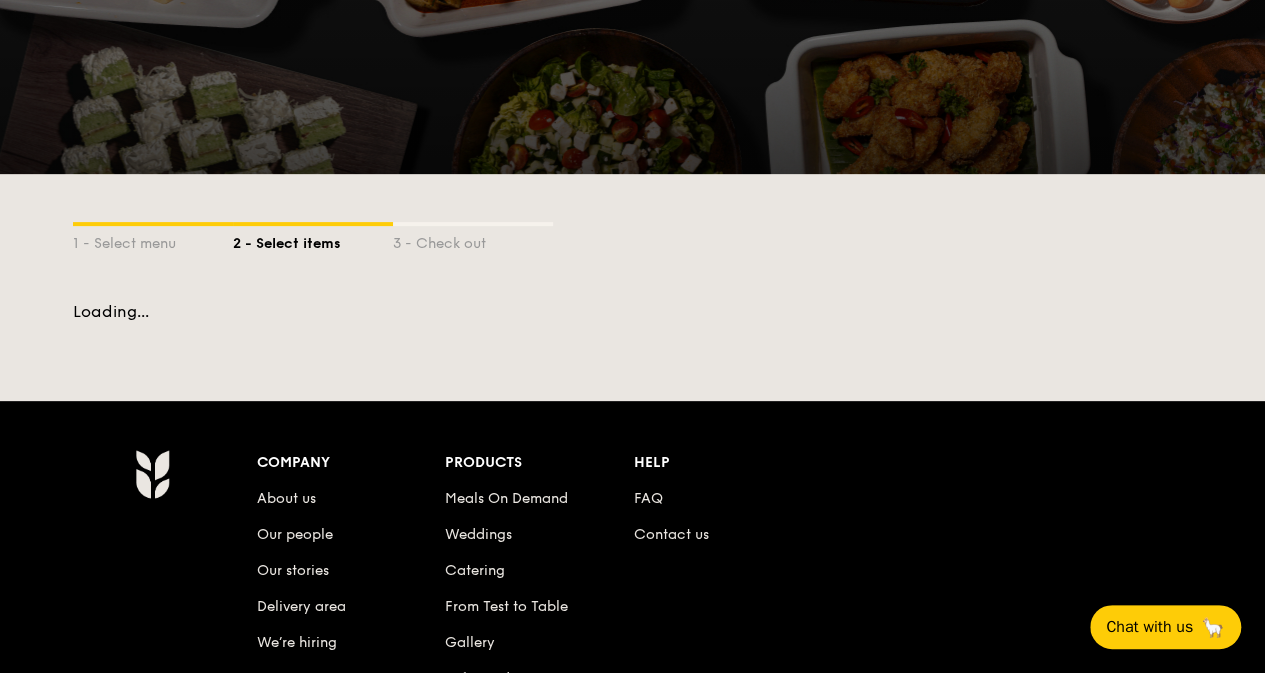 scroll, scrollTop: 200, scrollLeft: 0, axis: vertical 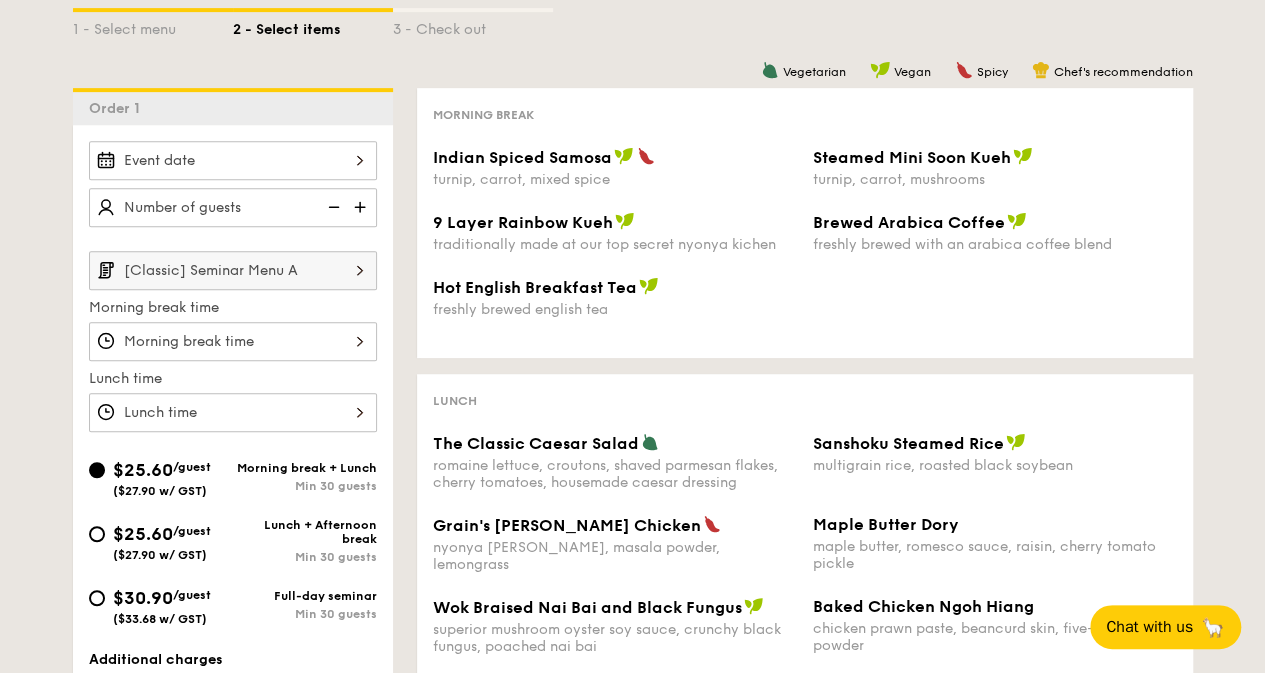 click on "[Classic] Seminar Menu A" at bounding box center [233, 270] 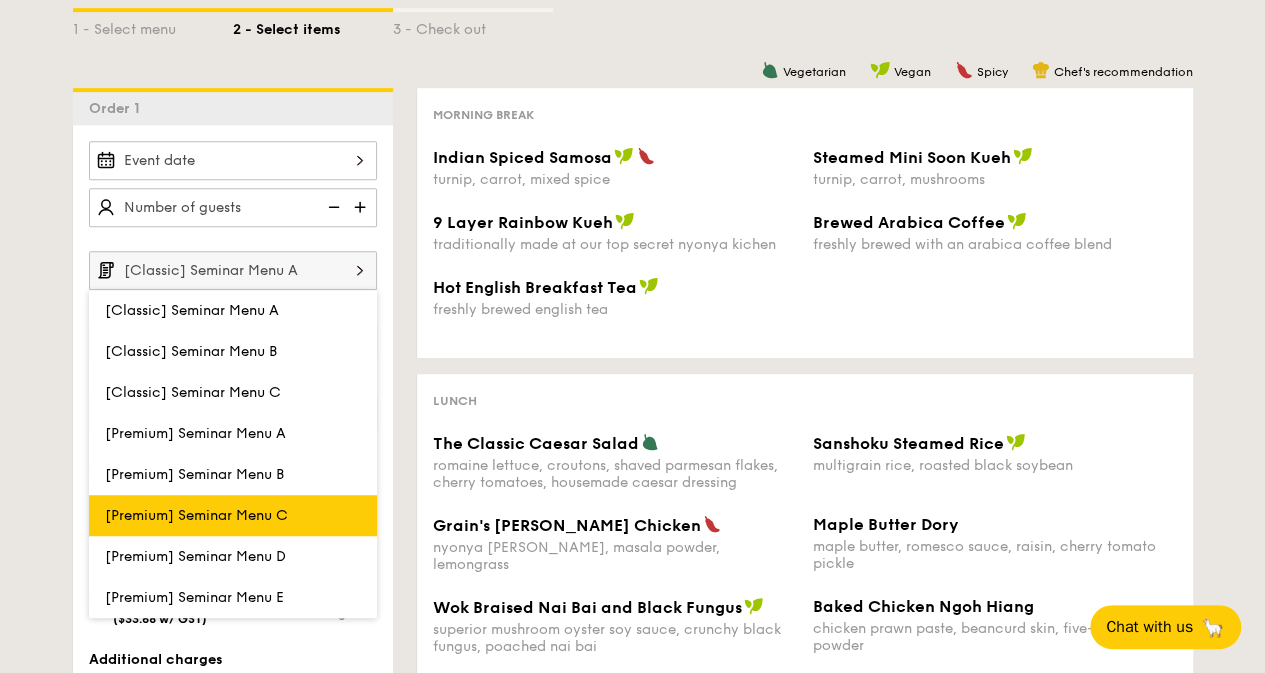 click on "[Premium] Seminar Menu C" at bounding box center [233, 515] 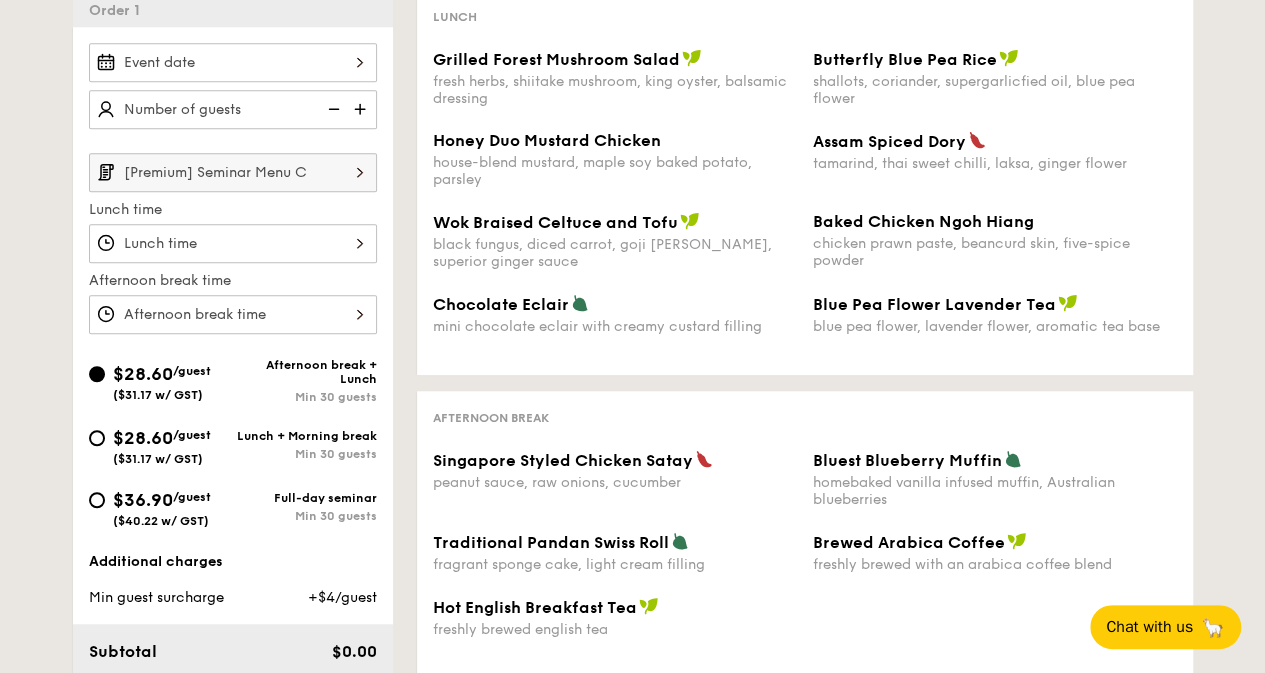 scroll, scrollTop: 400, scrollLeft: 0, axis: vertical 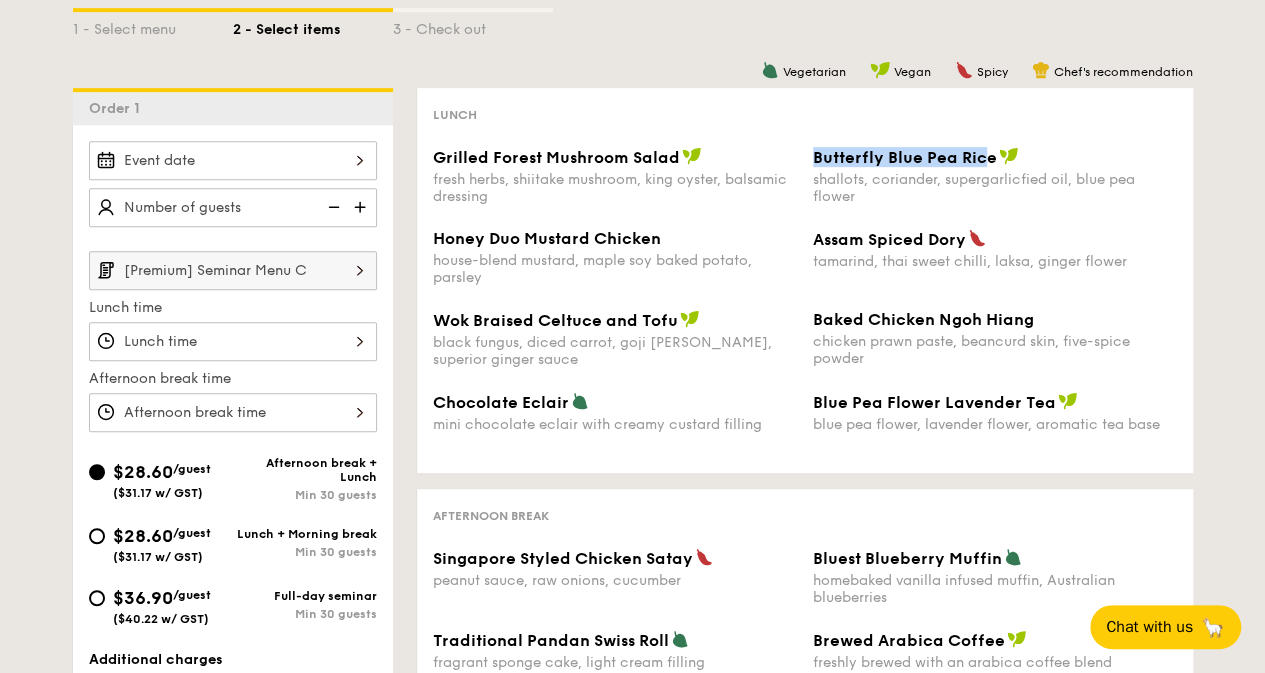 drag, startPoint x: 804, startPoint y: 149, endPoint x: 987, endPoint y: 167, distance: 183.88312 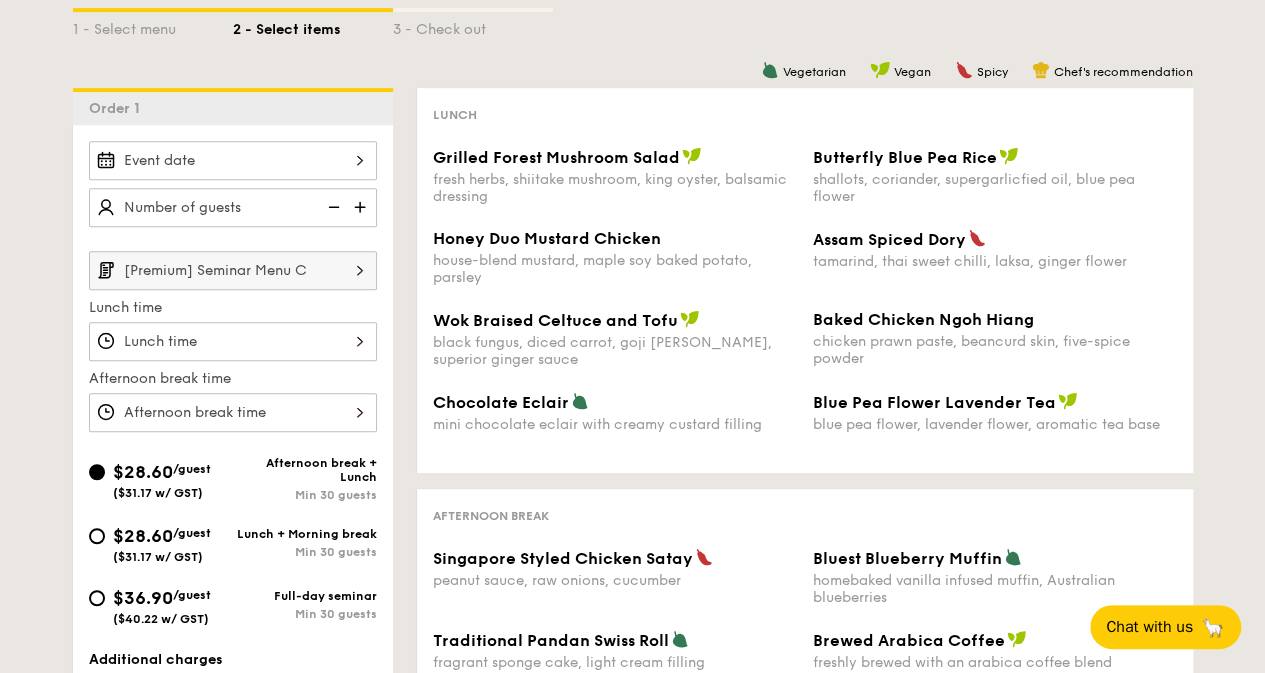 drag, startPoint x: 945, startPoint y: 151, endPoint x: 822, endPoint y: 107, distance: 130.63307 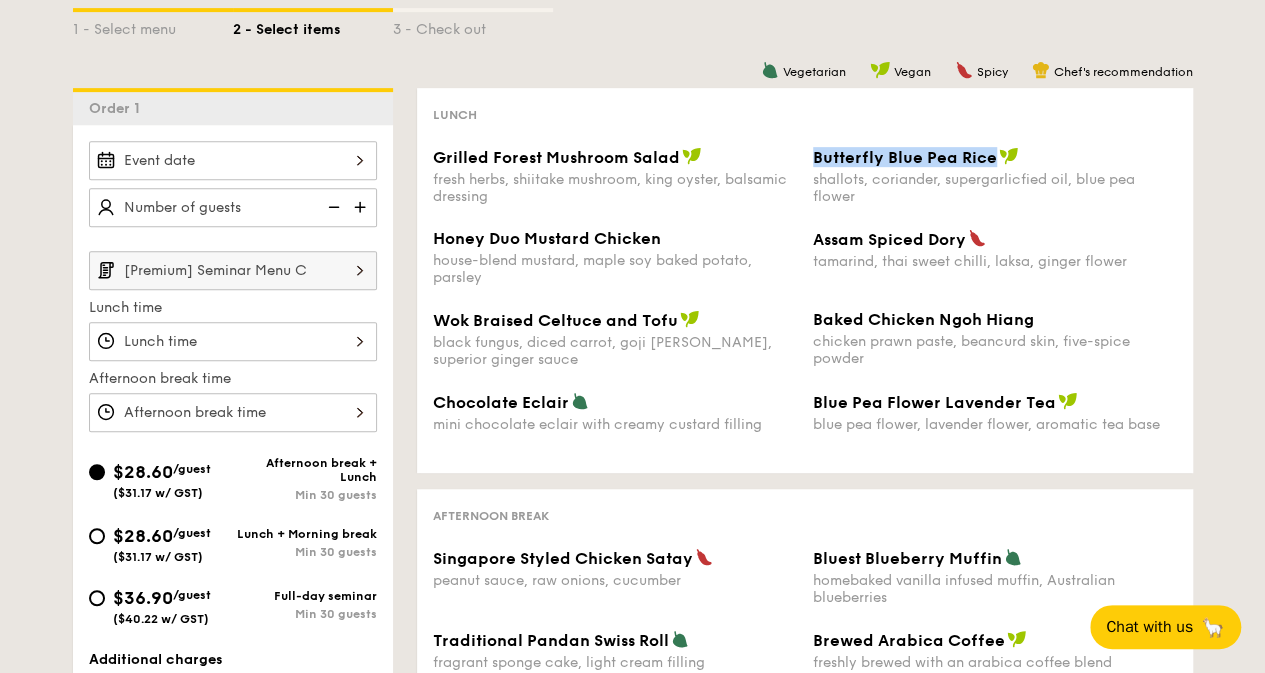 drag, startPoint x: 812, startPoint y: 155, endPoint x: 994, endPoint y: 161, distance: 182.09888 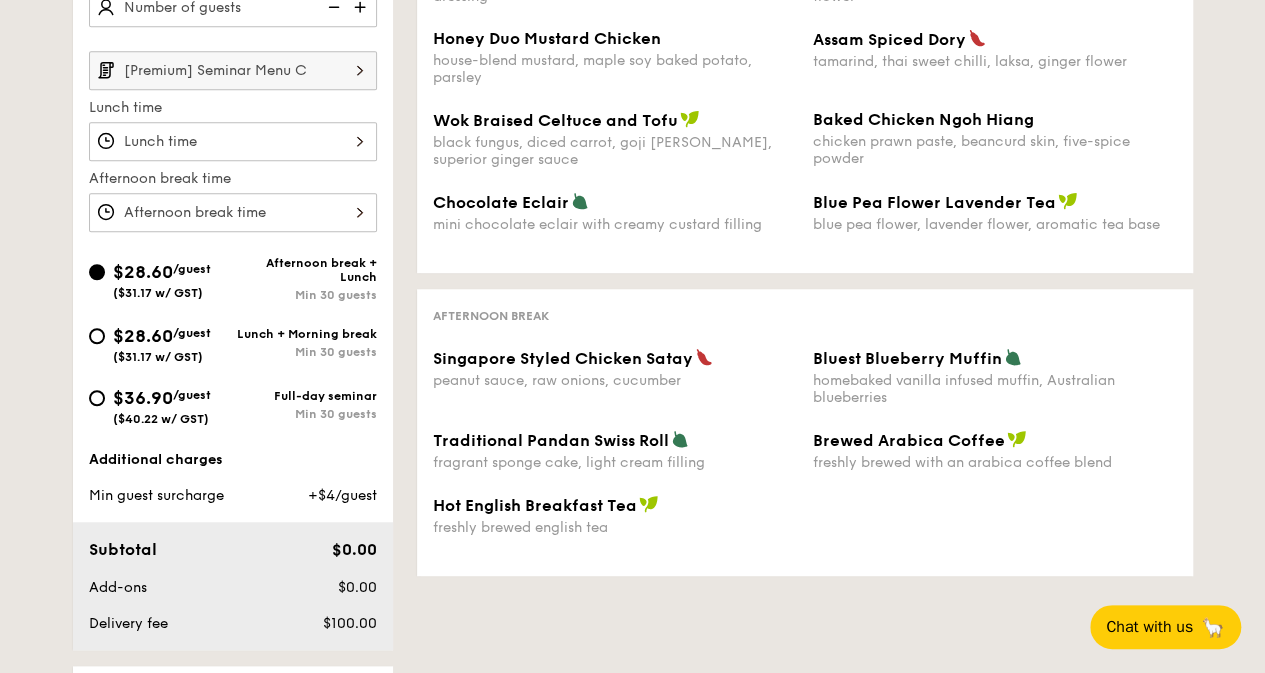 scroll, scrollTop: 500, scrollLeft: 0, axis: vertical 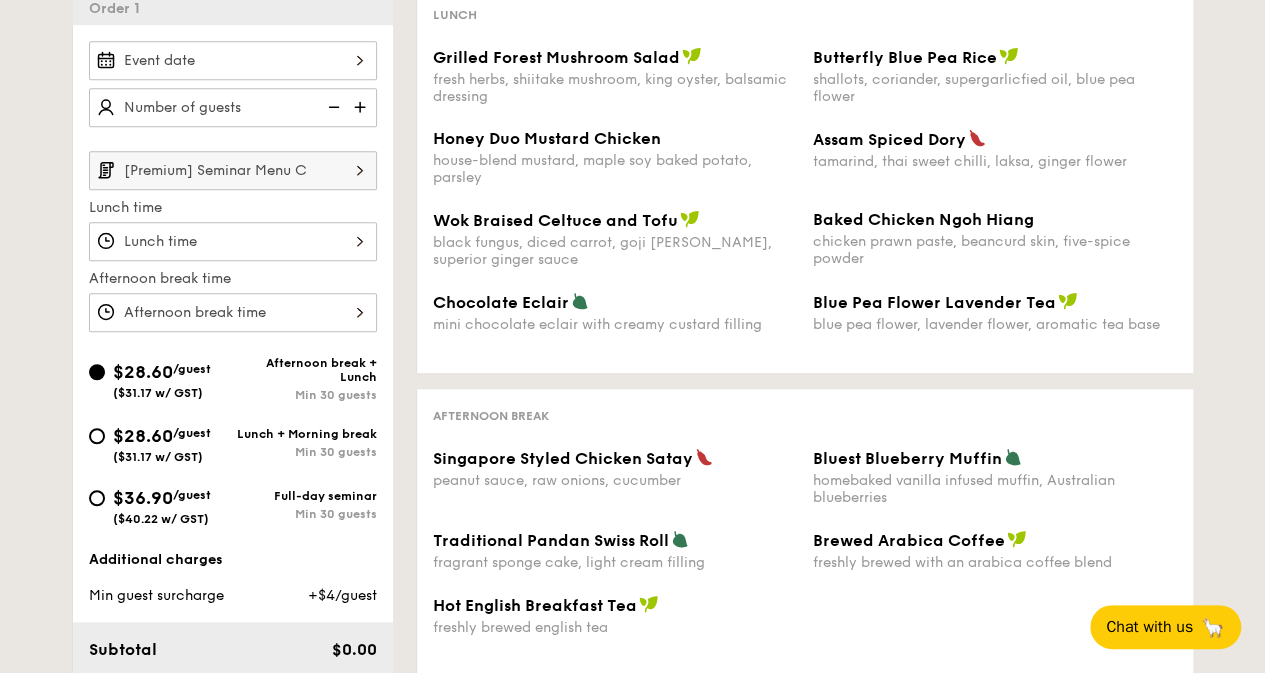 click on "[Premium] Seminar Menu C" at bounding box center [233, 170] 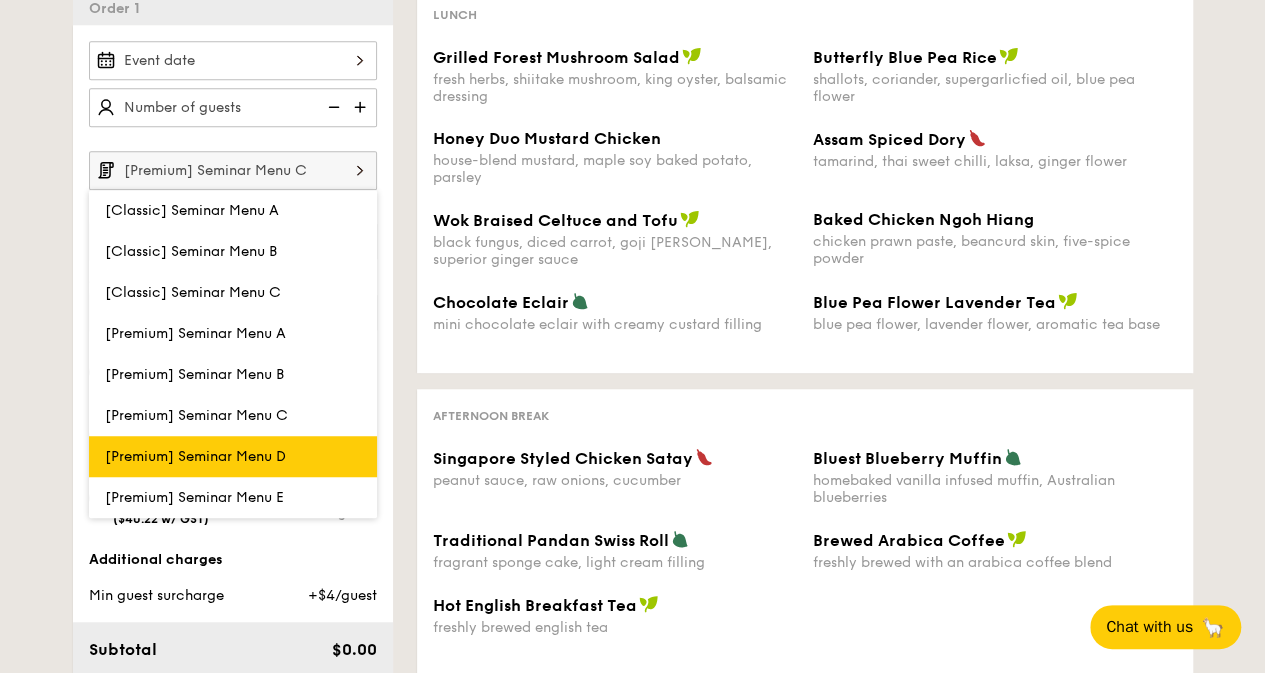 click on "[Premium] Seminar Menu D" at bounding box center (233, 456) 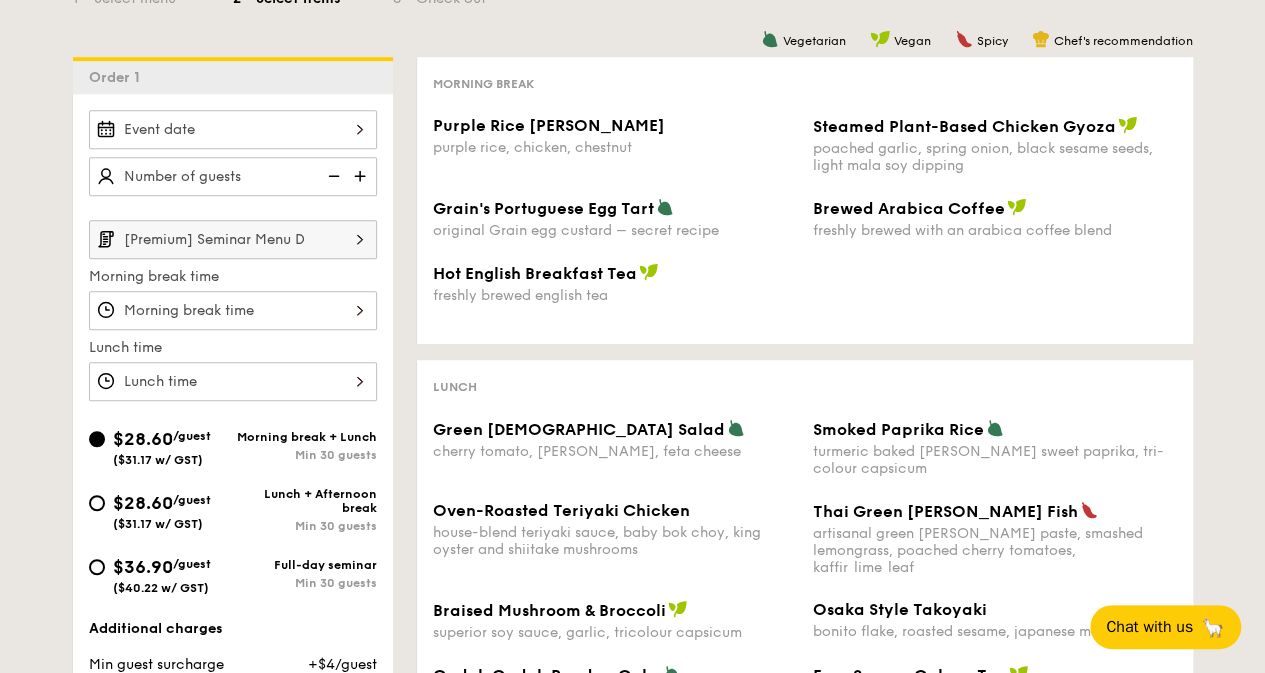 scroll, scrollTop: 400, scrollLeft: 0, axis: vertical 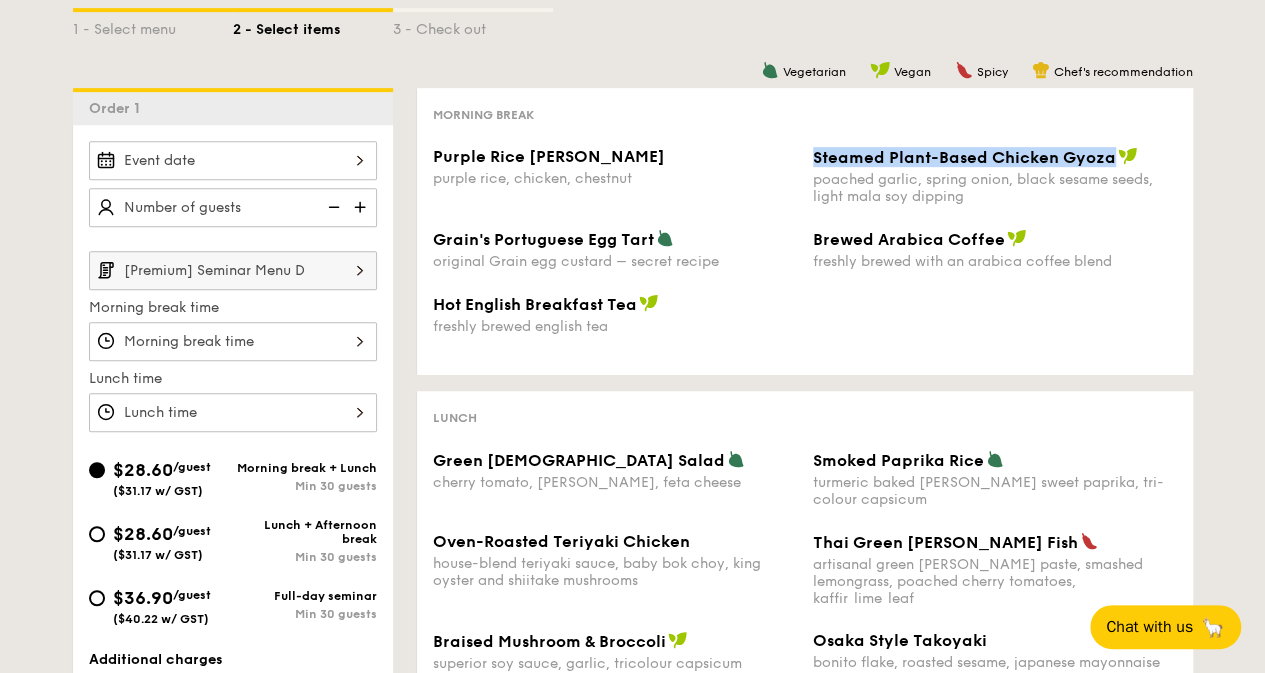 drag, startPoint x: 811, startPoint y: 155, endPoint x: 1066, endPoint y: 173, distance: 255.6345 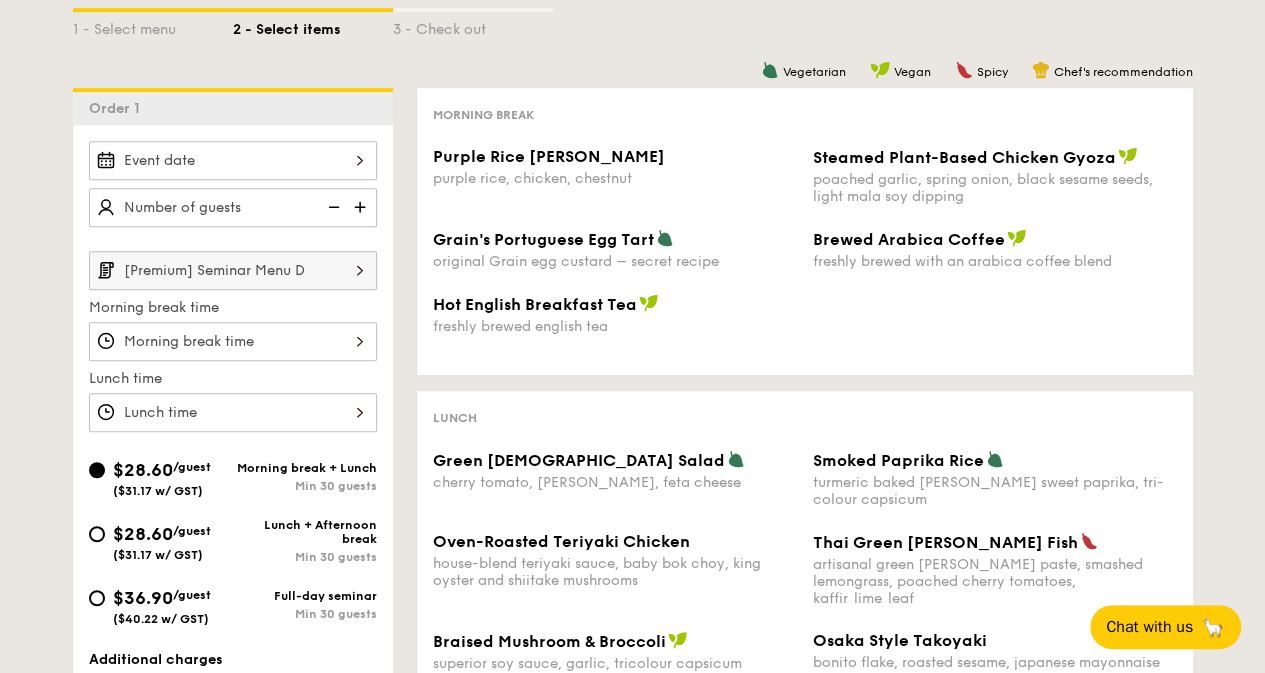 drag, startPoint x: 1062, startPoint y: 169, endPoint x: 906, endPoint y: 127, distance: 161.55495 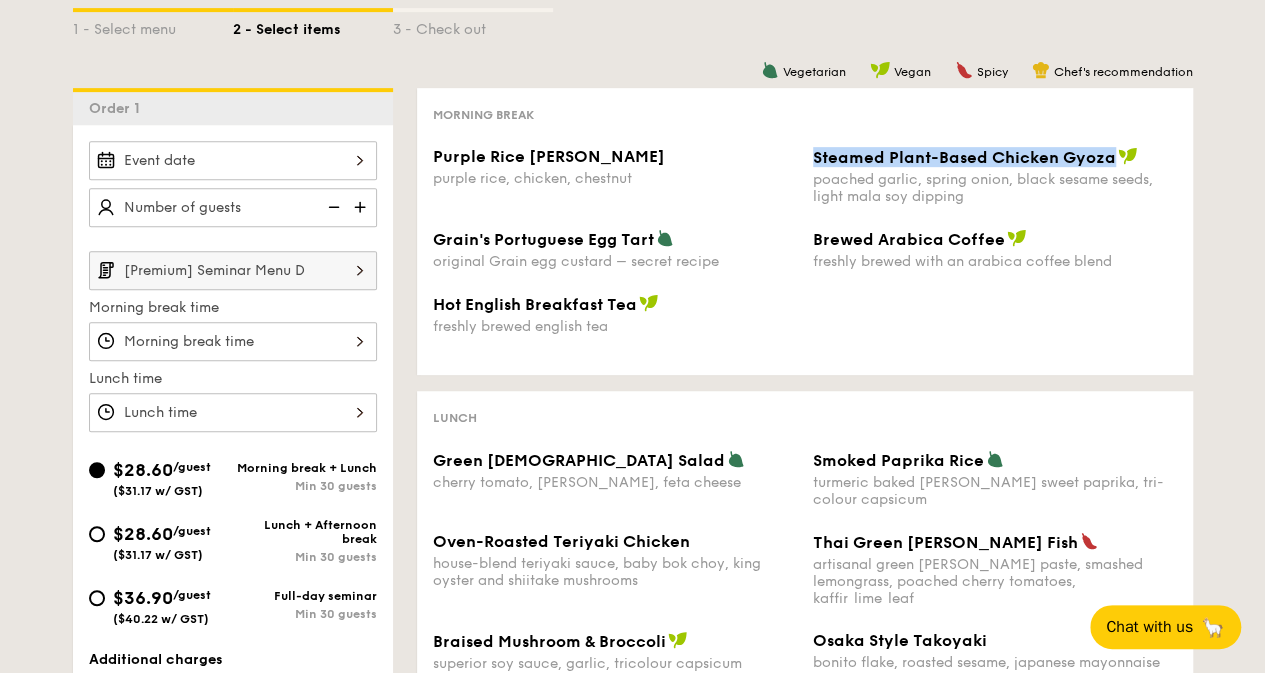 drag, startPoint x: 810, startPoint y: 156, endPoint x: 1110, endPoint y: 163, distance: 300.08167 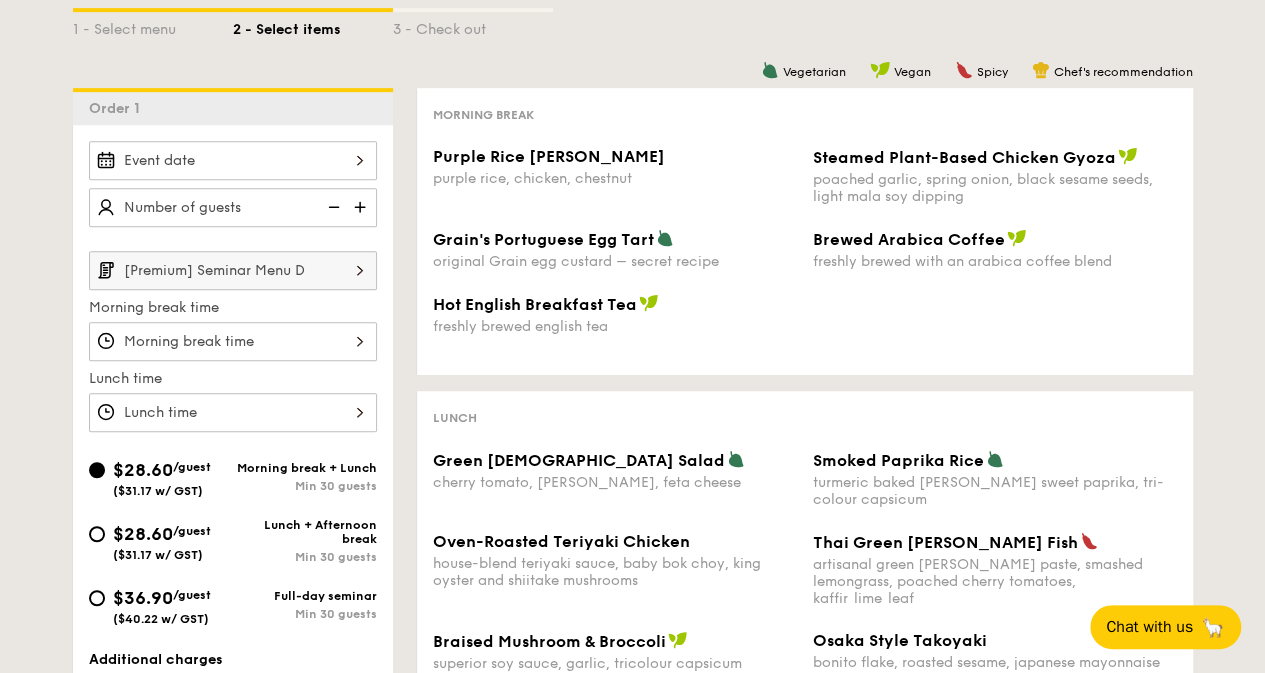 click on "[Premium] Seminar Menu D" at bounding box center (233, 270) 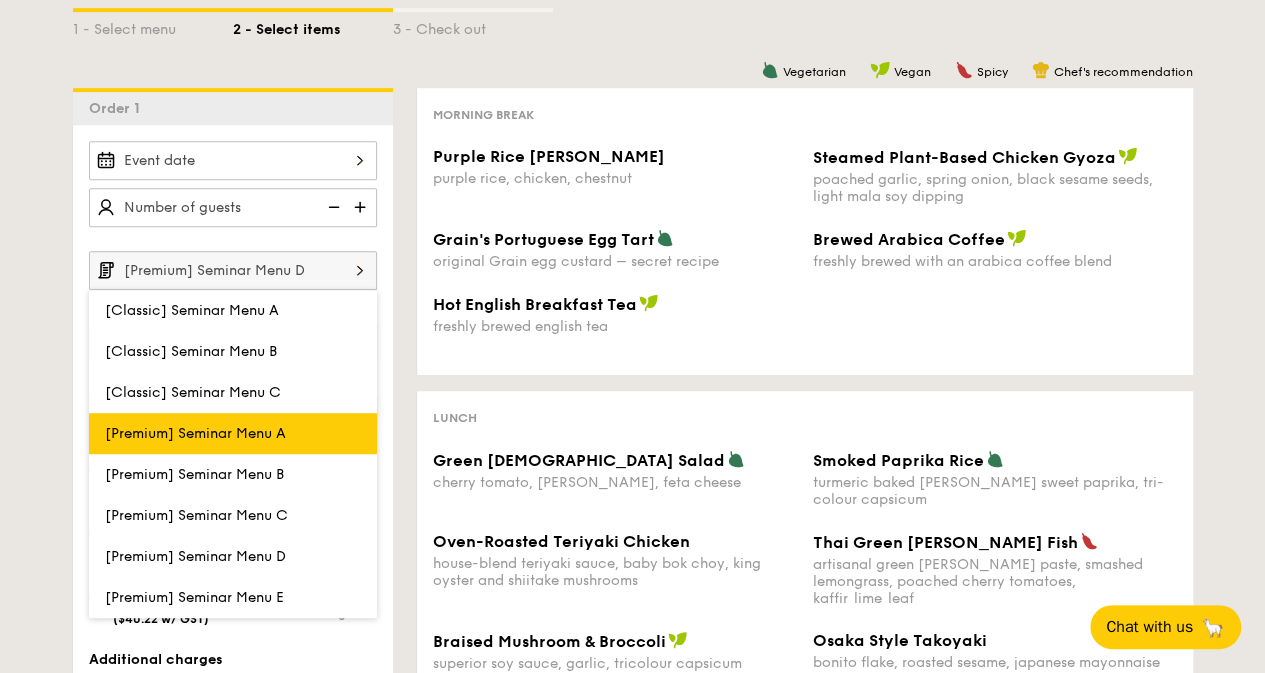 click on "[Premium] Seminar Menu A" at bounding box center (233, 433) 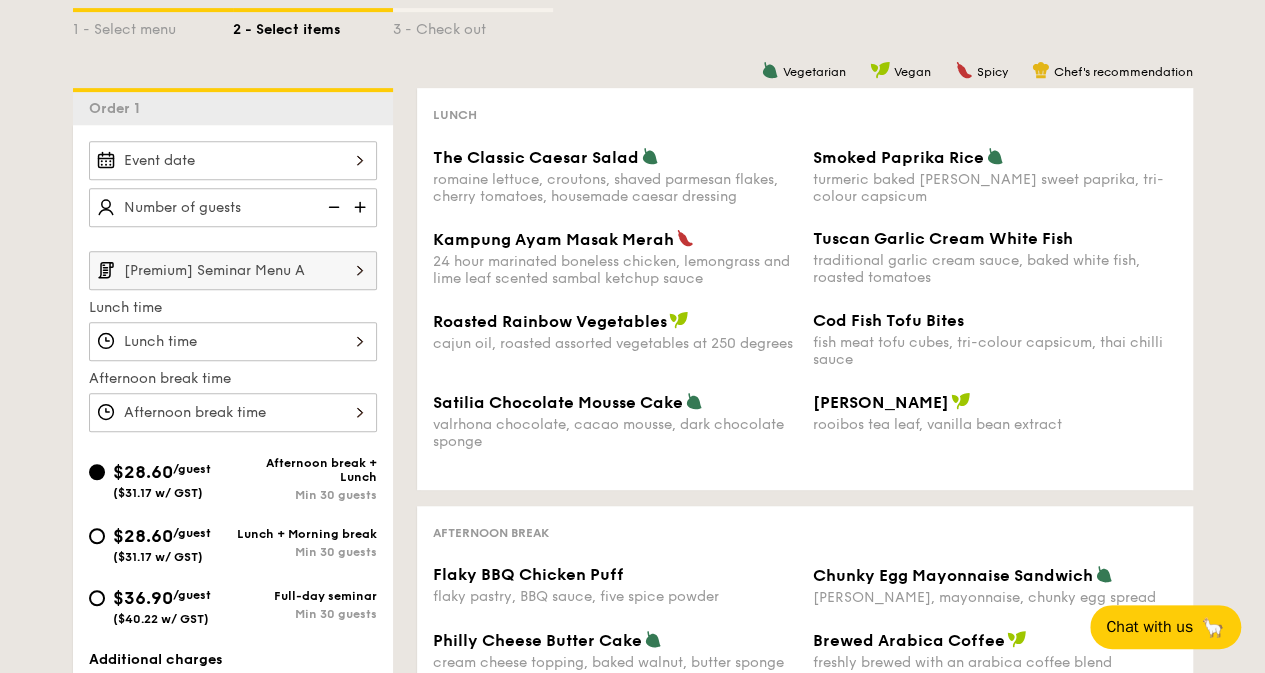 click on "[Premium] Seminar Menu A" at bounding box center (233, 270) 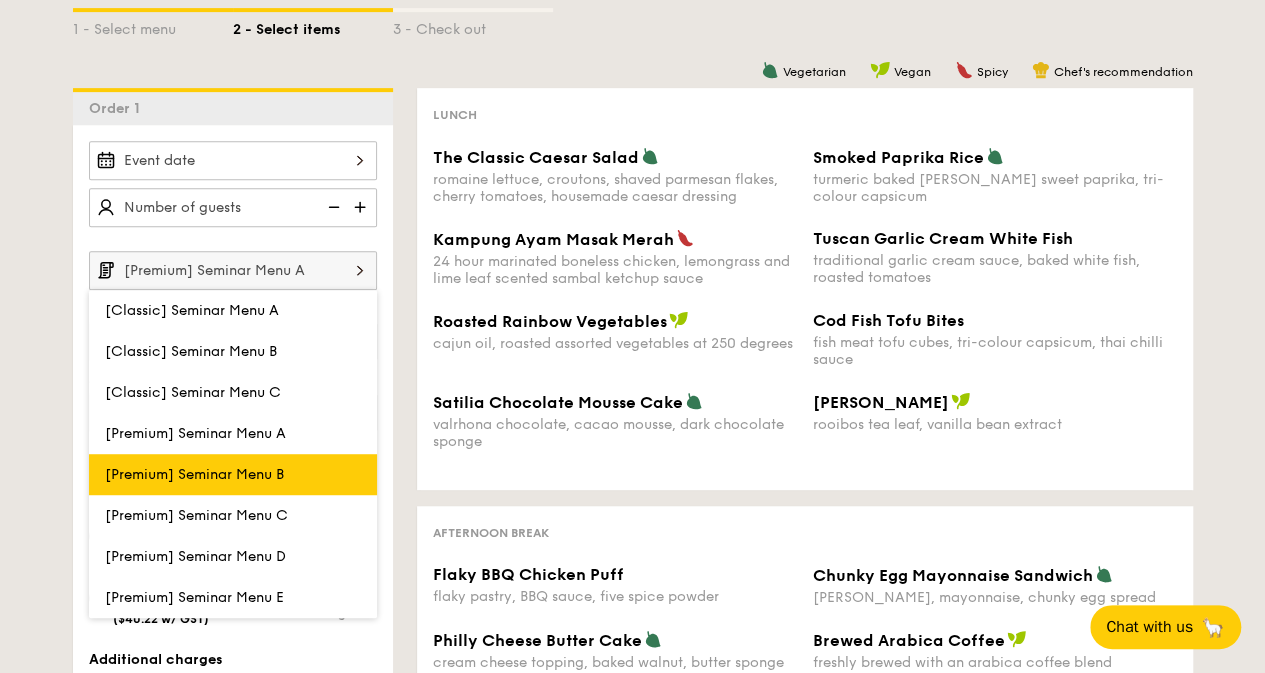 click on "[Premium] Seminar Menu B" at bounding box center [233, 474] 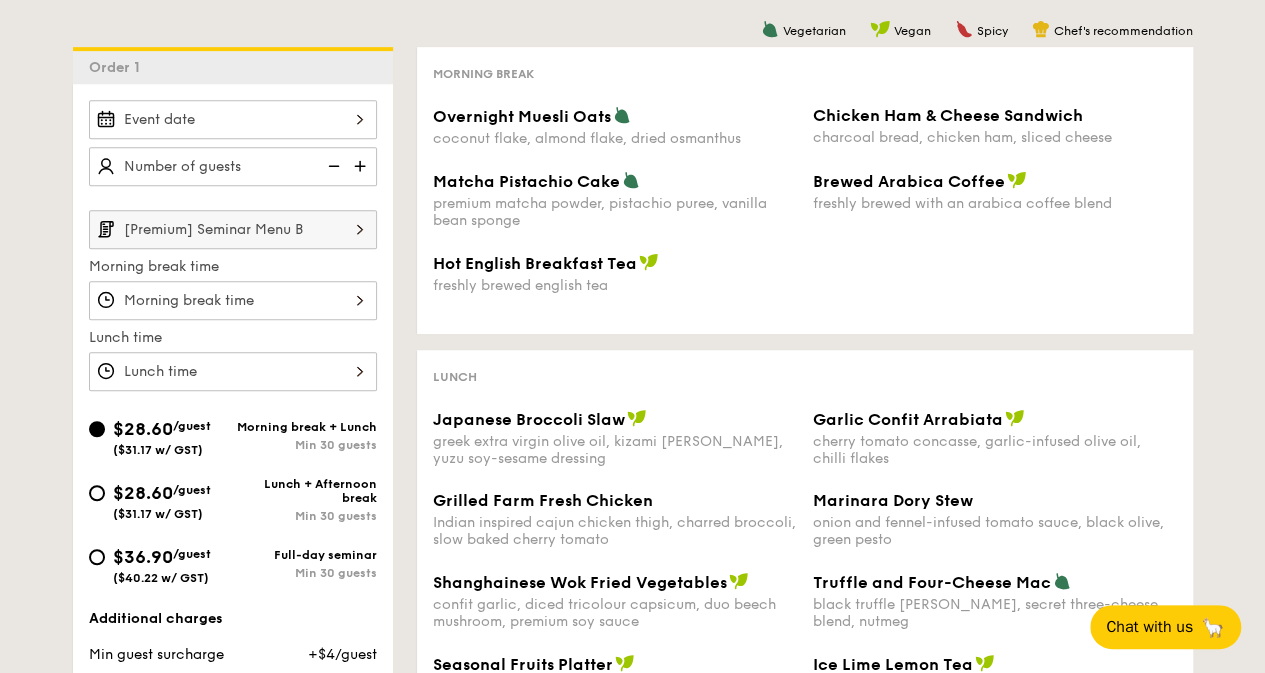 scroll, scrollTop: 400, scrollLeft: 0, axis: vertical 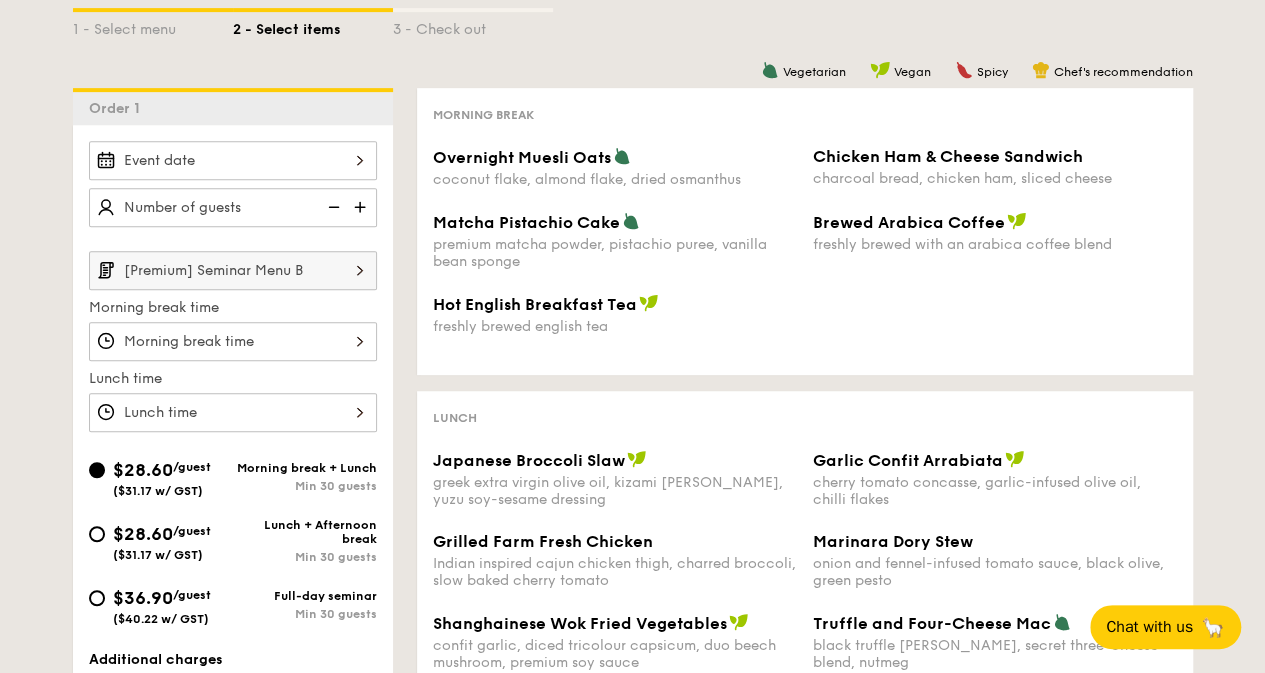 click on "[Premium] Seminar Menu B" at bounding box center (233, 270) 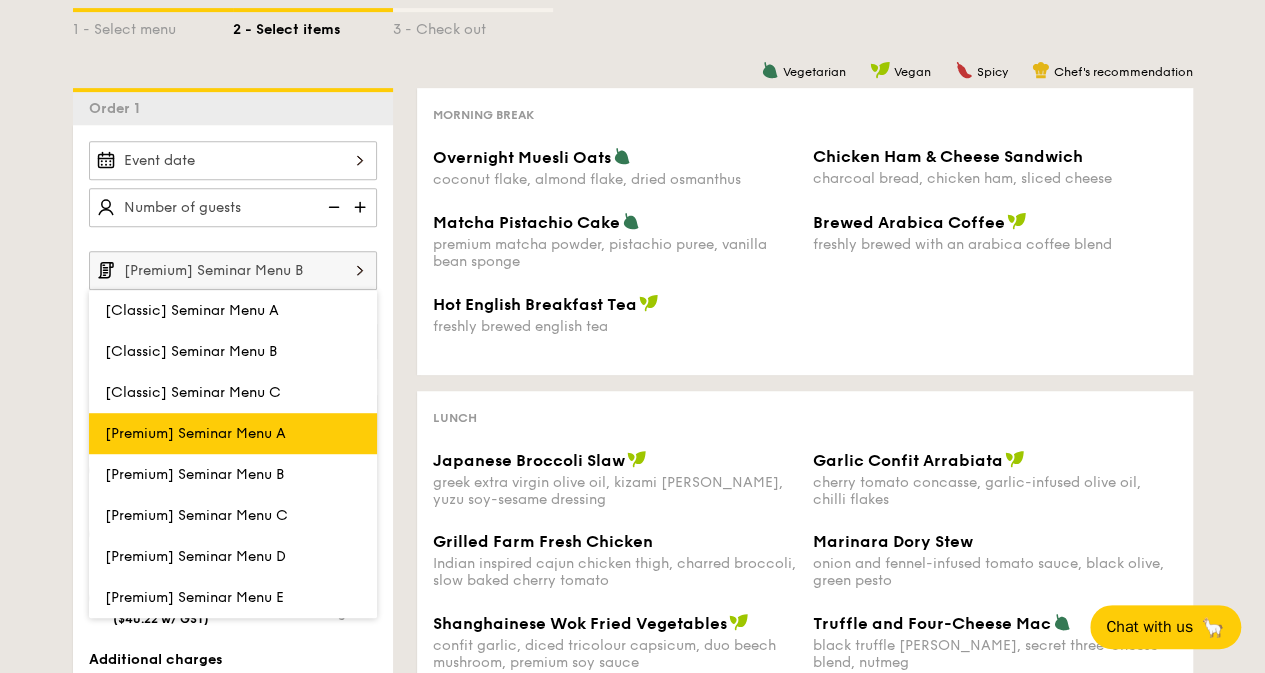 click on "[Premium] Seminar Menu A" at bounding box center (233, 433) 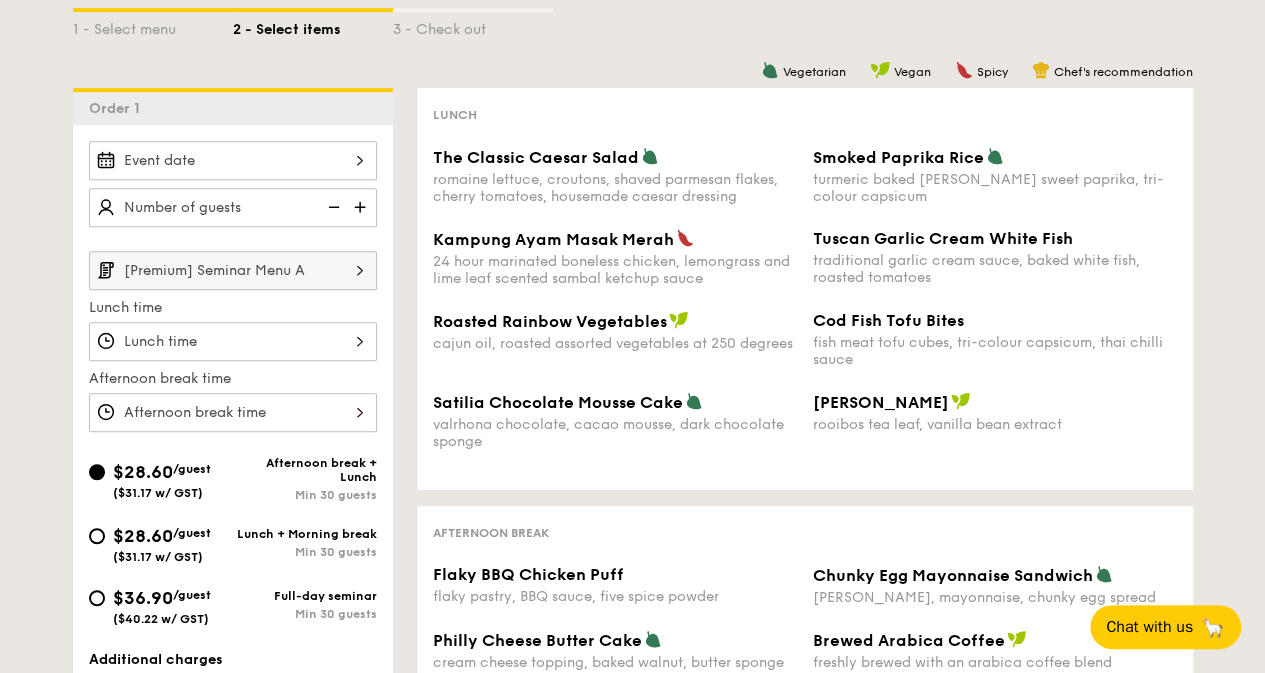 scroll, scrollTop: 500, scrollLeft: 0, axis: vertical 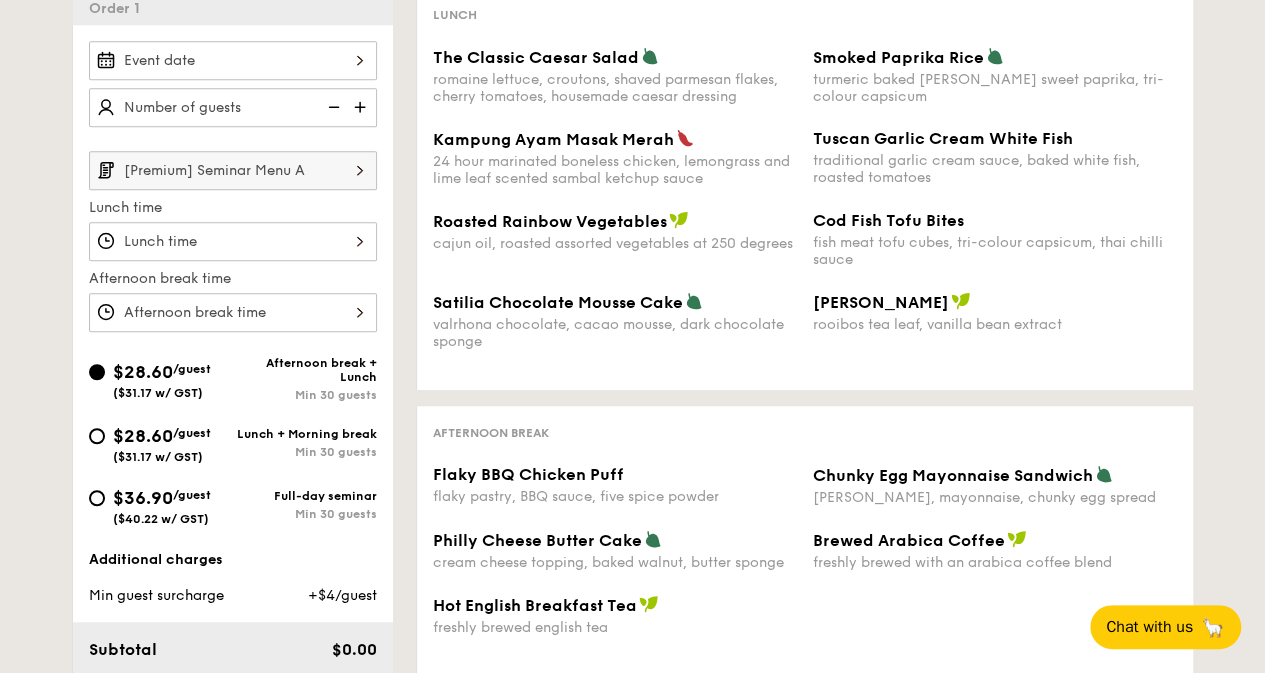 click on "[Premium] Seminar Menu A" at bounding box center [233, 170] 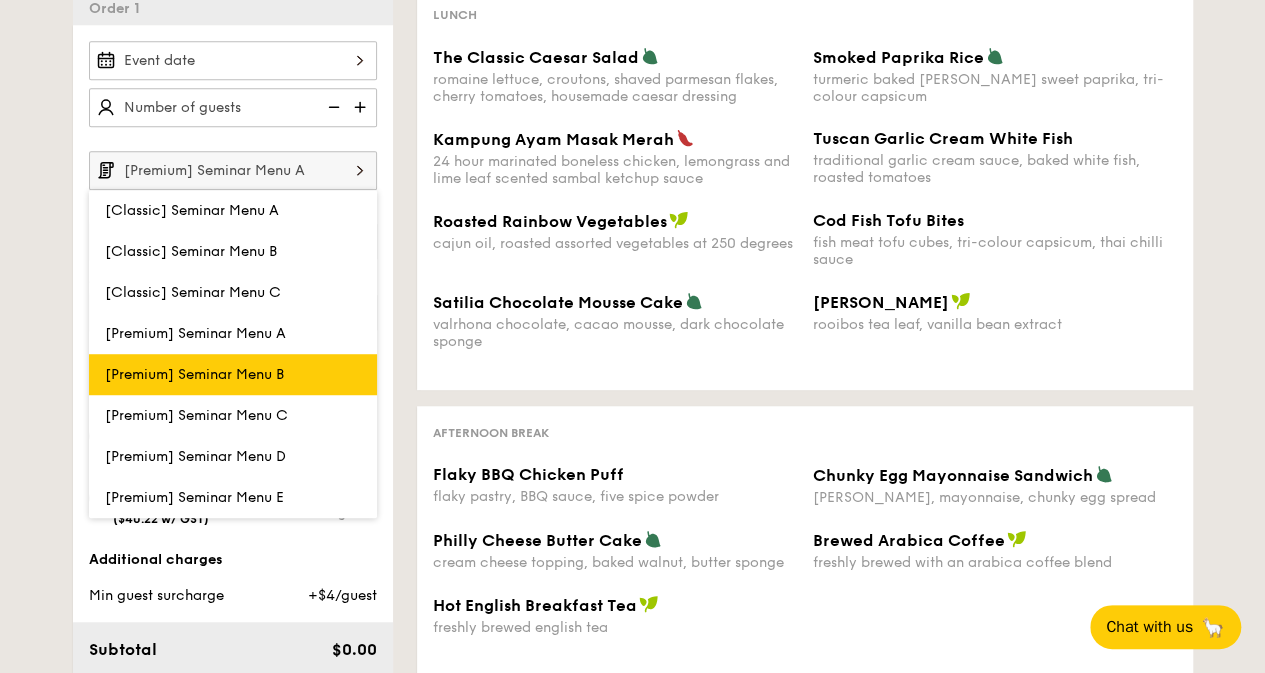 click on "[Premium] Seminar Menu B" at bounding box center (194, 374) 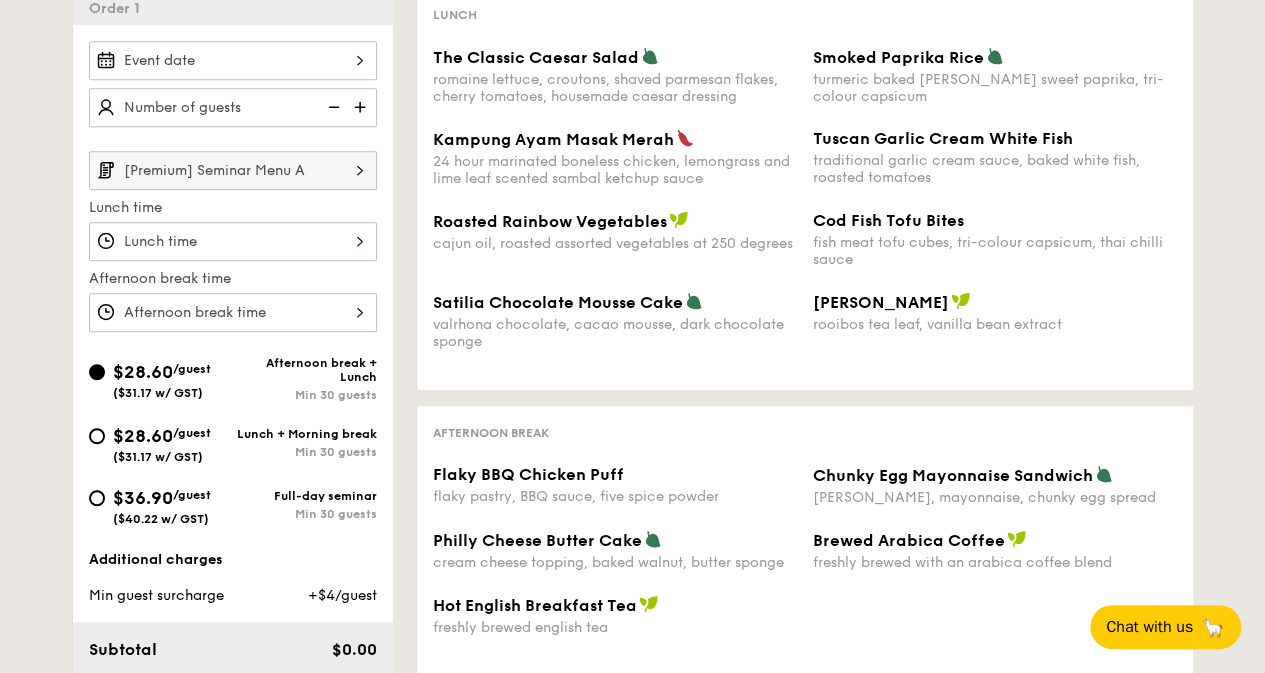 scroll, scrollTop: 400, scrollLeft: 0, axis: vertical 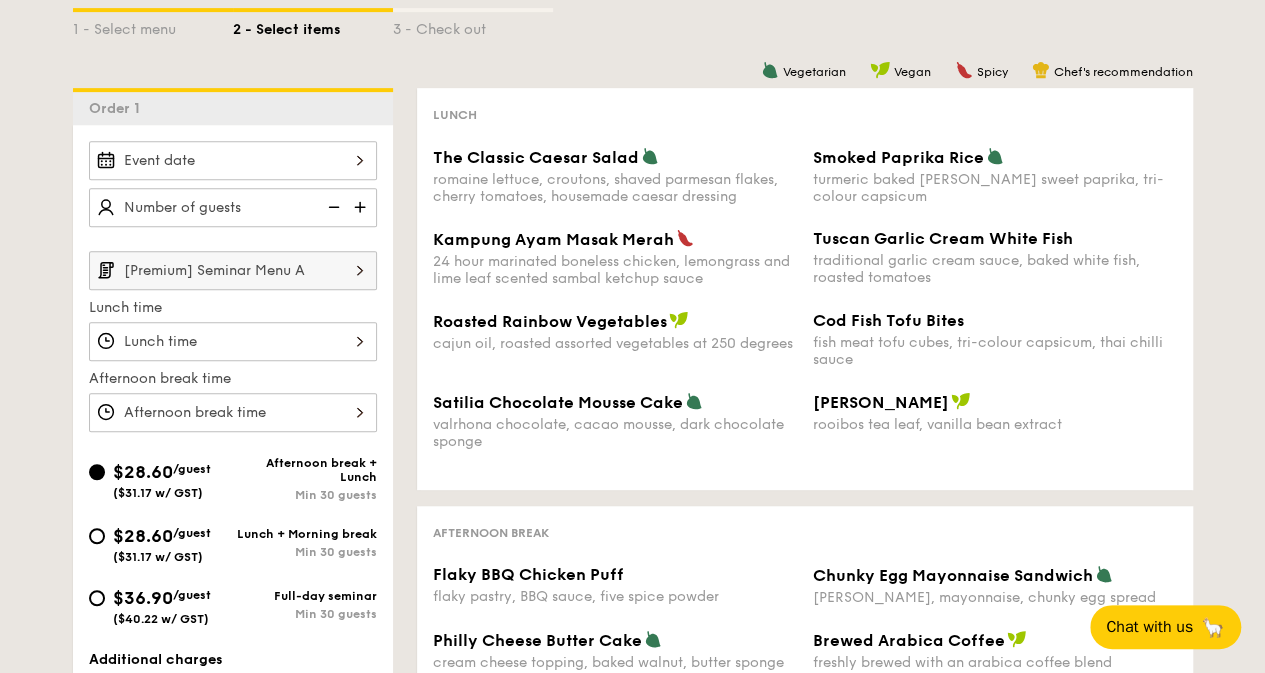 click on "[Premium] Seminar Menu A" at bounding box center [233, 270] 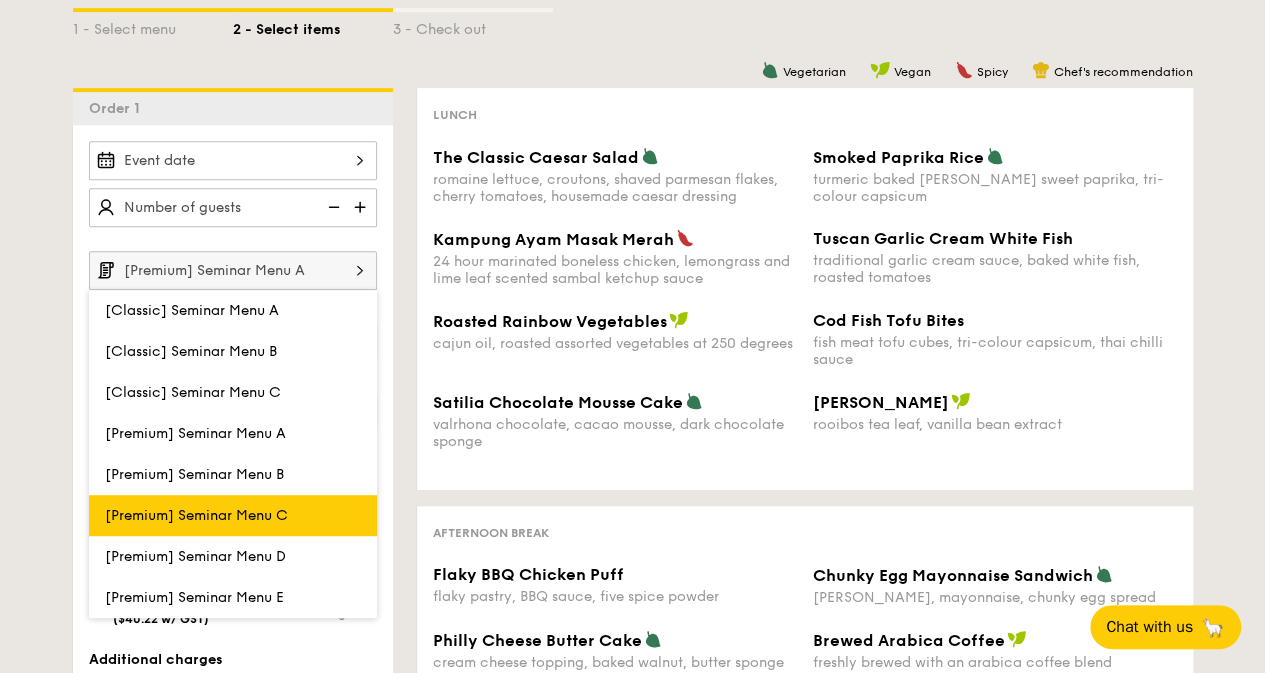 click on "[Premium] Seminar Menu C" at bounding box center [196, 515] 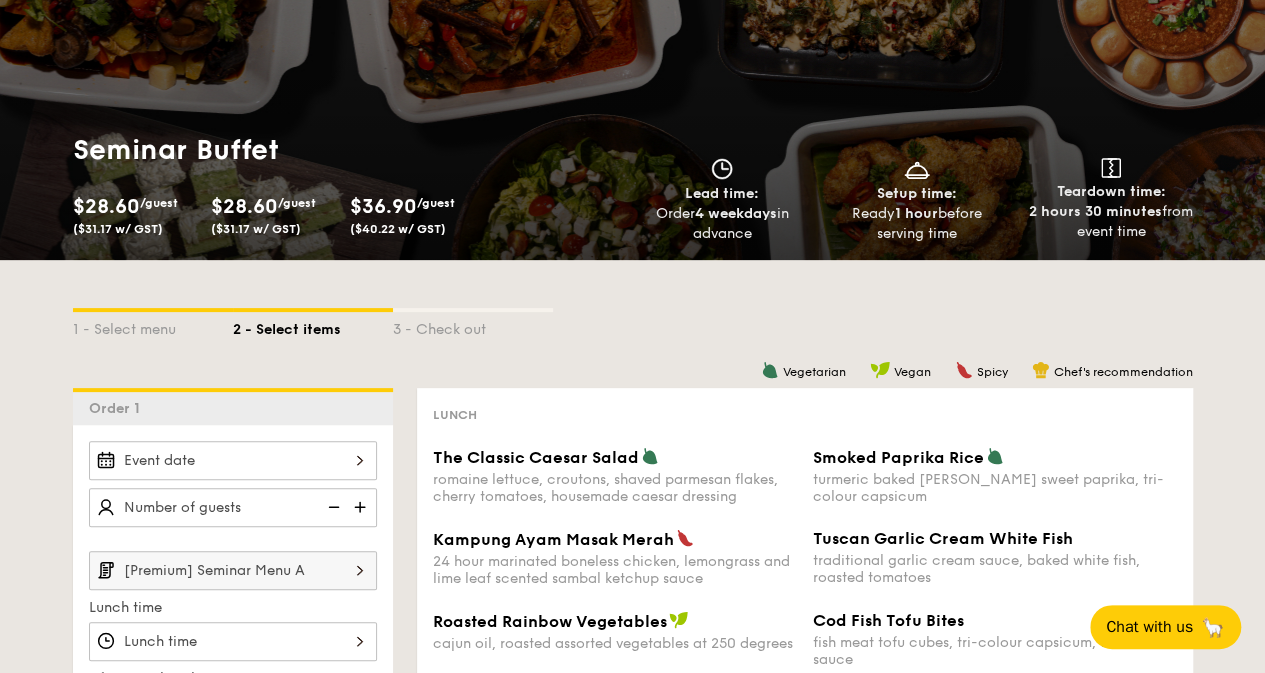 scroll, scrollTop: 200, scrollLeft: 0, axis: vertical 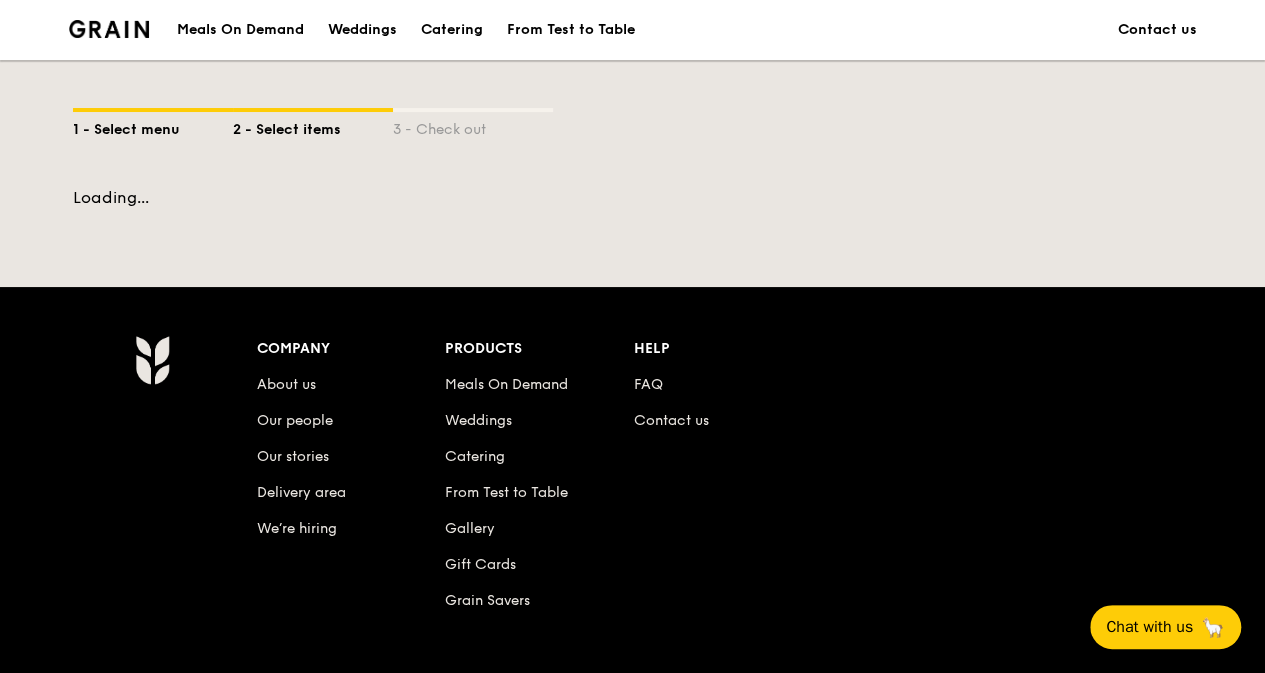 click on "1 - Select menu" at bounding box center [153, 126] 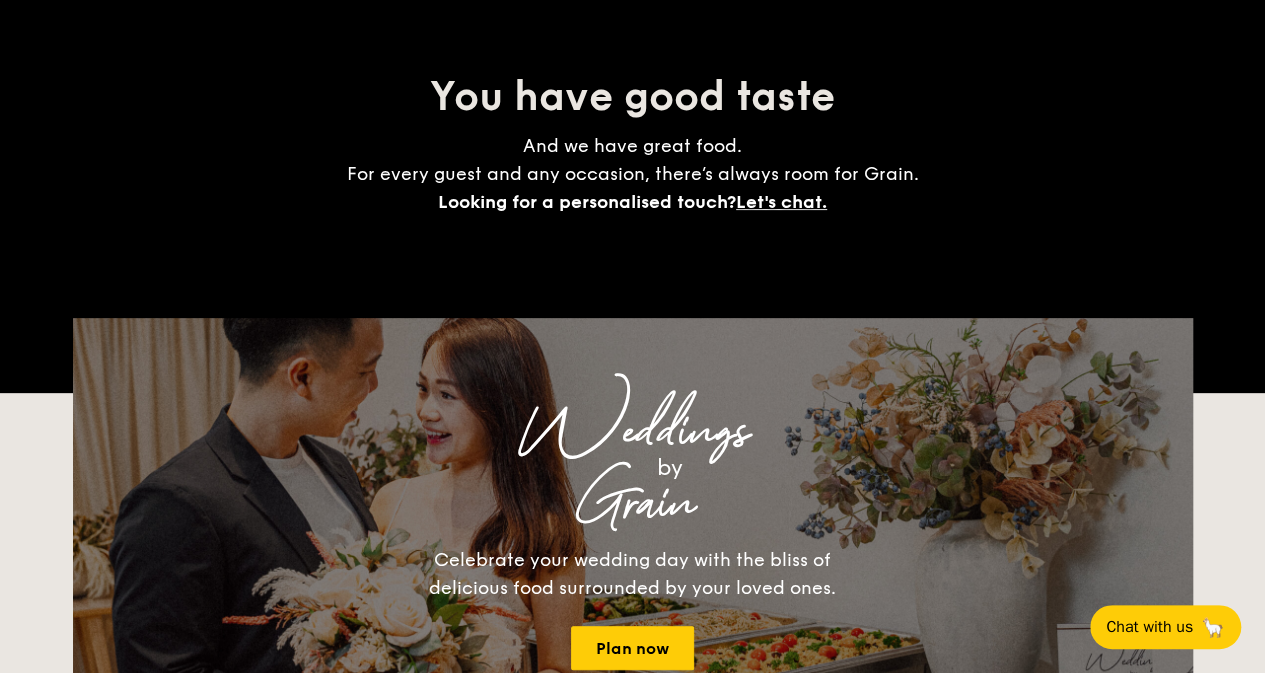 scroll, scrollTop: 0, scrollLeft: 0, axis: both 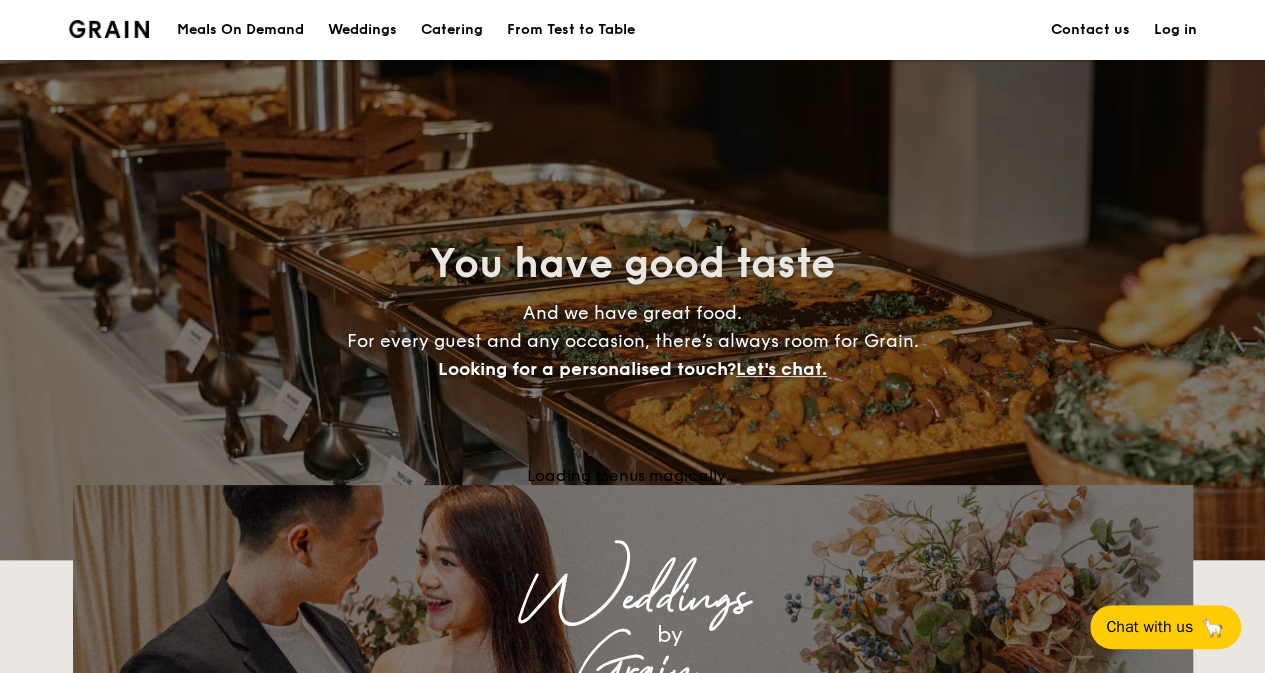 click on "Catering" at bounding box center [452, 30] 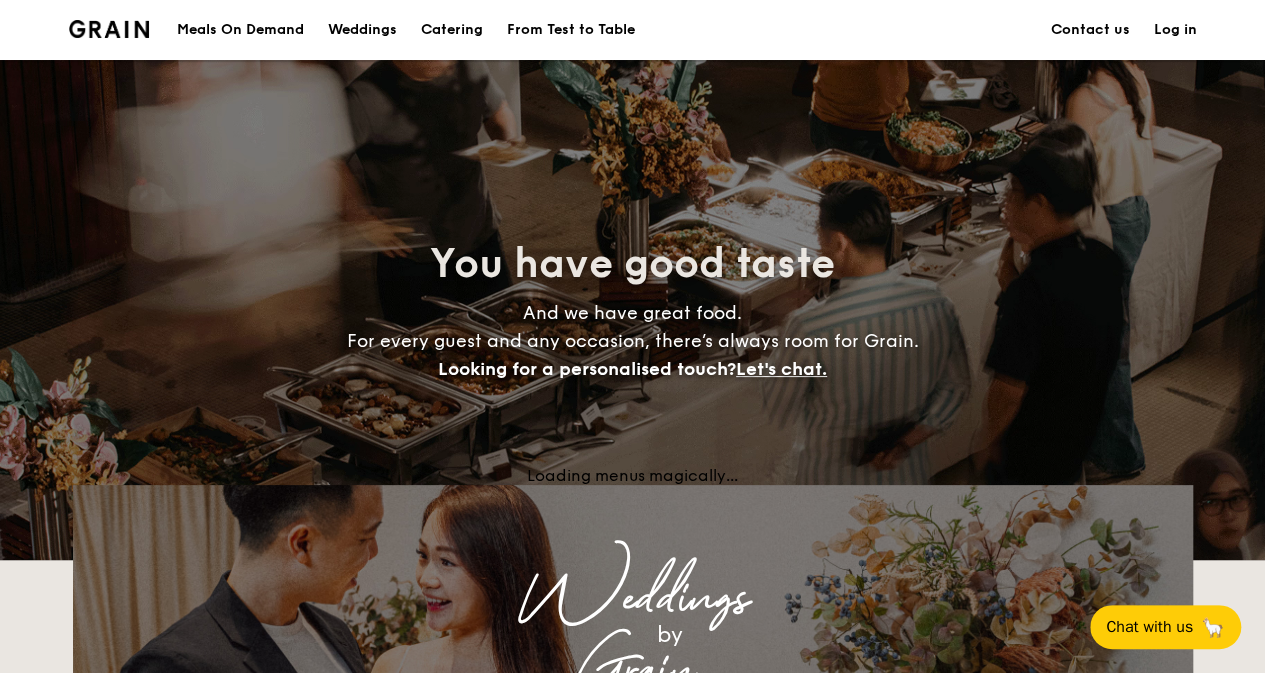 click on "Catering" at bounding box center (452, 30) 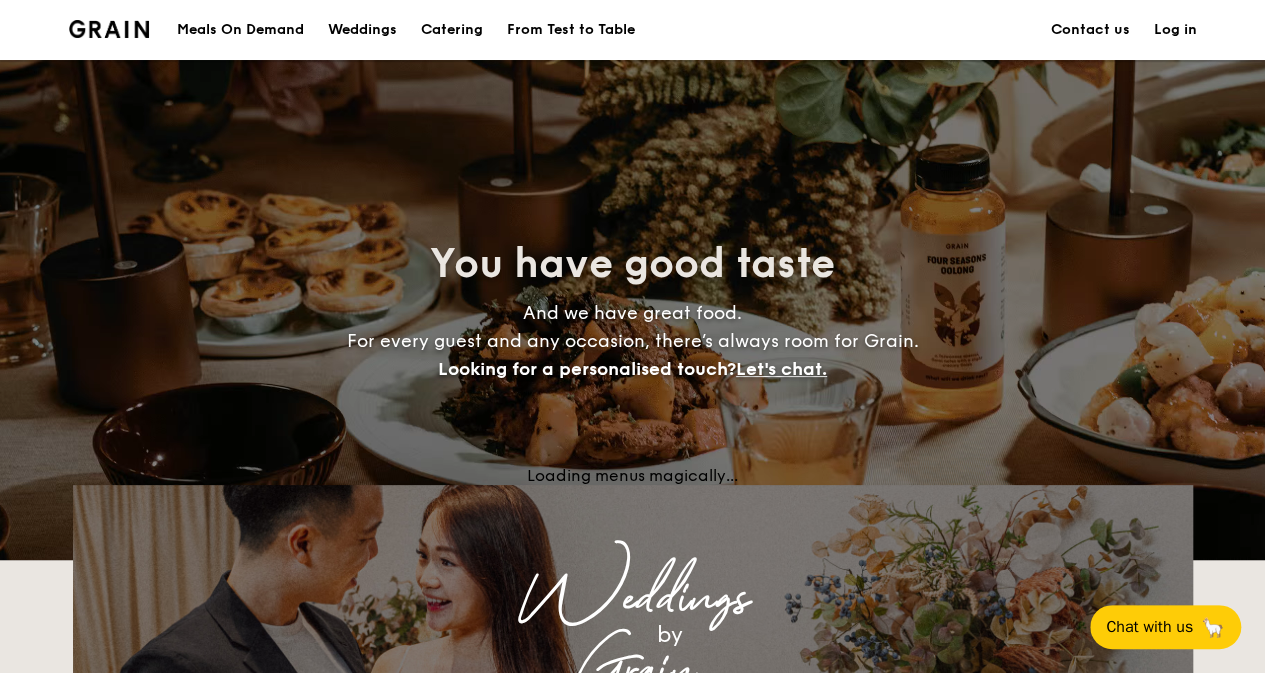 click on "Catering" at bounding box center [452, 30] 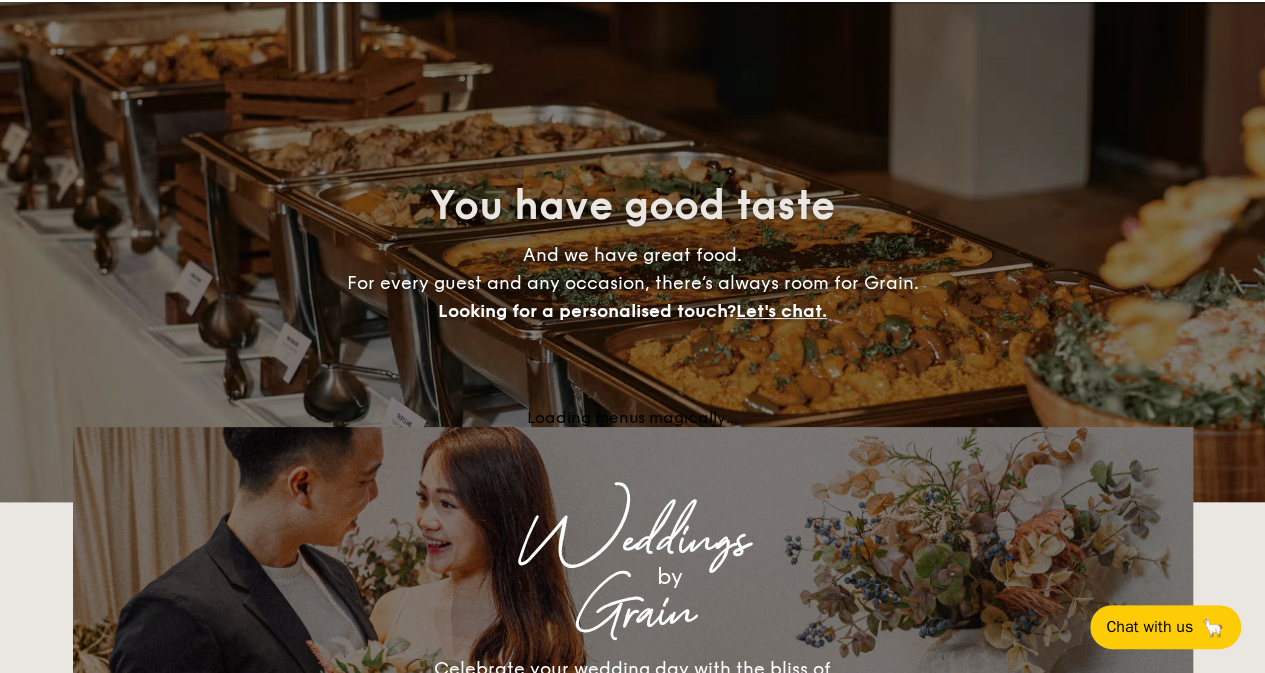 scroll, scrollTop: 0, scrollLeft: 0, axis: both 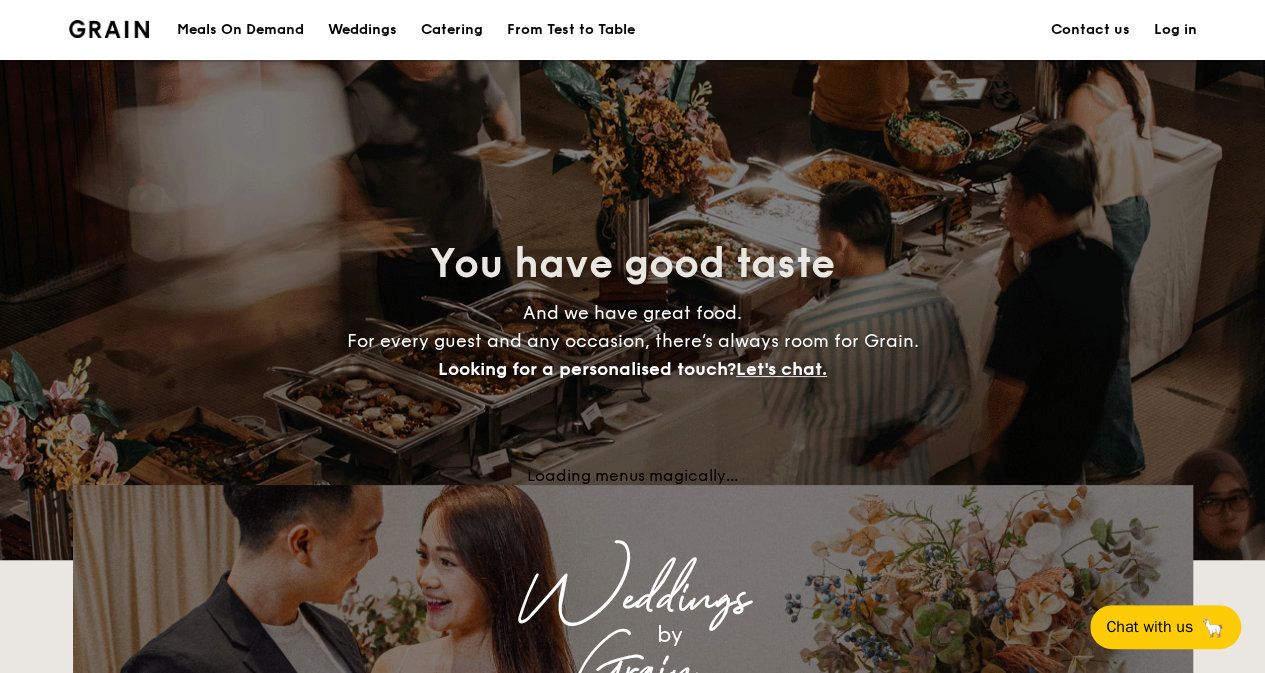 click on "Catering" at bounding box center (452, 30) 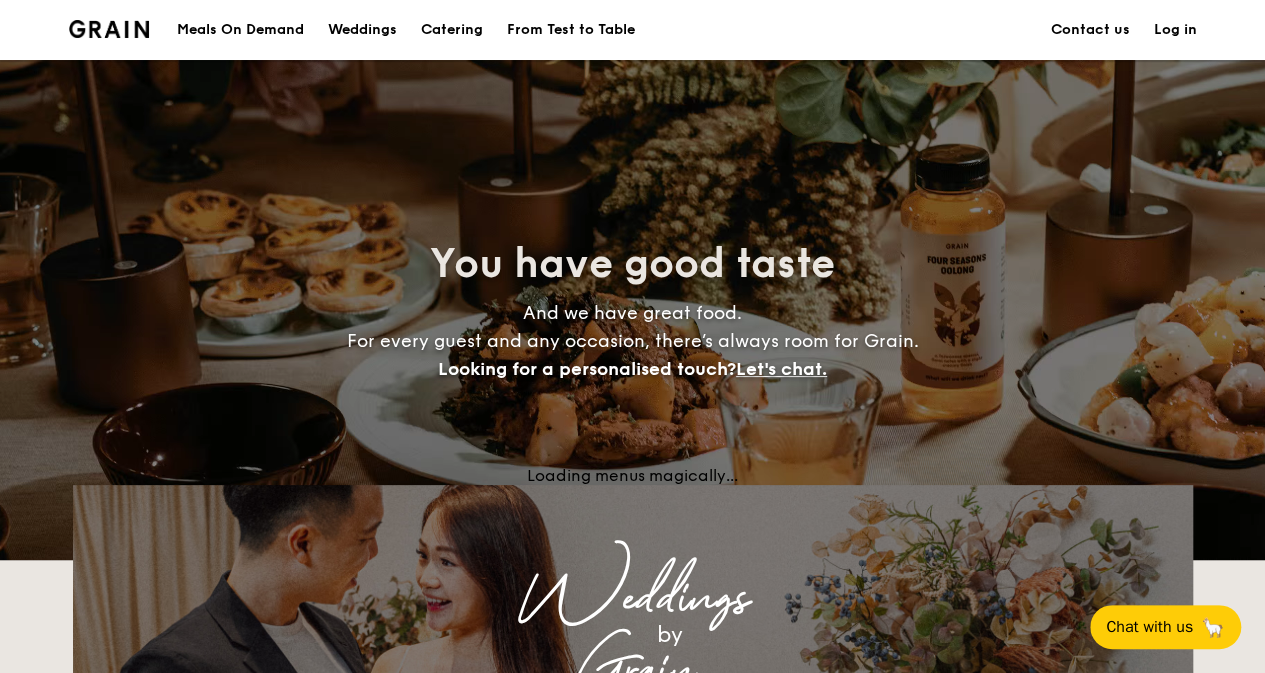 click on "Catering" at bounding box center [452, 30] 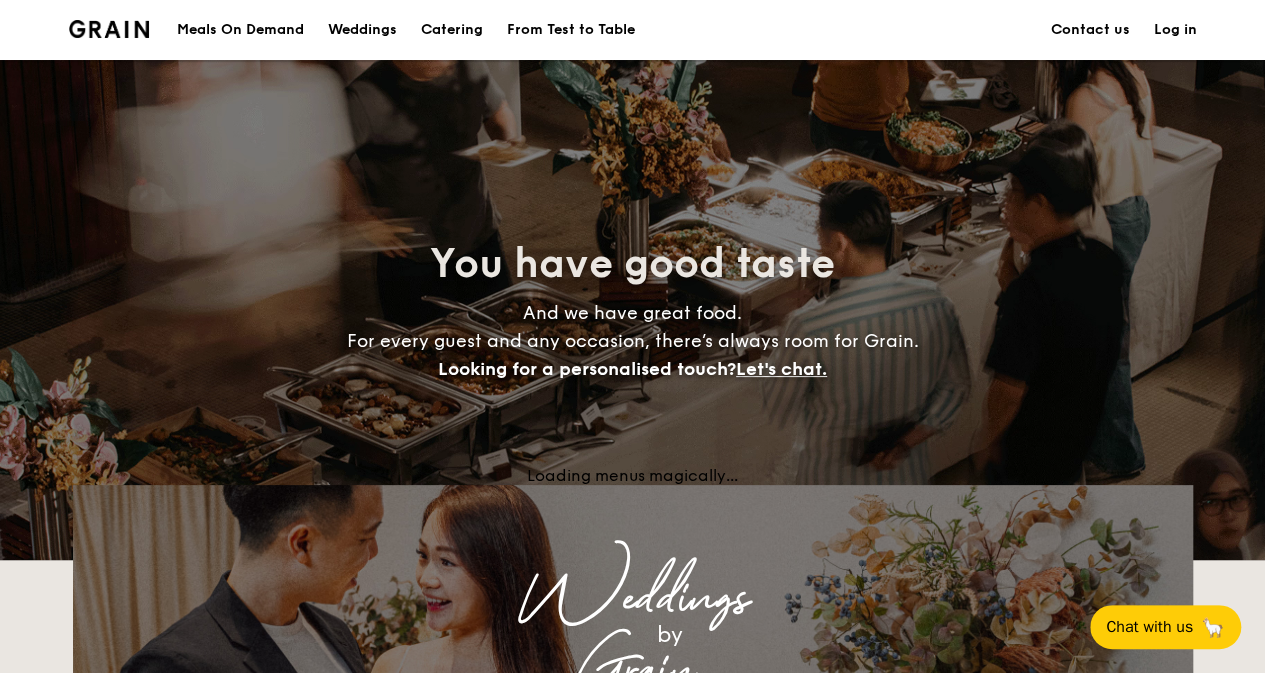 click on "Catering" at bounding box center [452, 30] 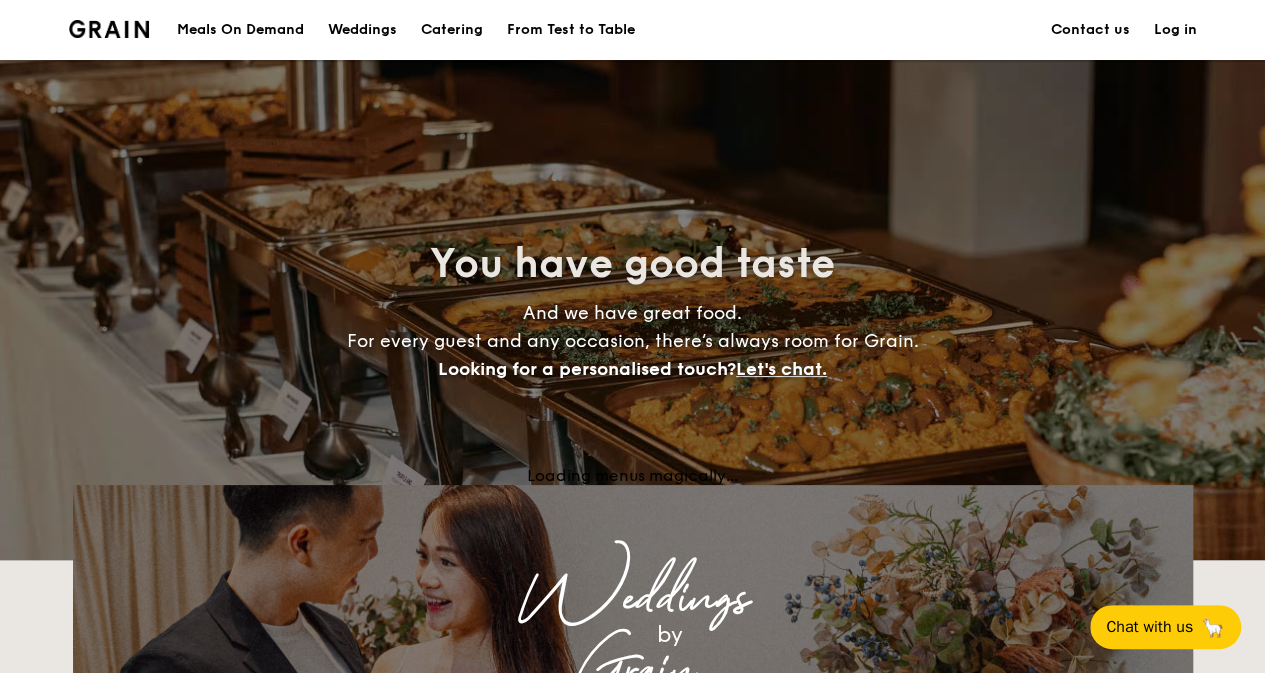 click on "Meals On Demand
Weddings
Catering
From Test to Table
Contact us Log in" at bounding box center [632, 30] 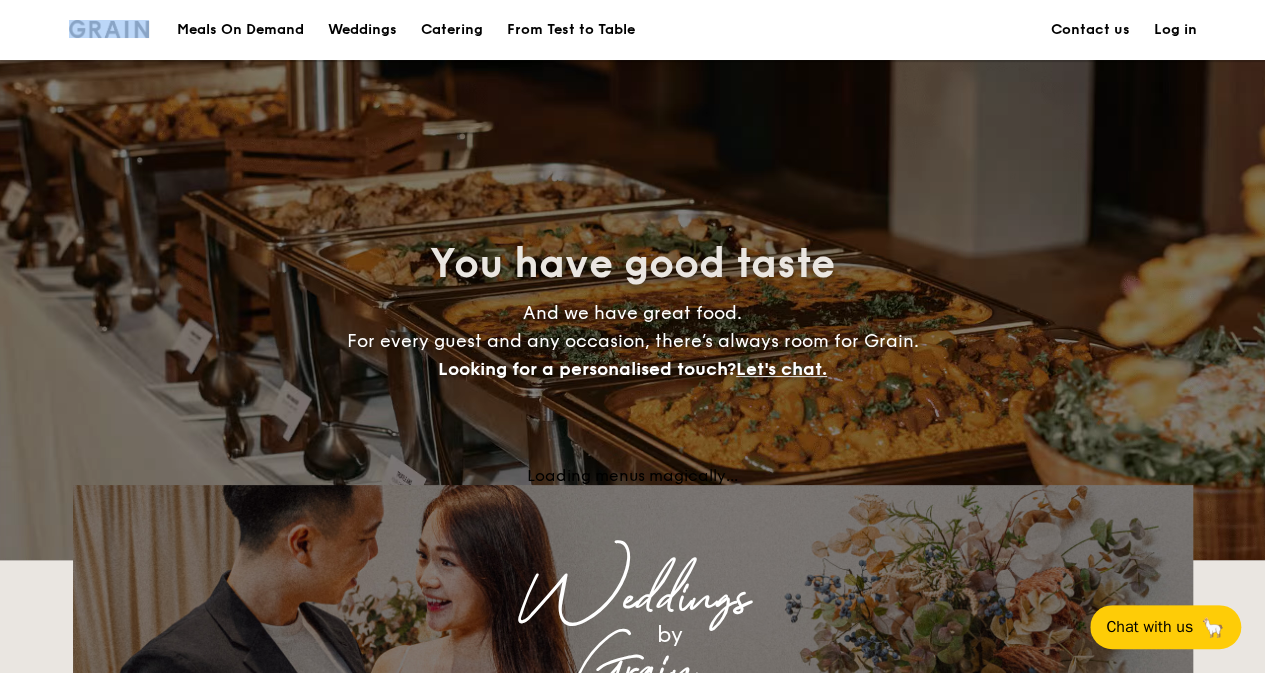 click on "Meals On Demand
Weddings
Catering
From Test to Table
Contact us Log in" at bounding box center (633, 30) 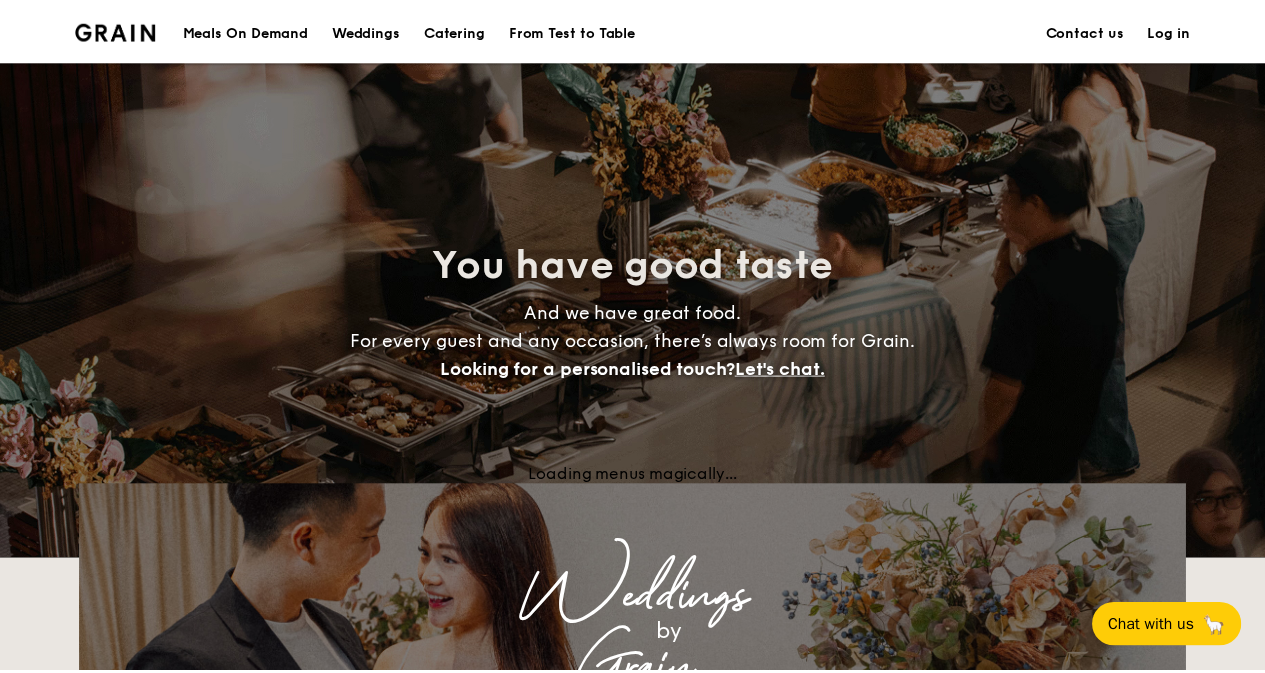 scroll, scrollTop: 0, scrollLeft: 0, axis: both 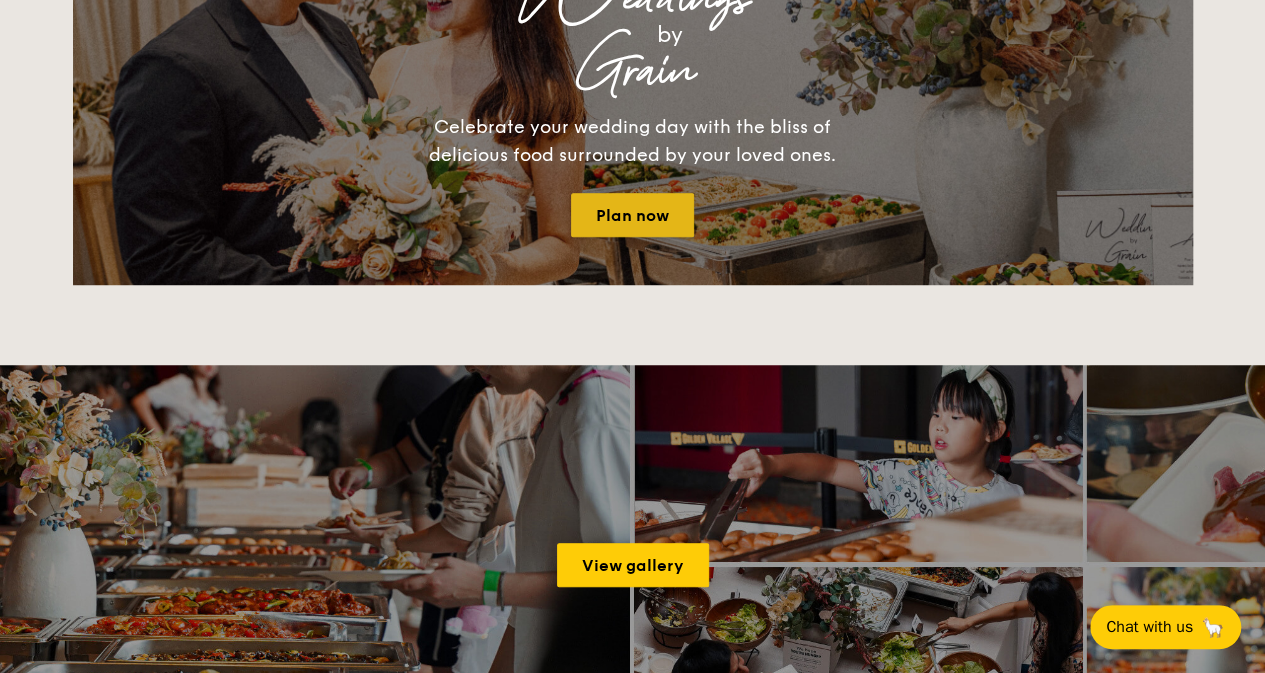 click on "Plan now" at bounding box center (632, 215) 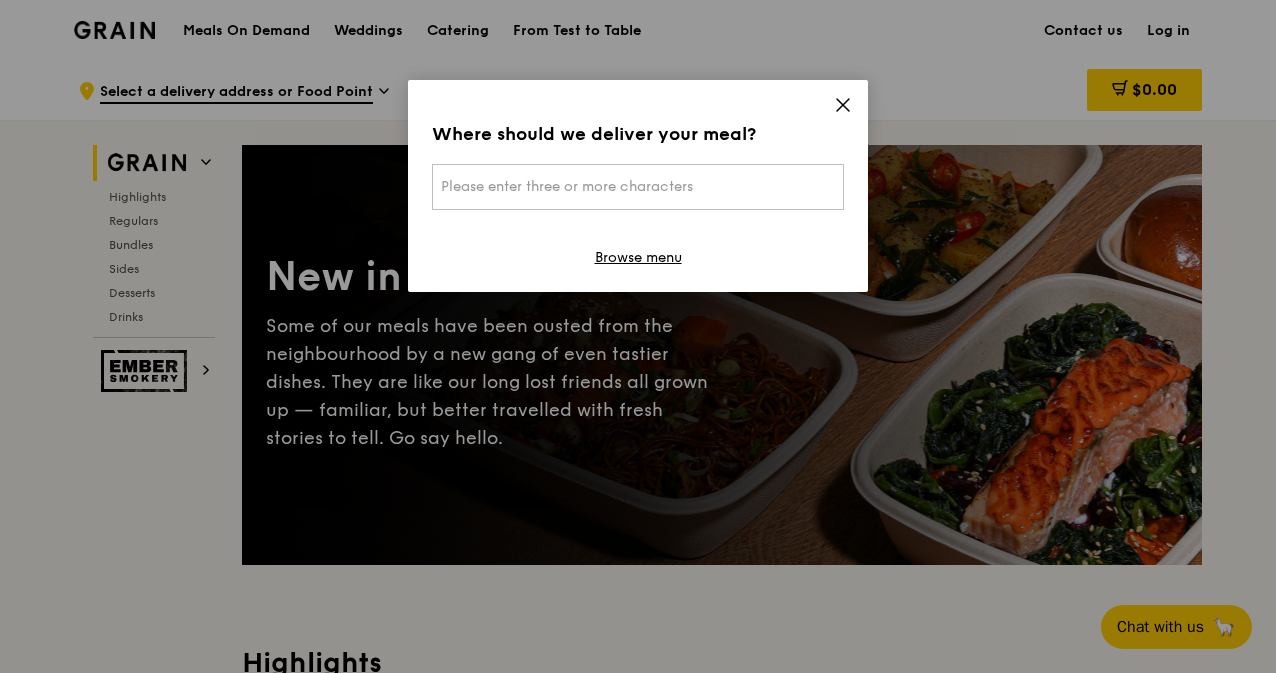 scroll, scrollTop: 0, scrollLeft: 0, axis: both 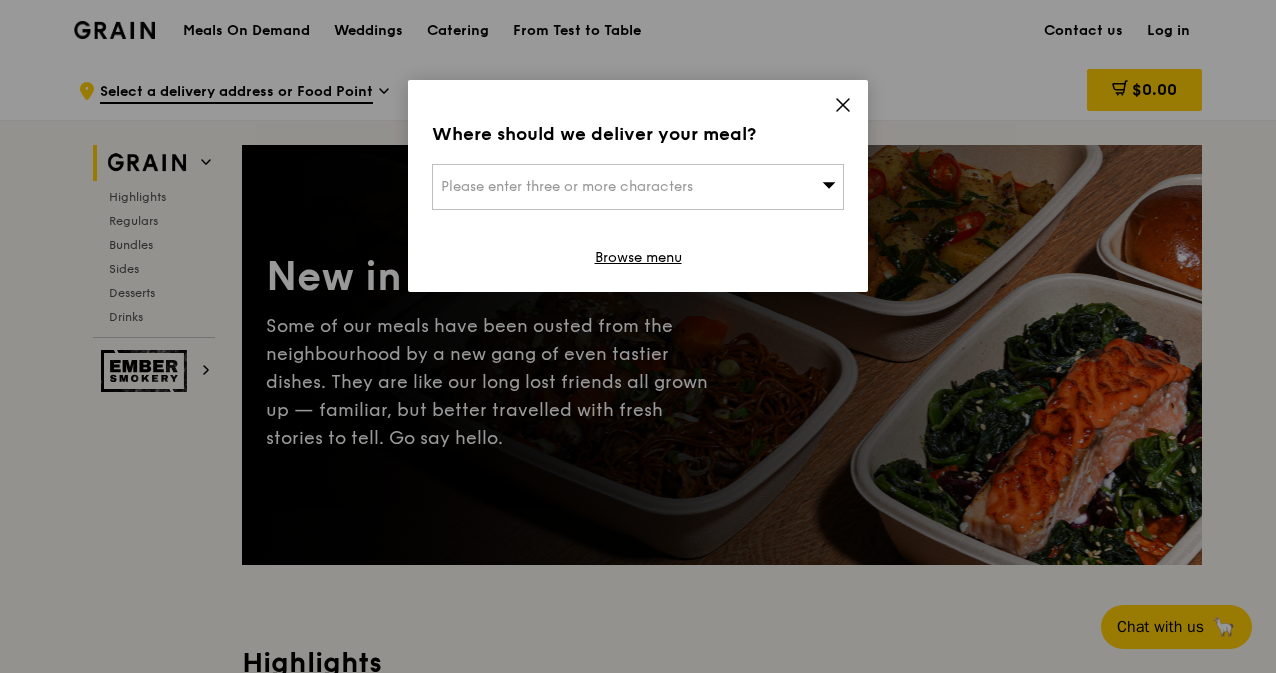click 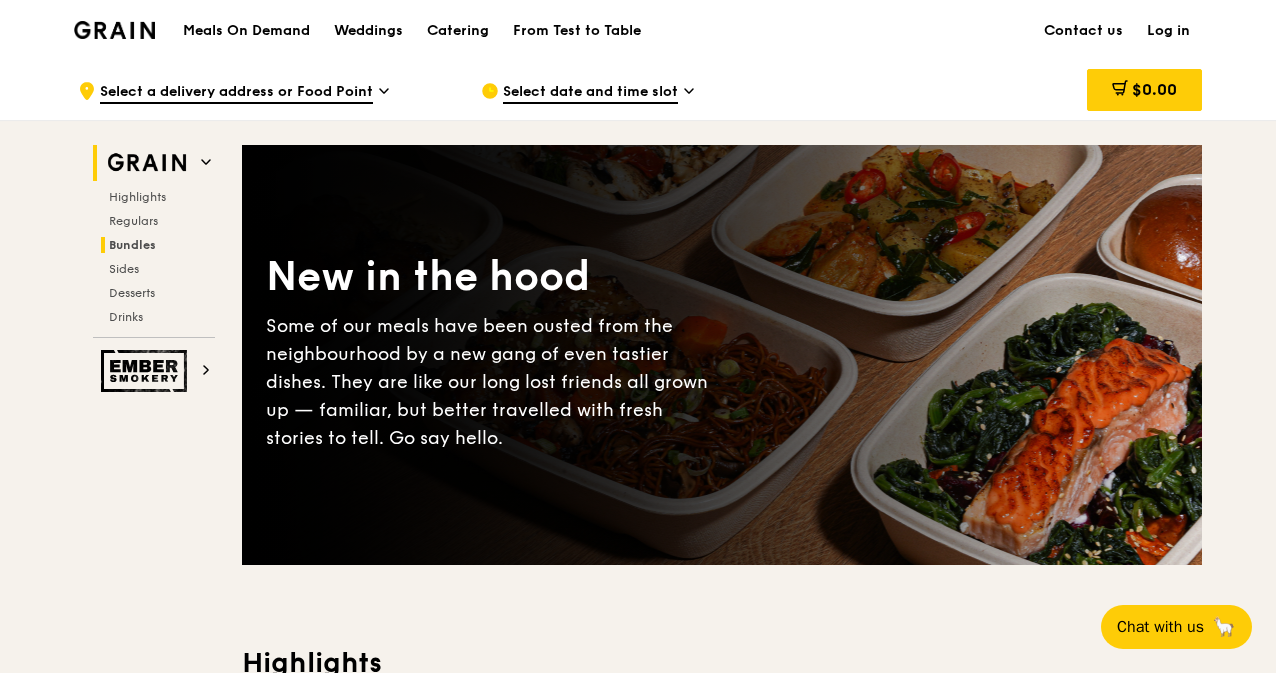 click on "Bundles" at bounding box center [158, 245] 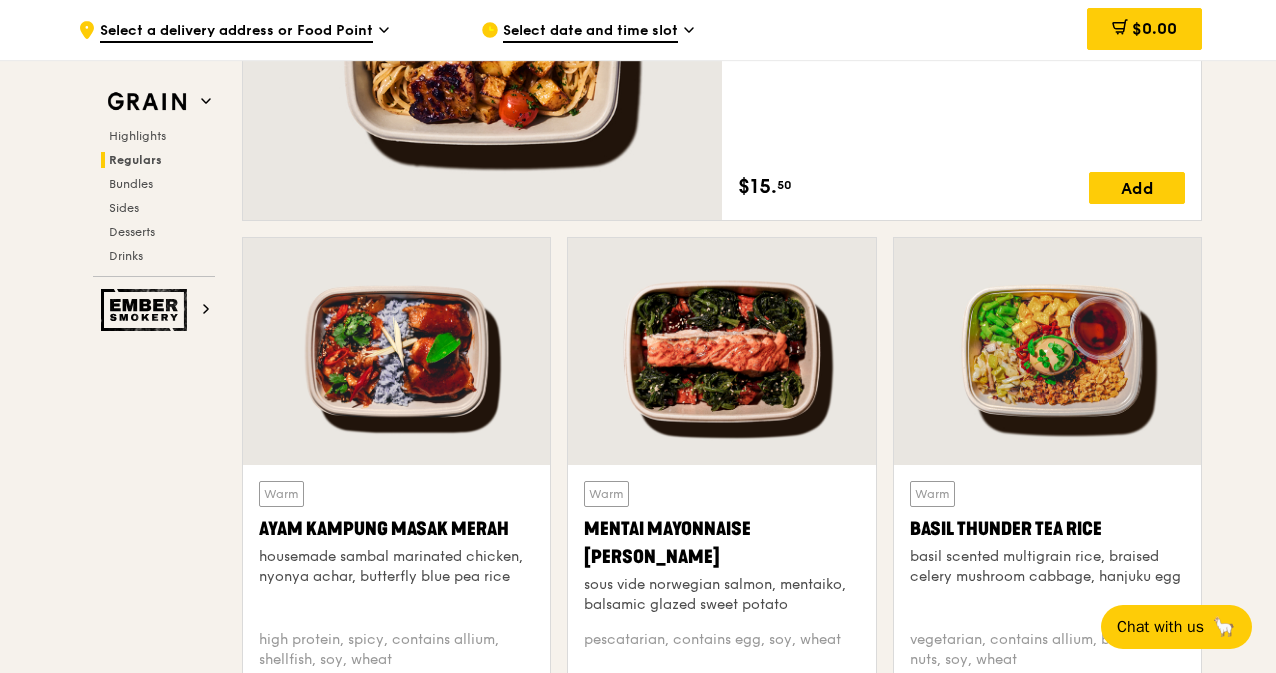 scroll, scrollTop: 1176, scrollLeft: 0, axis: vertical 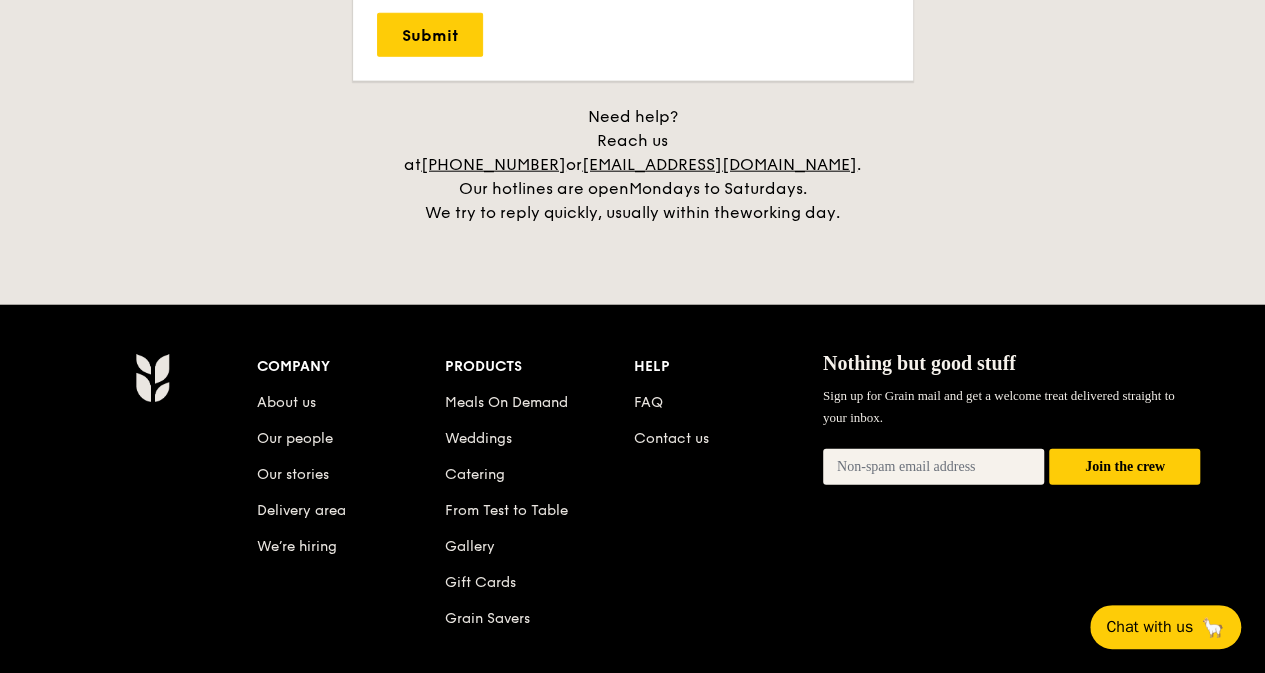 click on "Catering" at bounding box center (539, 471) 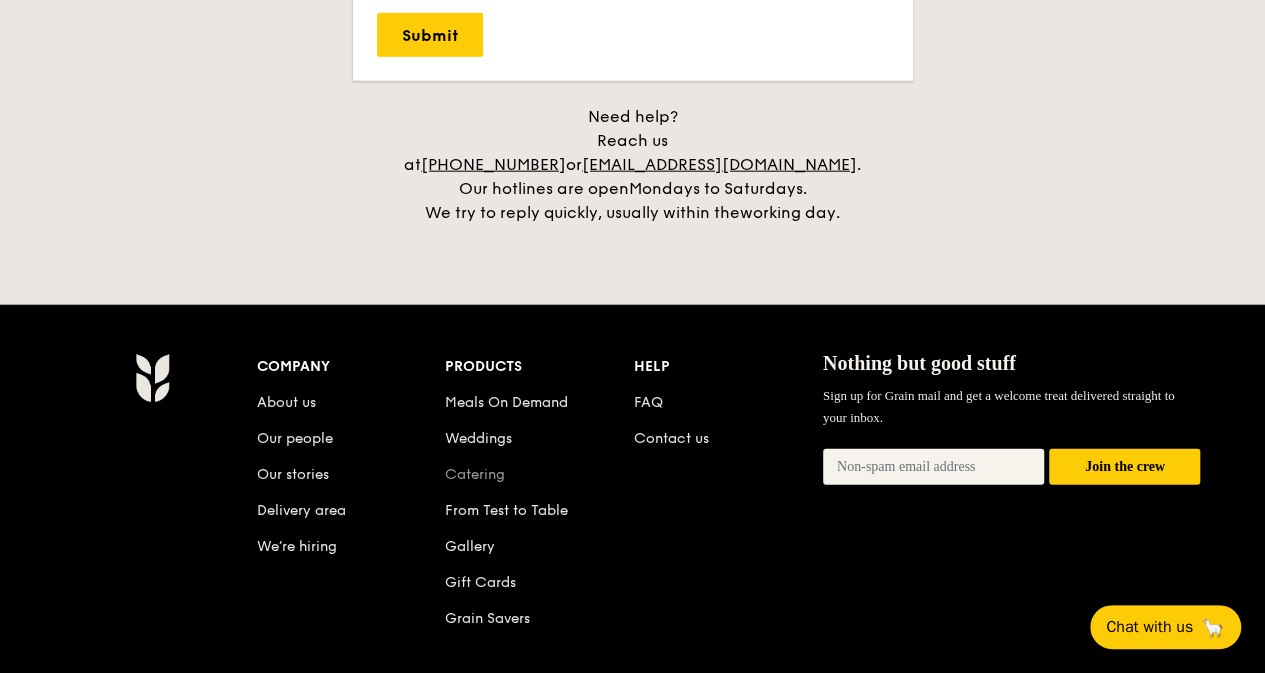 click on "Catering" at bounding box center (475, 474) 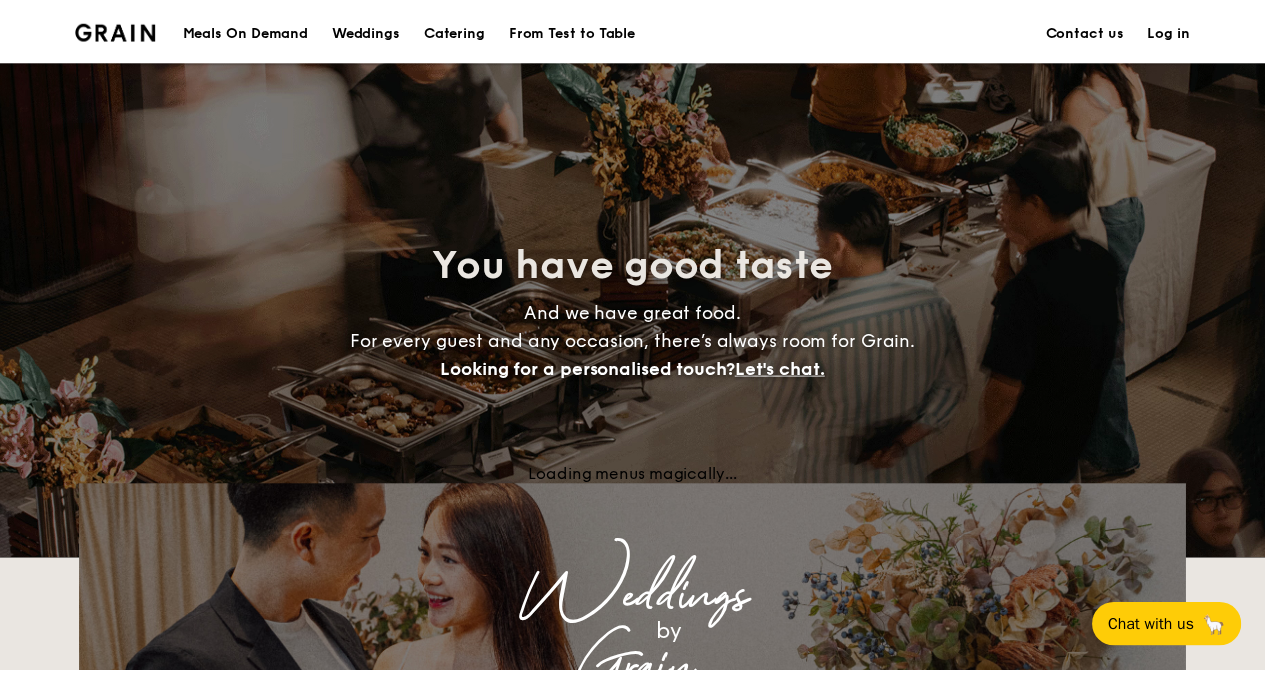 scroll, scrollTop: 0, scrollLeft: 0, axis: both 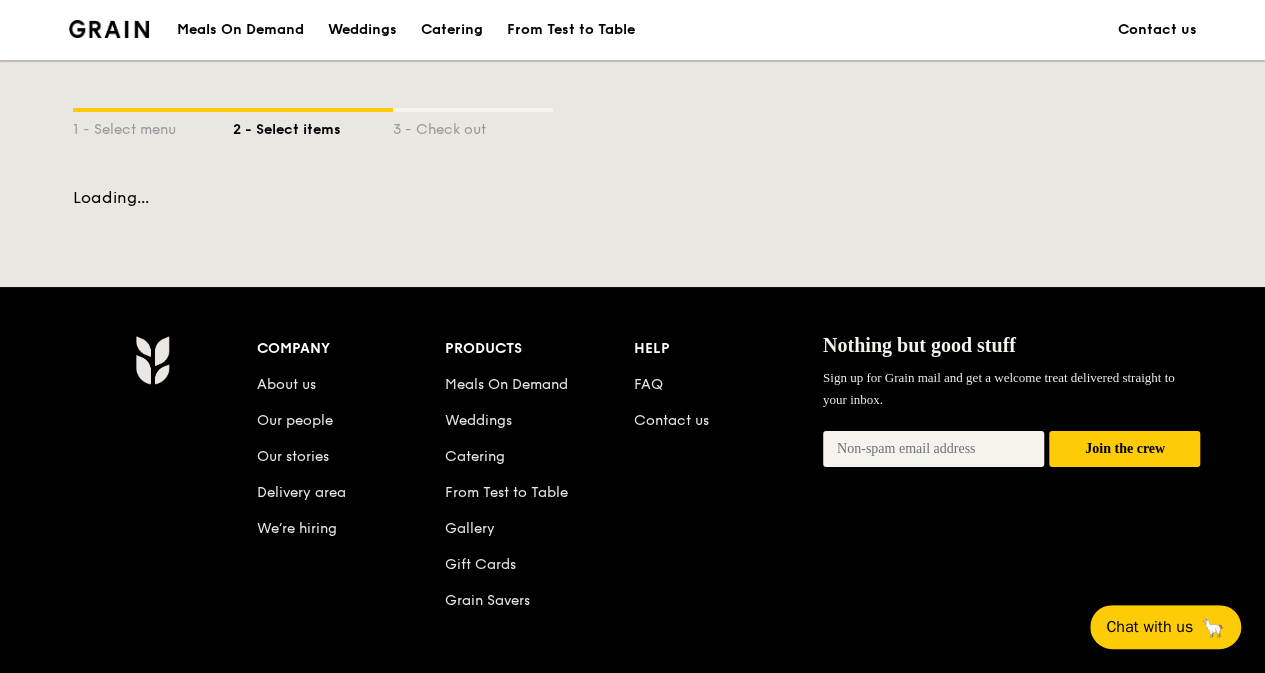 click at bounding box center (109, 29) 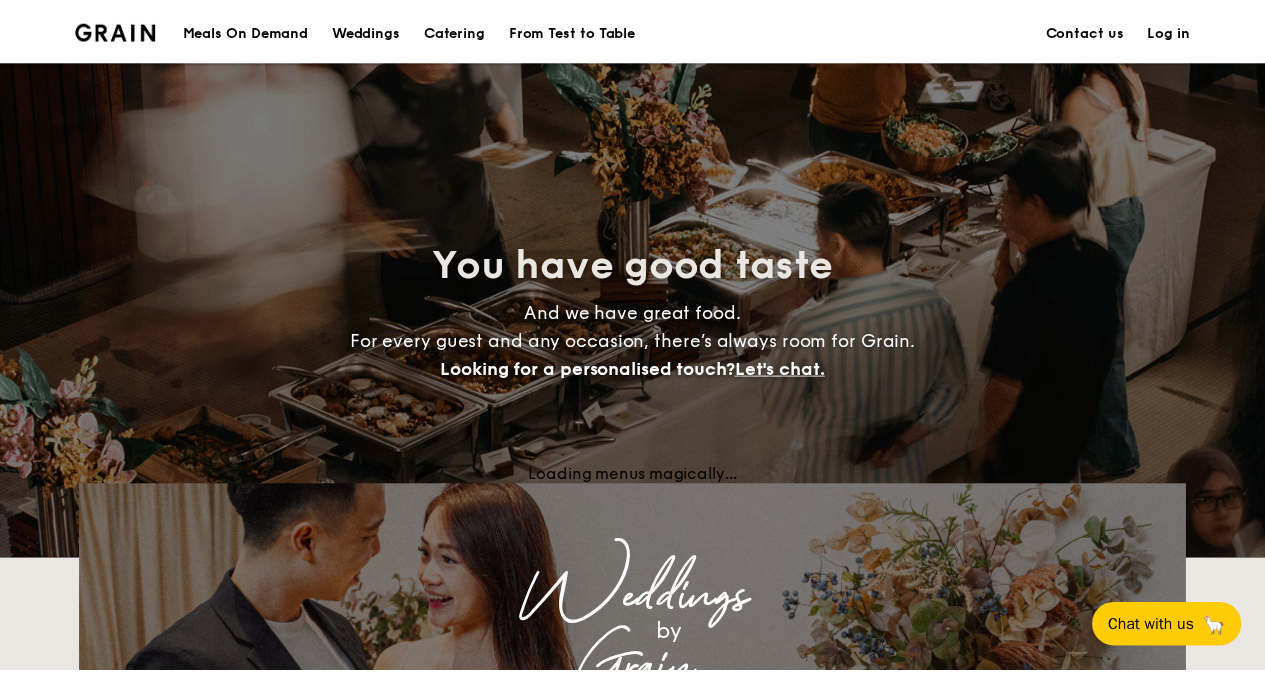 scroll, scrollTop: 0, scrollLeft: 0, axis: both 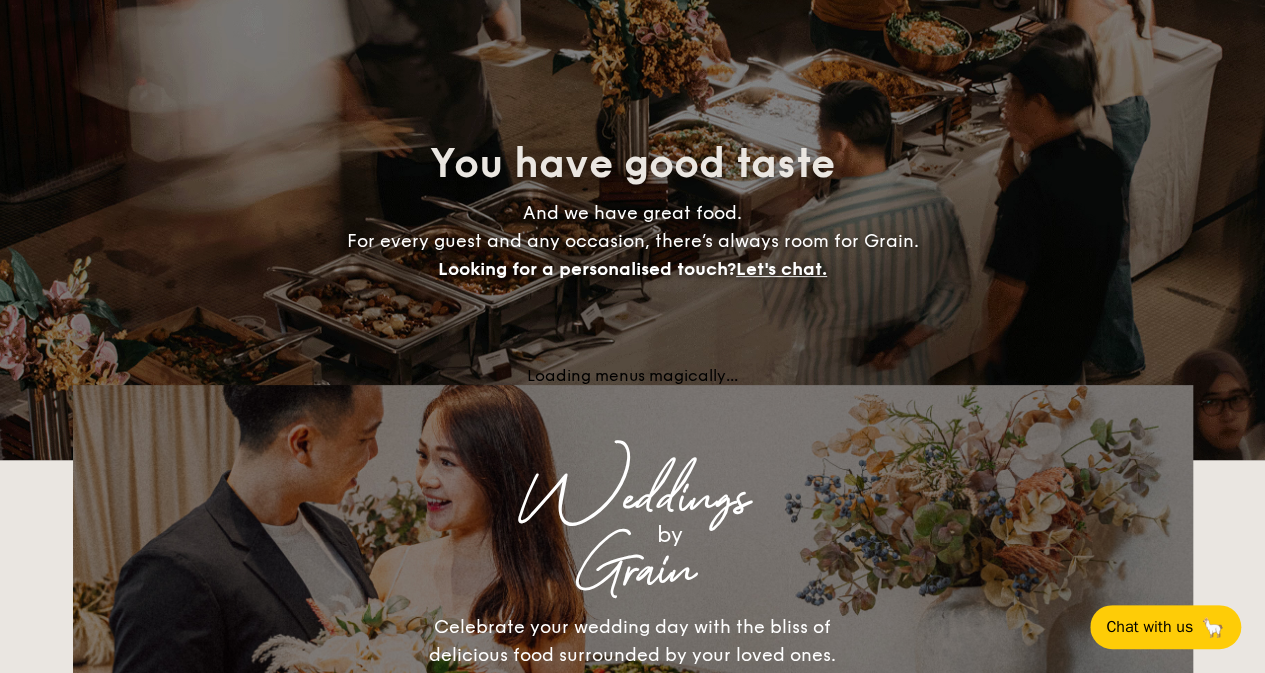 click on "You have good taste" at bounding box center [632, 164] 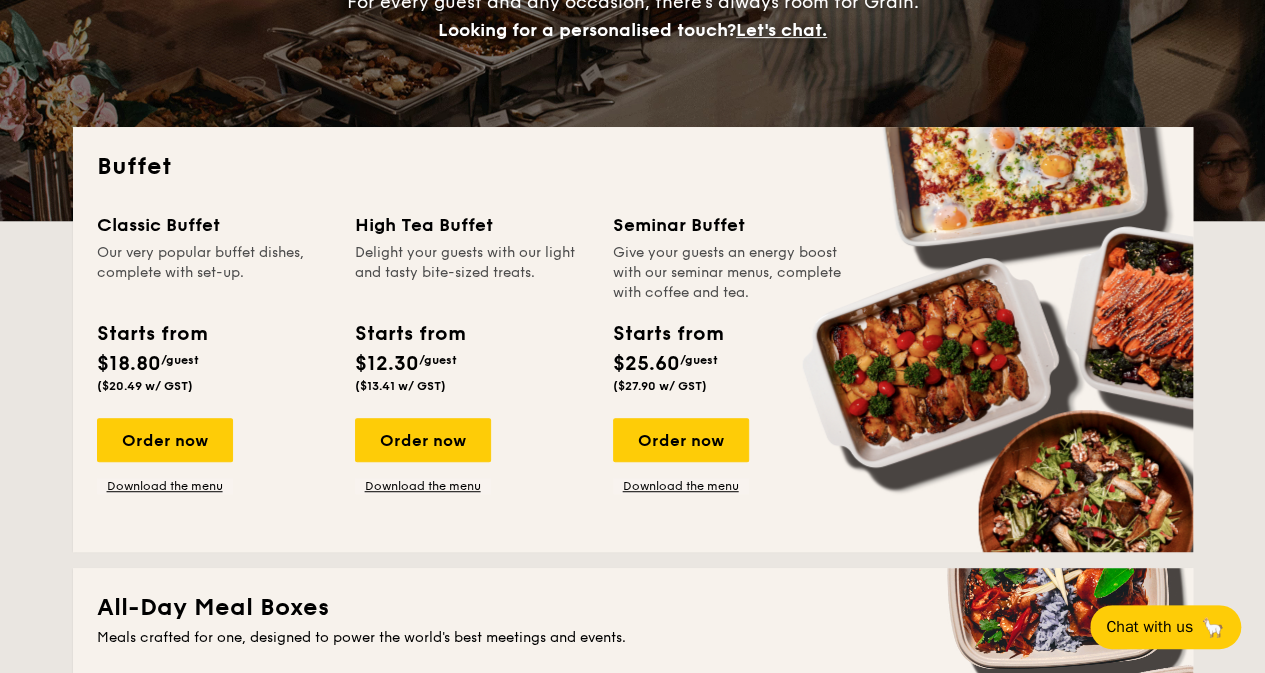 scroll, scrollTop: 320, scrollLeft: 0, axis: vertical 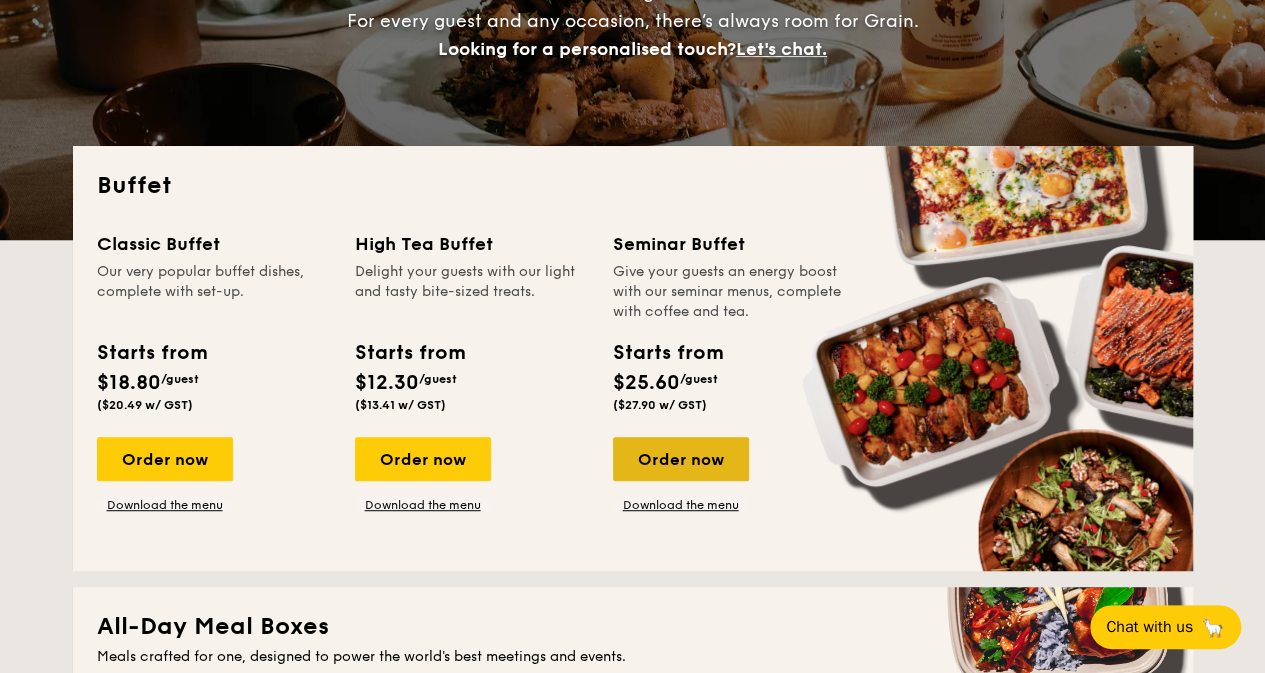 click on "Order now" at bounding box center (681, 459) 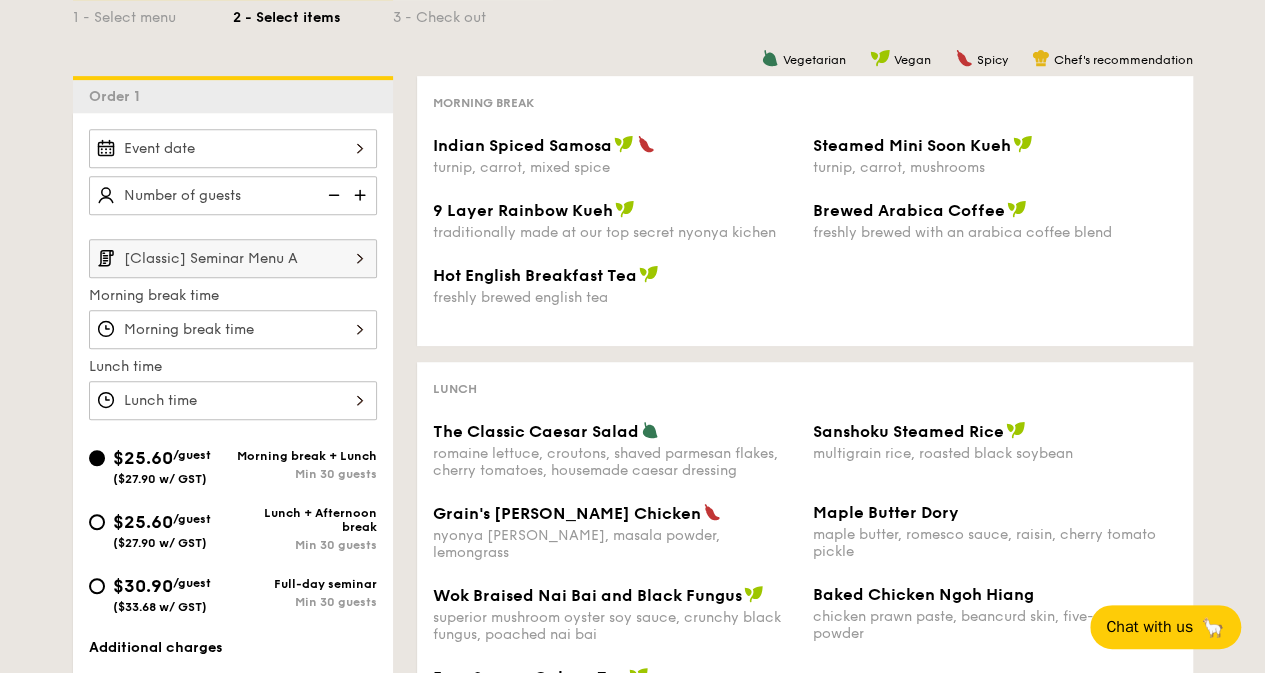 scroll, scrollTop: 500, scrollLeft: 0, axis: vertical 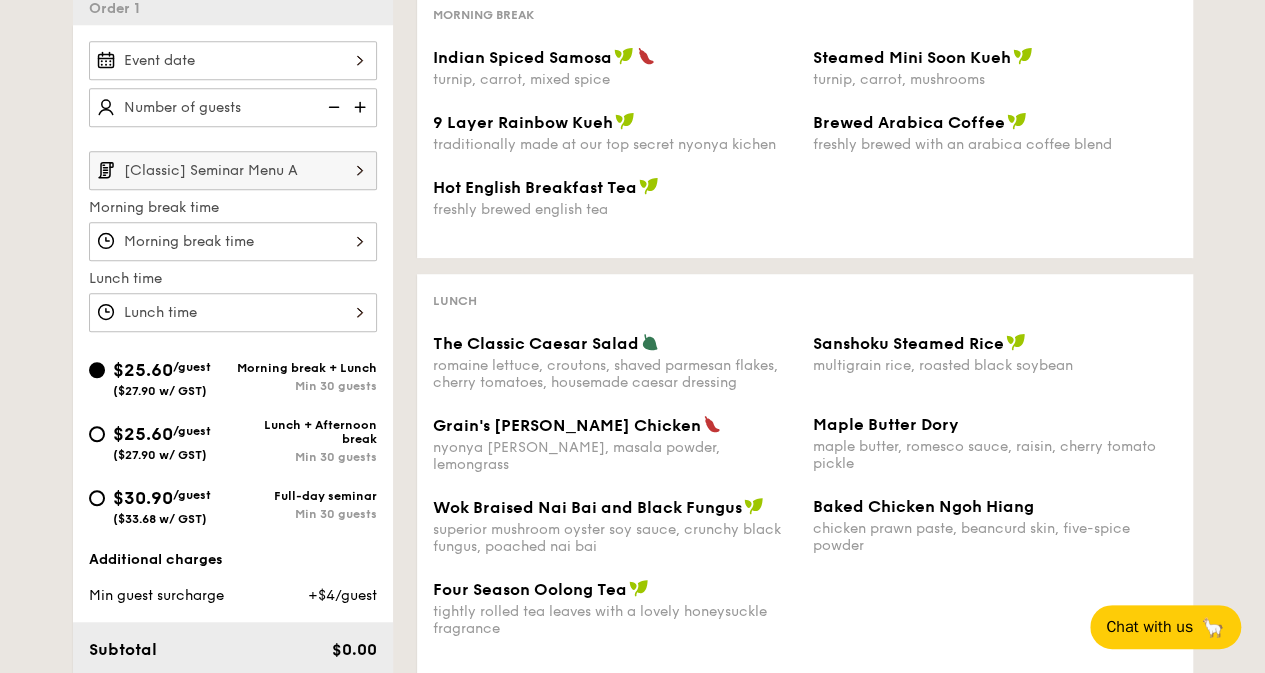 click on "[Classic] Seminar Menu A" at bounding box center (233, 170) 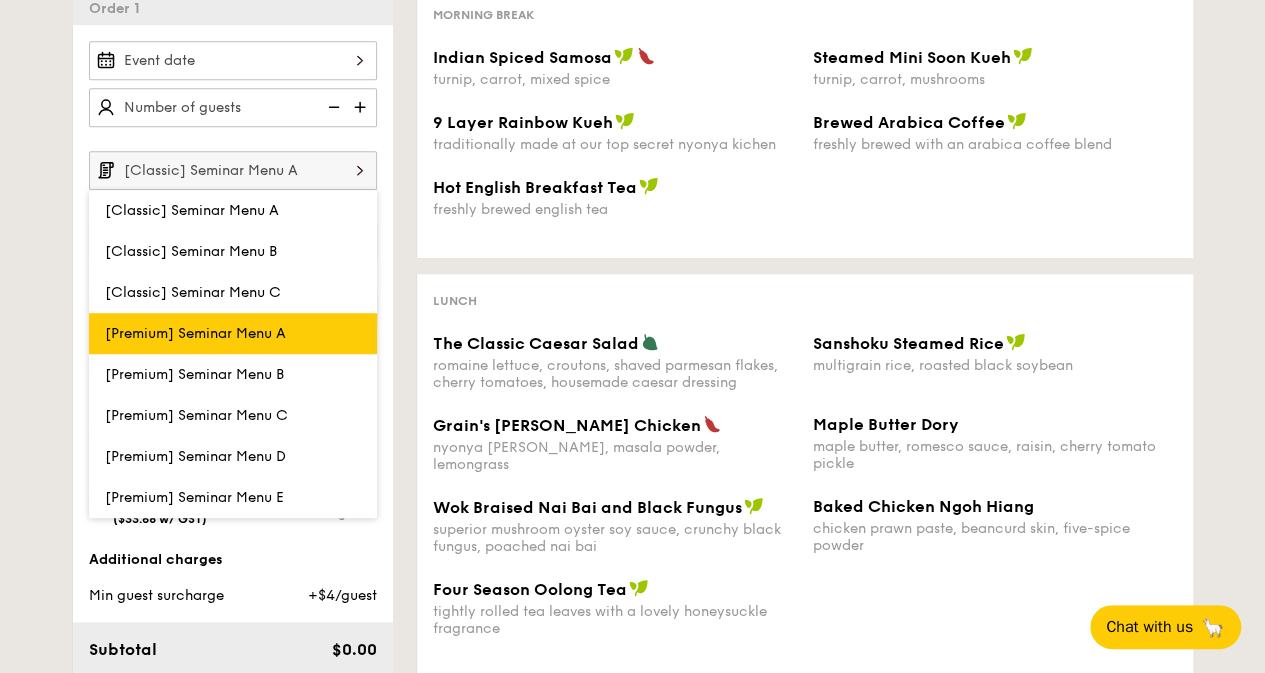 click on "[Premium] Seminar Menu A" at bounding box center (195, 333) 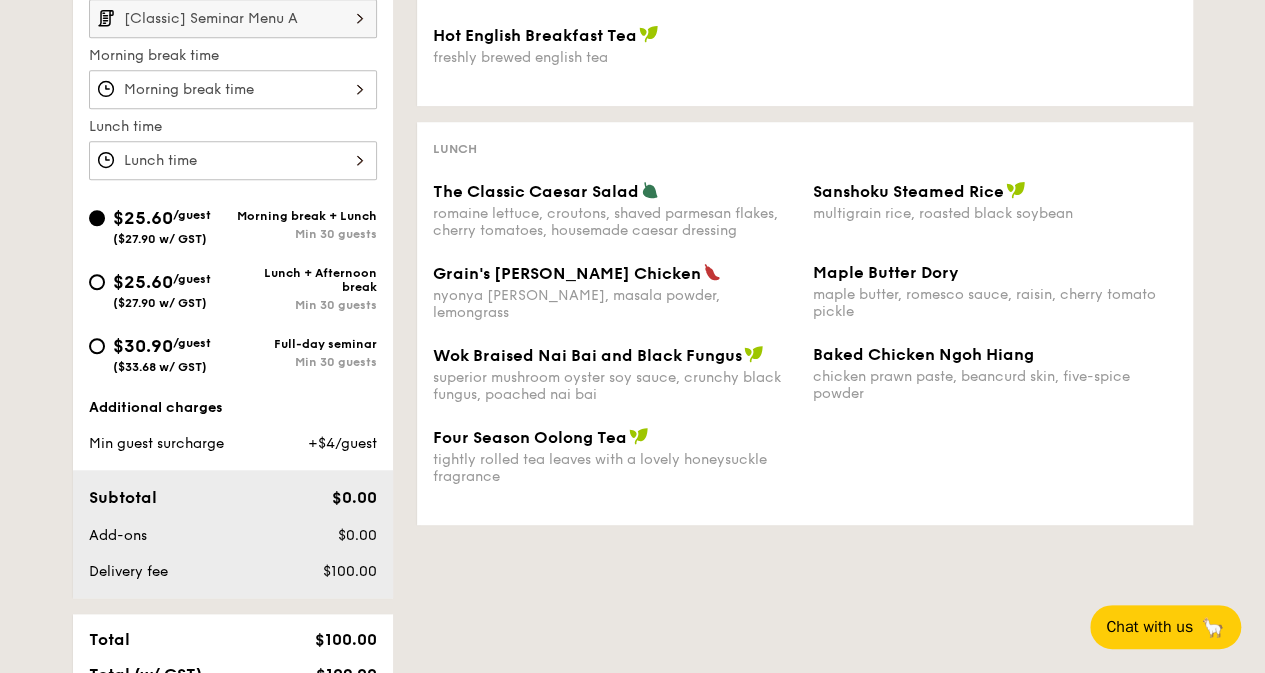 scroll, scrollTop: 500, scrollLeft: 0, axis: vertical 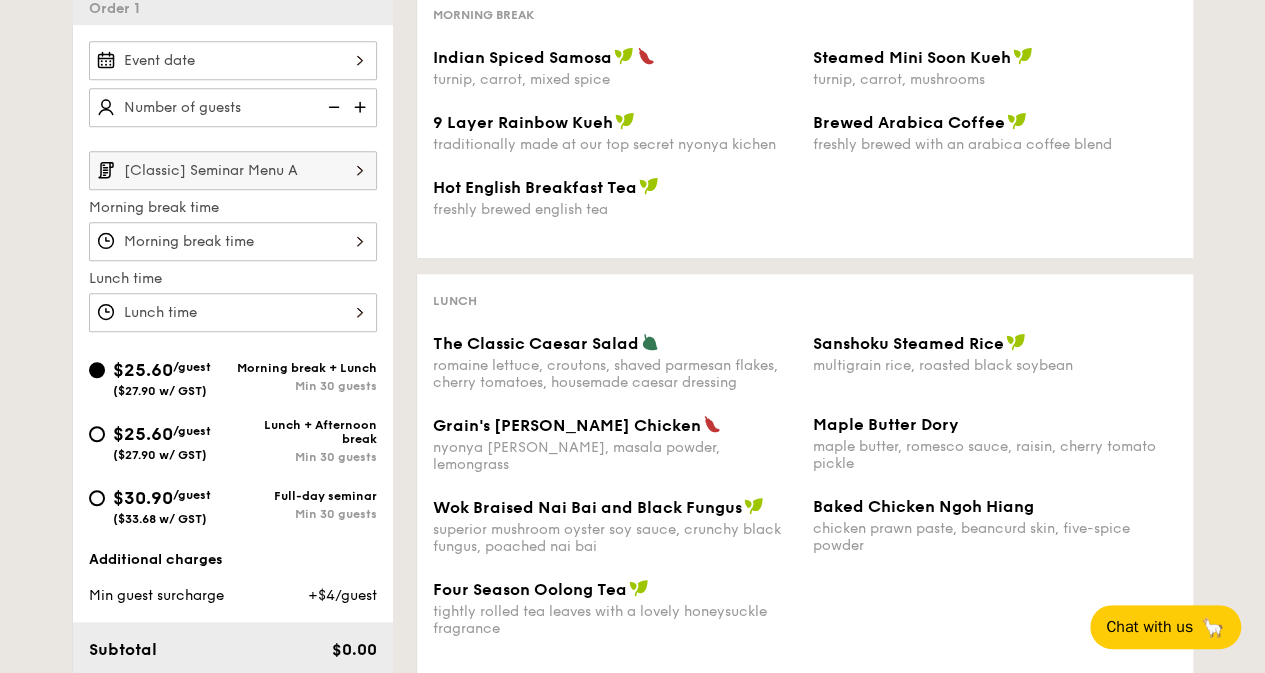 click on "[Classic] Seminar Menu A" at bounding box center (233, 170) 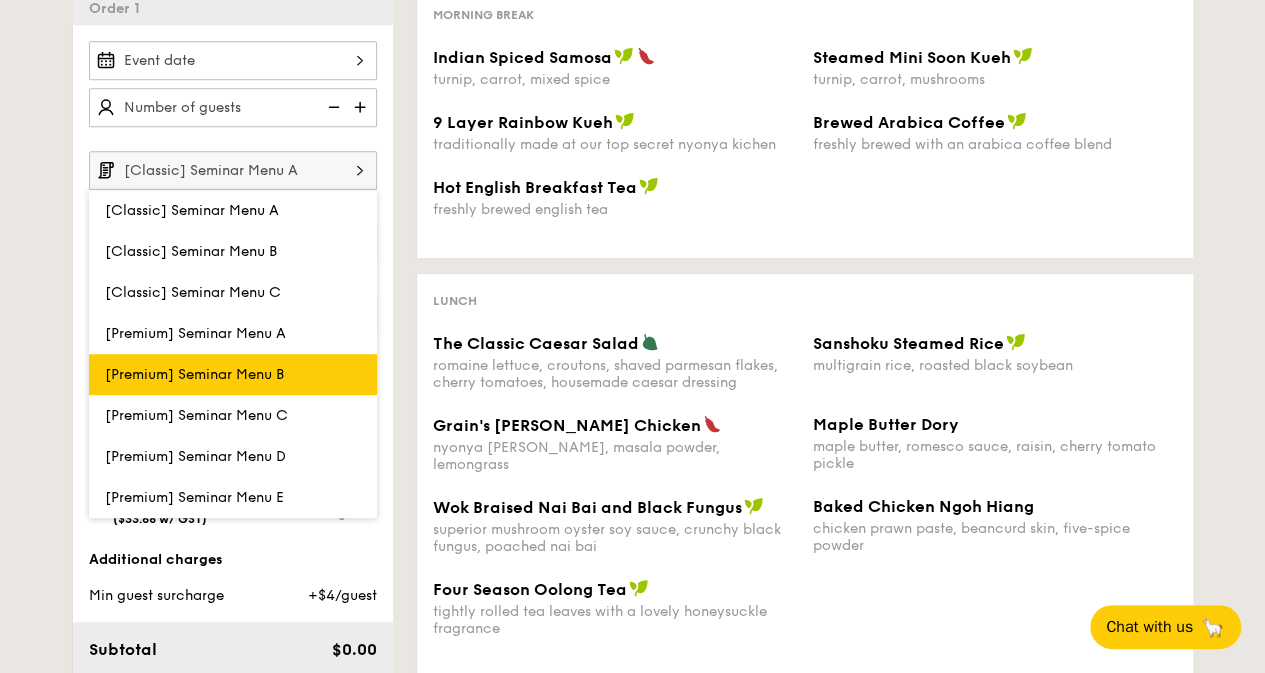 click on "[Premium] Seminar Menu B" at bounding box center (233, 374) 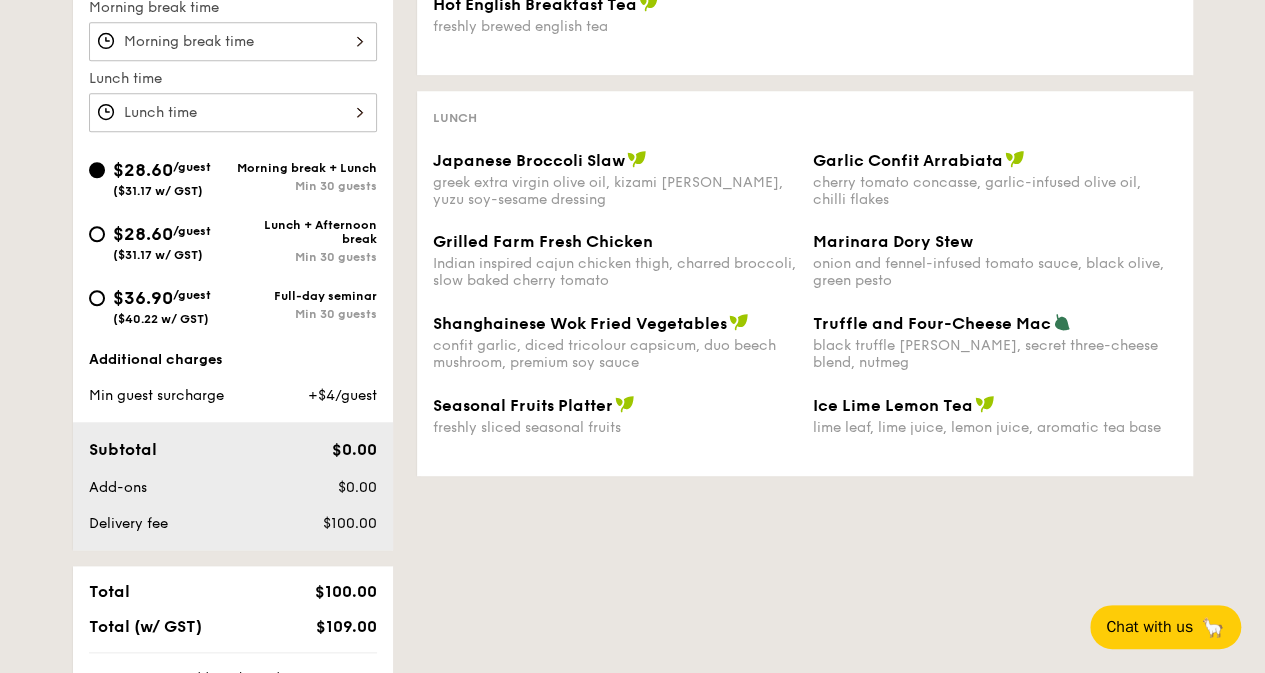 scroll, scrollTop: 600, scrollLeft: 0, axis: vertical 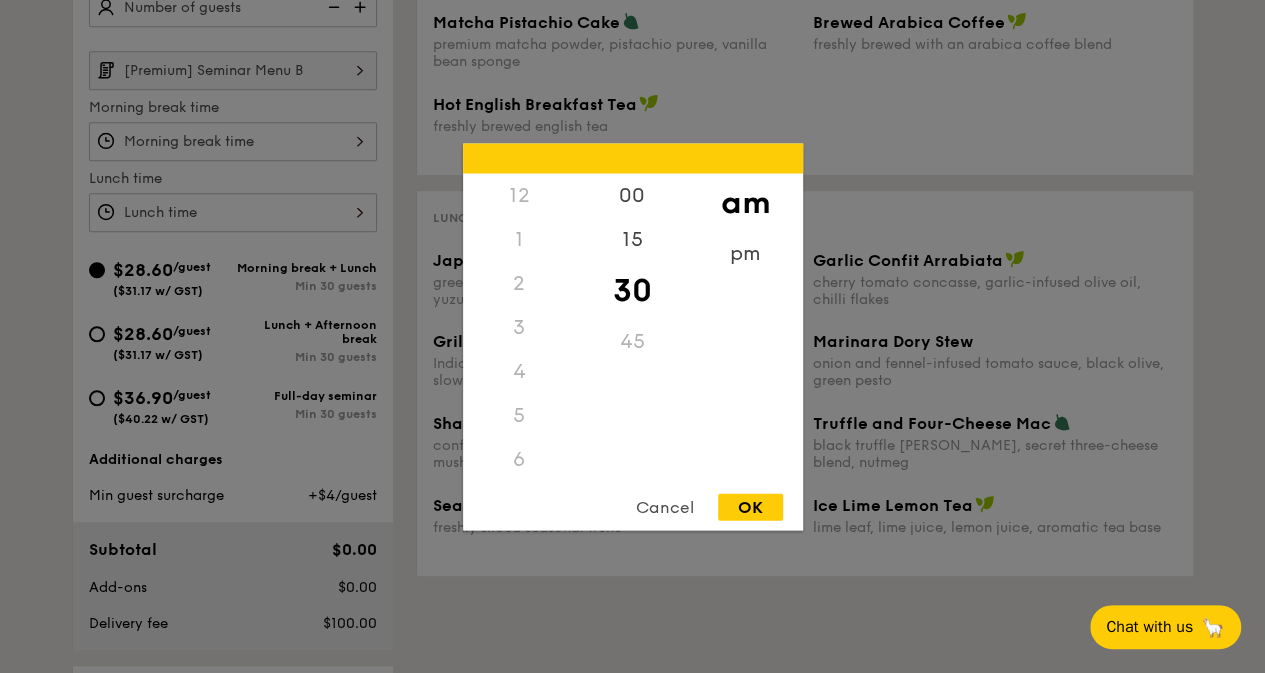 click on "12 1 2 3 4 5 6 7 8 9 10 11   00 15 30 45   am   pm   Cancel   OK" at bounding box center (233, 141) 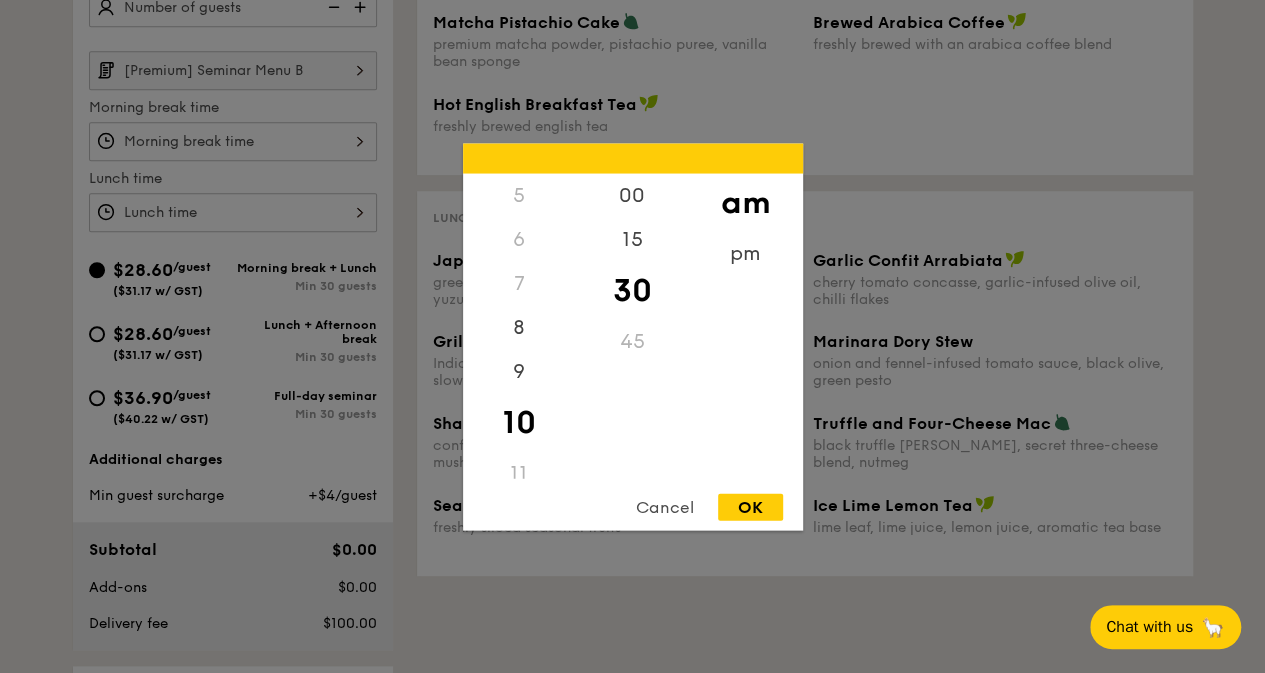 click at bounding box center [632, 336] 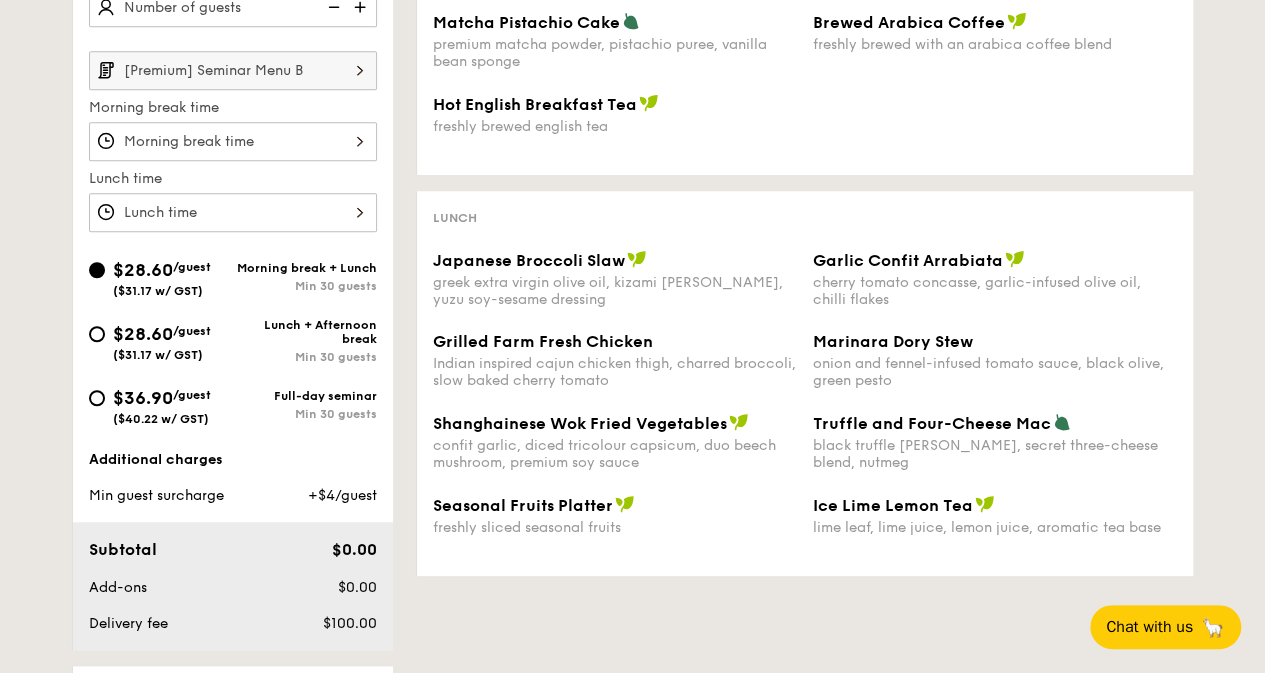 click at bounding box center [233, 141] 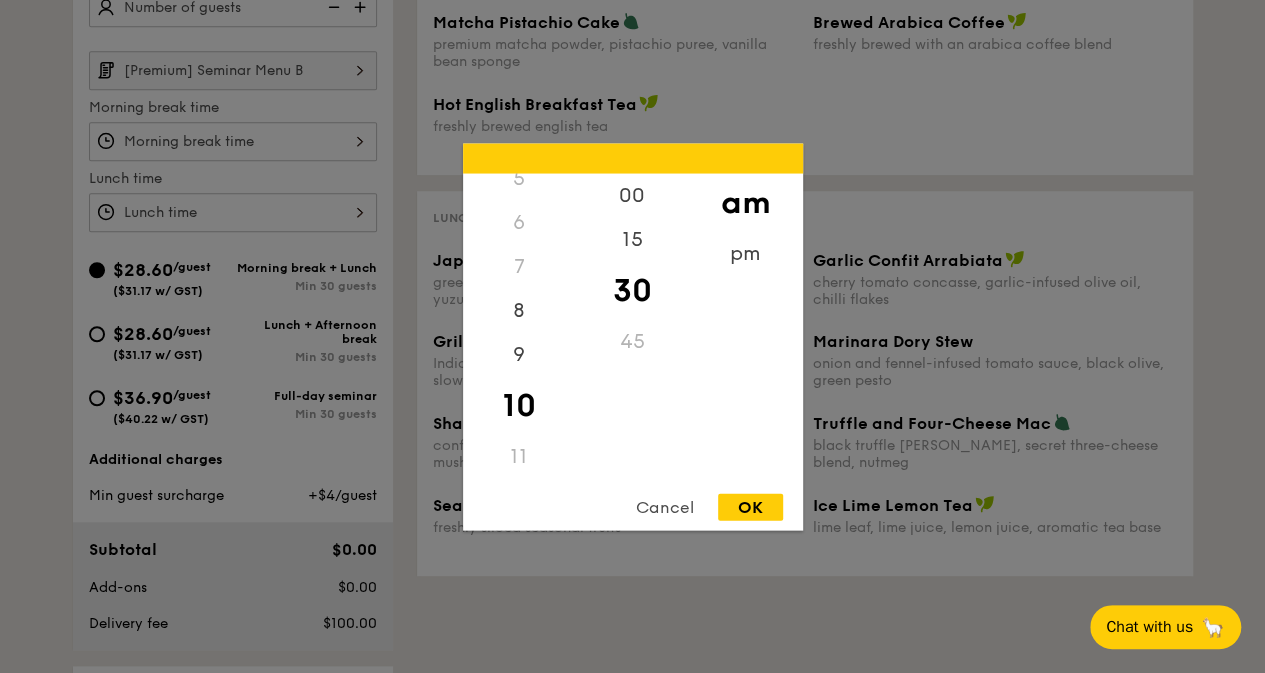 scroll, scrollTop: 236, scrollLeft: 0, axis: vertical 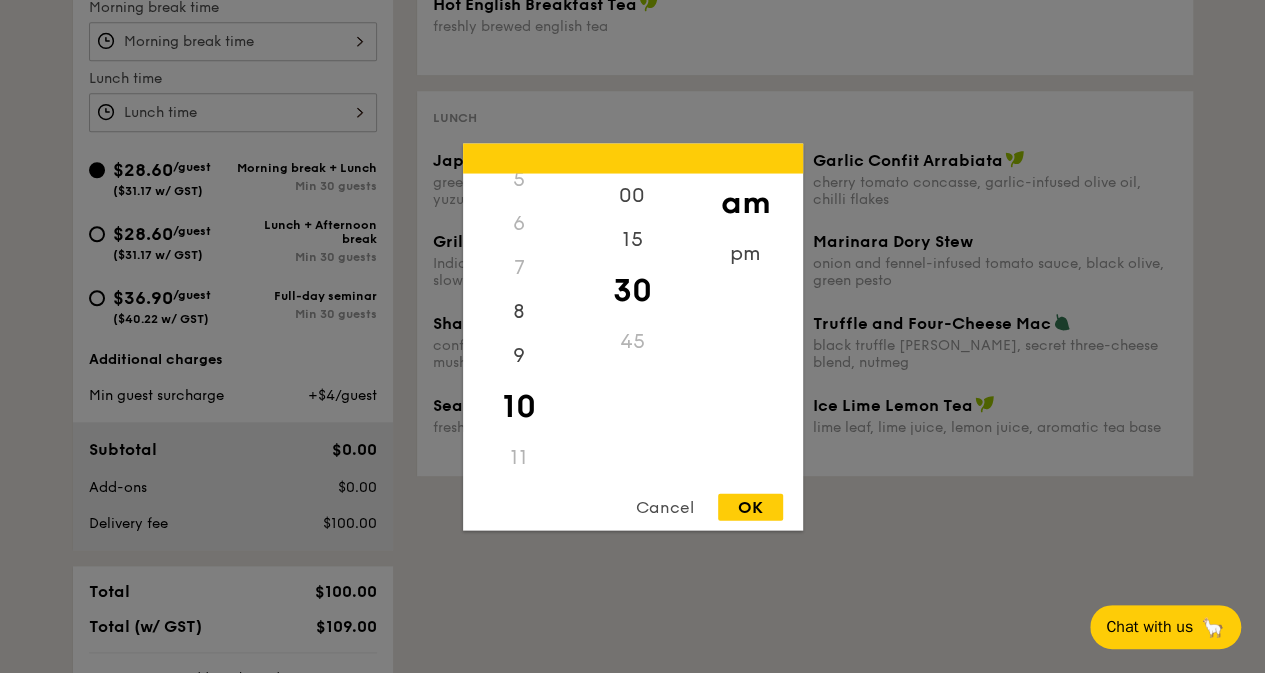 drag, startPoint x: 664, startPoint y: 493, endPoint x: 637, endPoint y: 468, distance: 36.796738 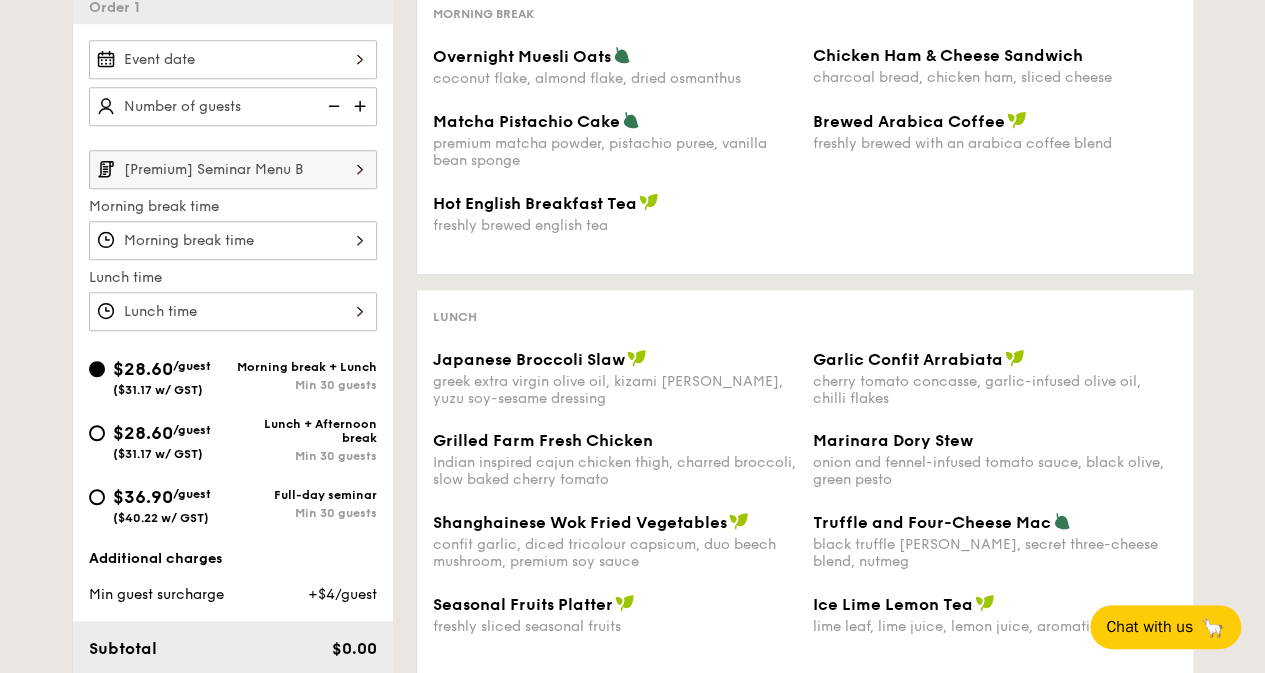 scroll, scrollTop: 500, scrollLeft: 0, axis: vertical 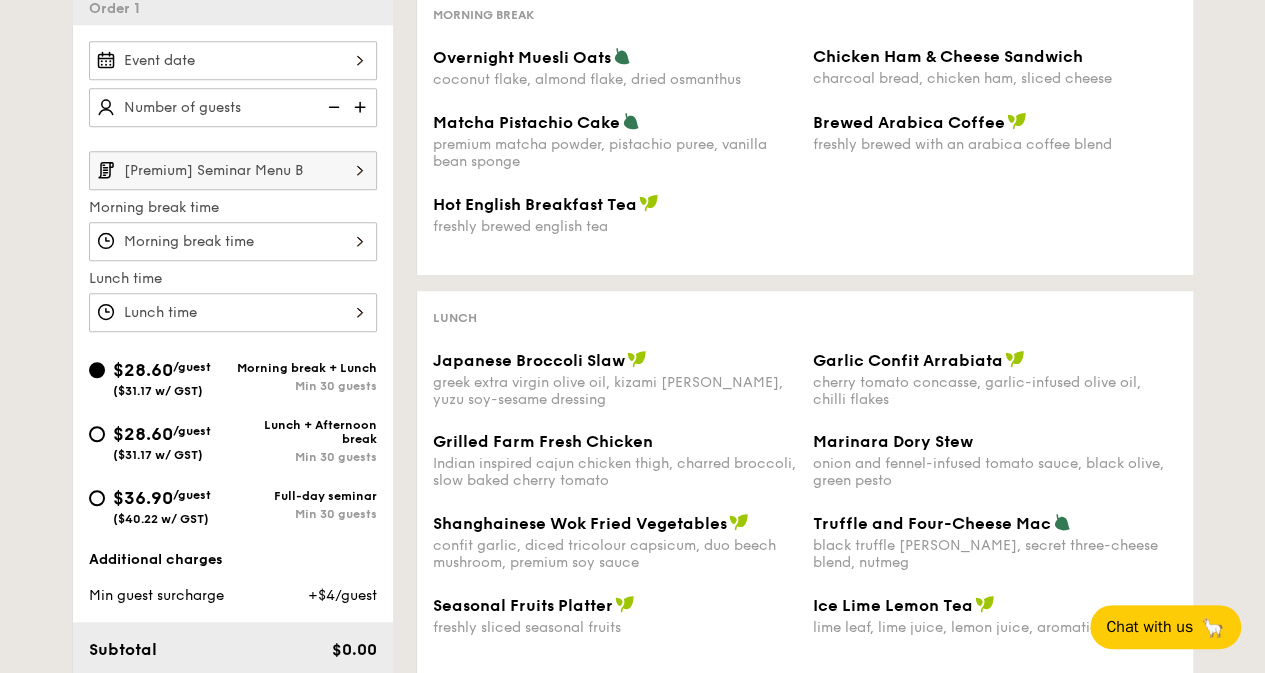click at bounding box center (233, 312) 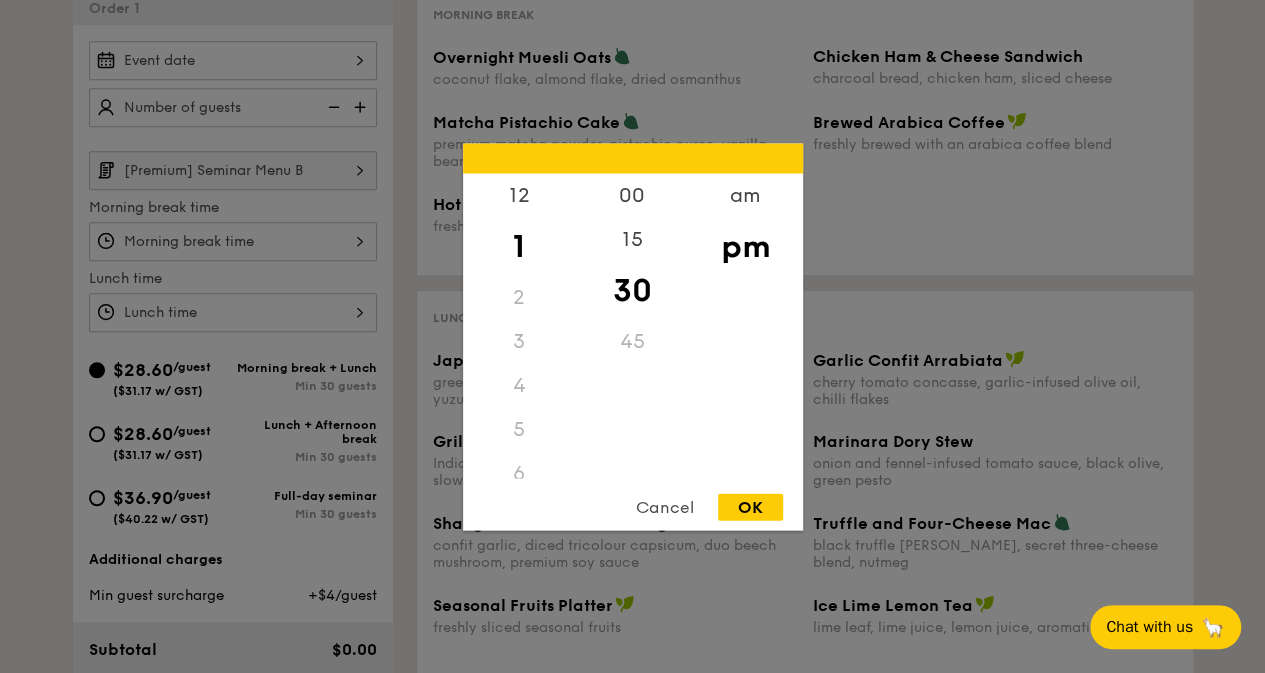 click at bounding box center [632, 336] 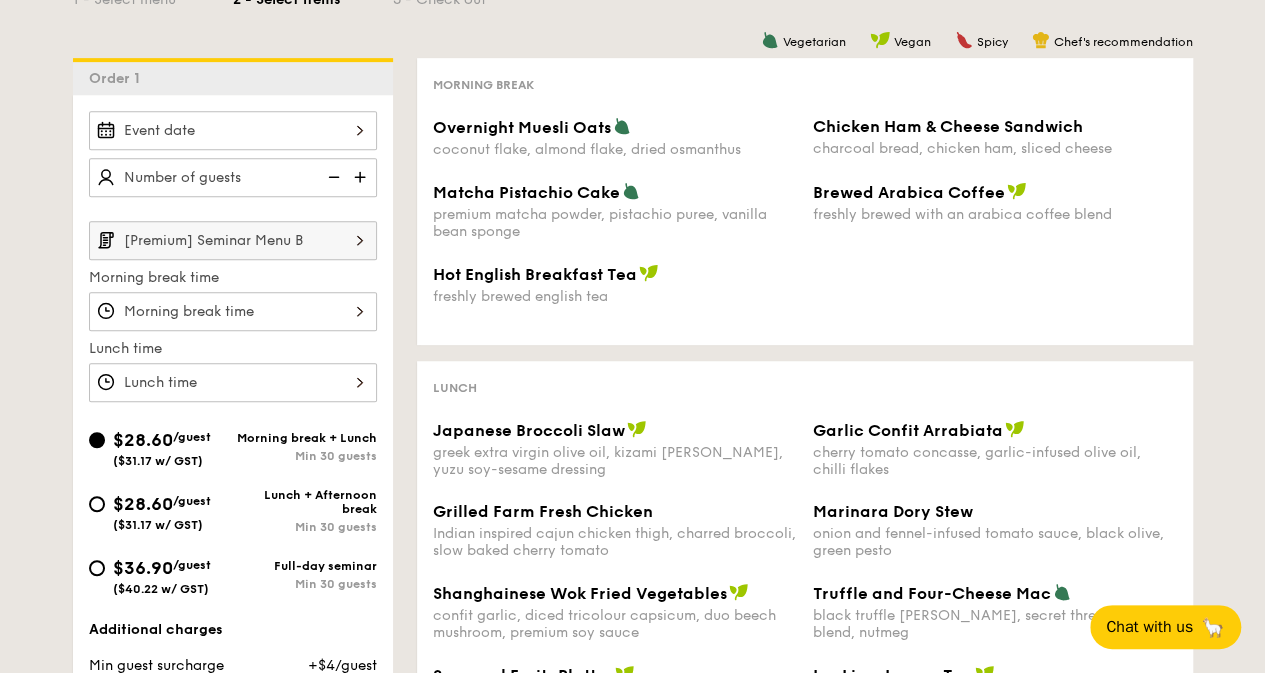 scroll, scrollTop: 400, scrollLeft: 0, axis: vertical 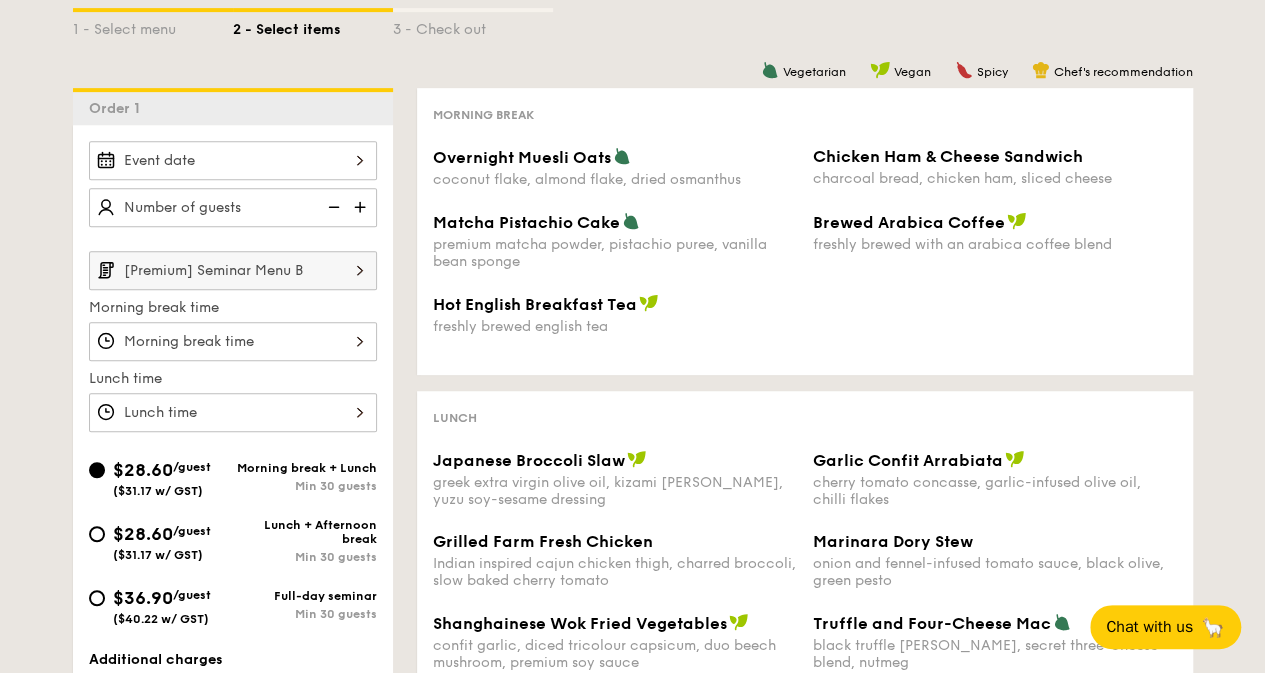 click on "[Premium] Seminar Menu B
Morning break time
Lunch time" at bounding box center (233, 341) 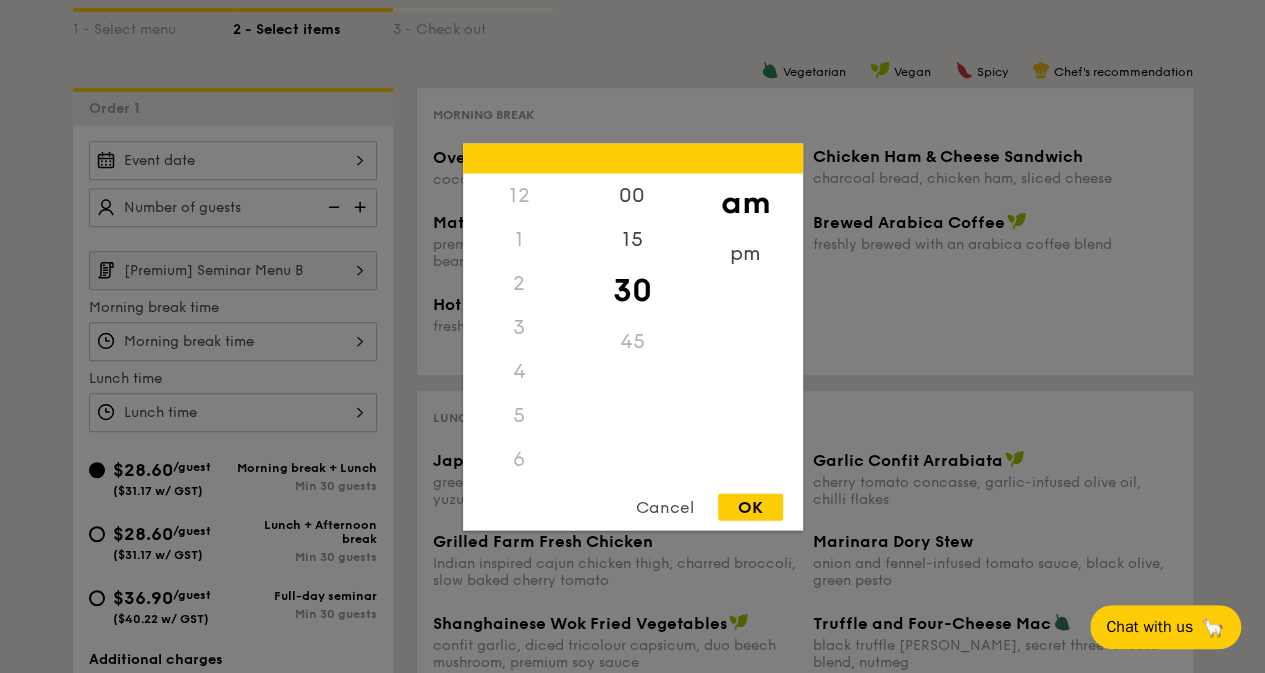 scroll, scrollTop: 220, scrollLeft: 0, axis: vertical 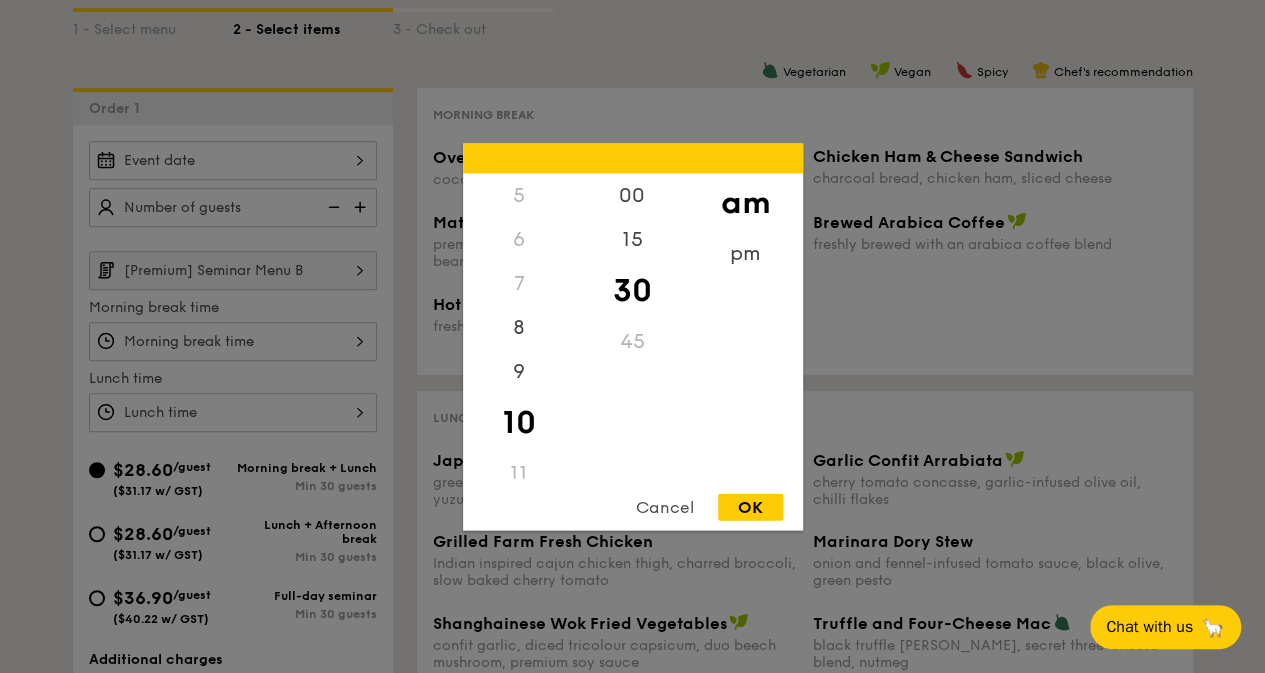 click at bounding box center [632, 336] 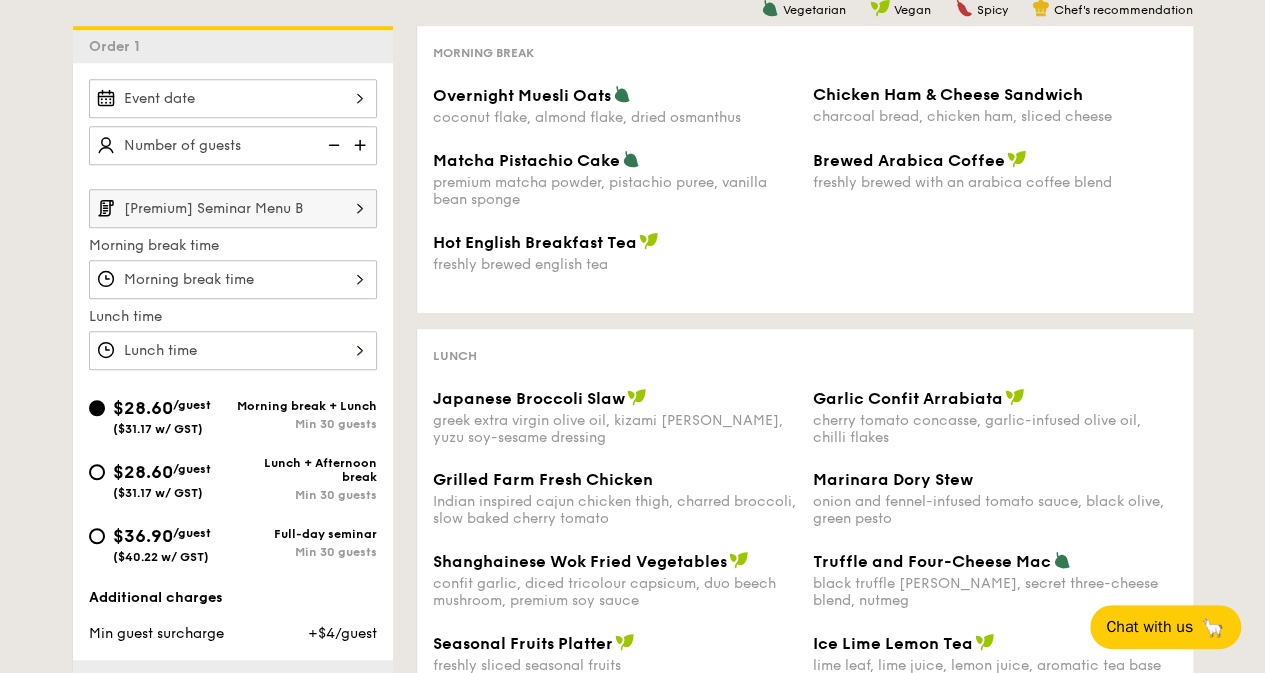 scroll, scrollTop: 400, scrollLeft: 0, axis: vertical 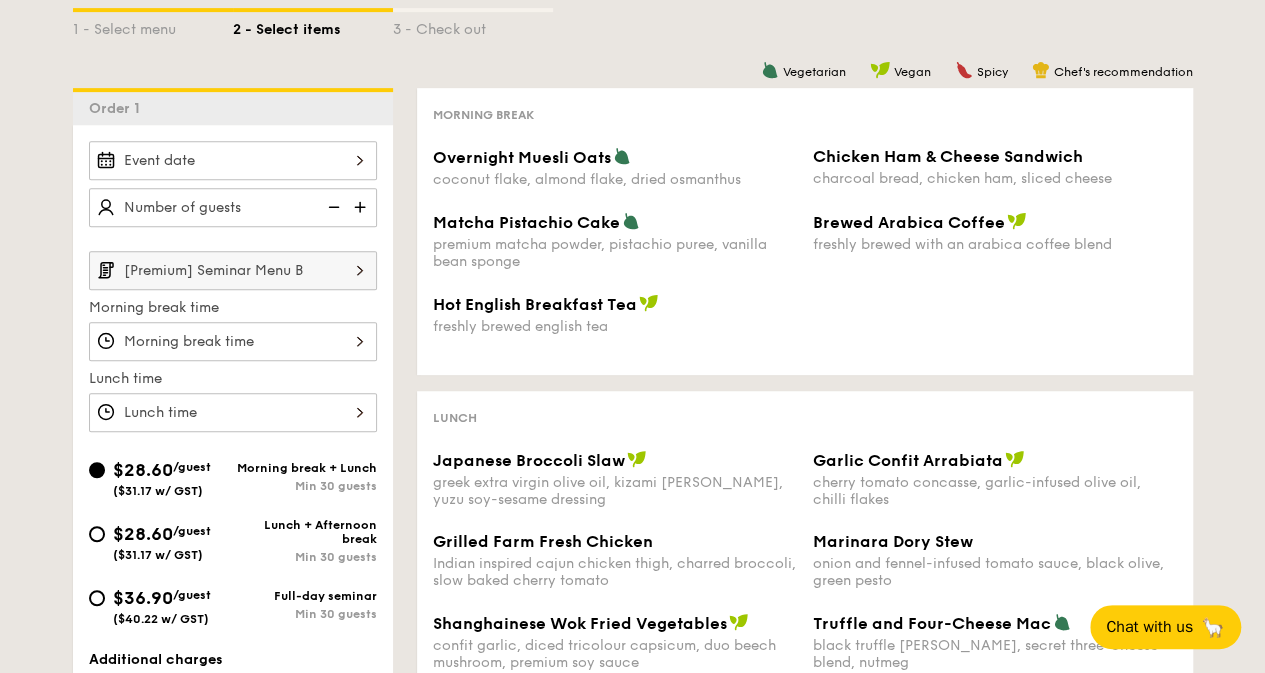 click on "[Premium] Seminar Menu B" at bounding box center (233, 270) 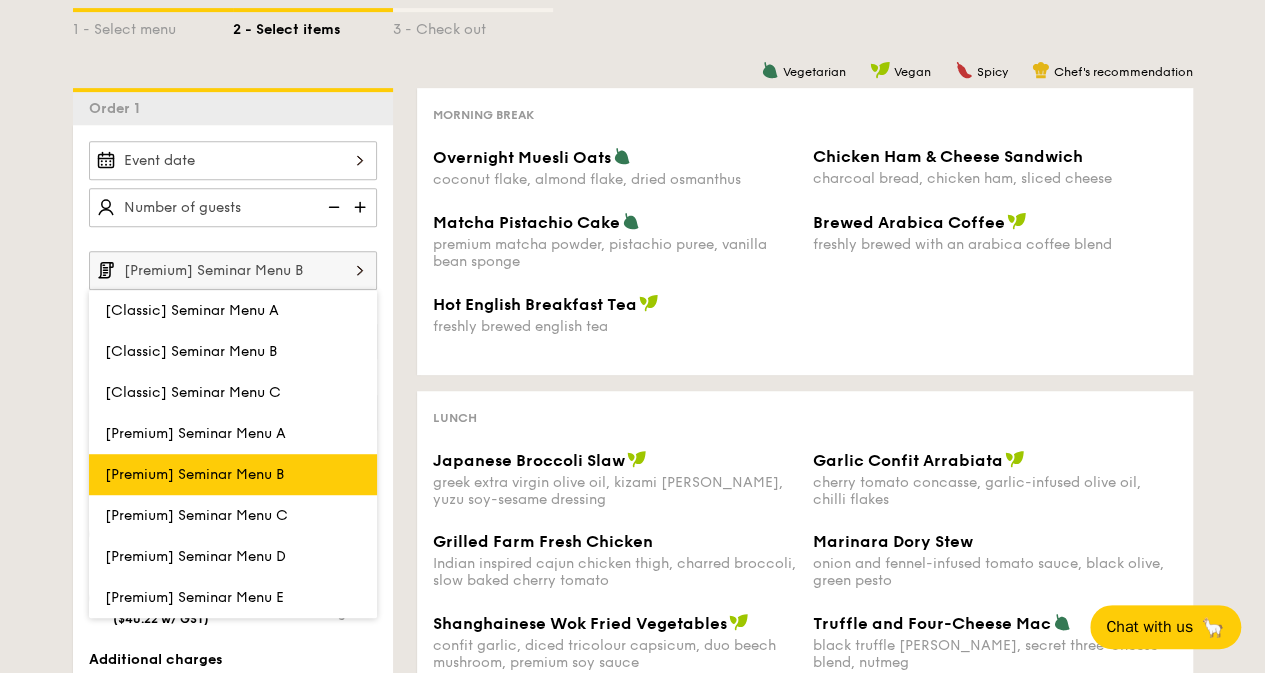 click on "[Premium] Seminar Menu B" at bounding box center [233, 474] 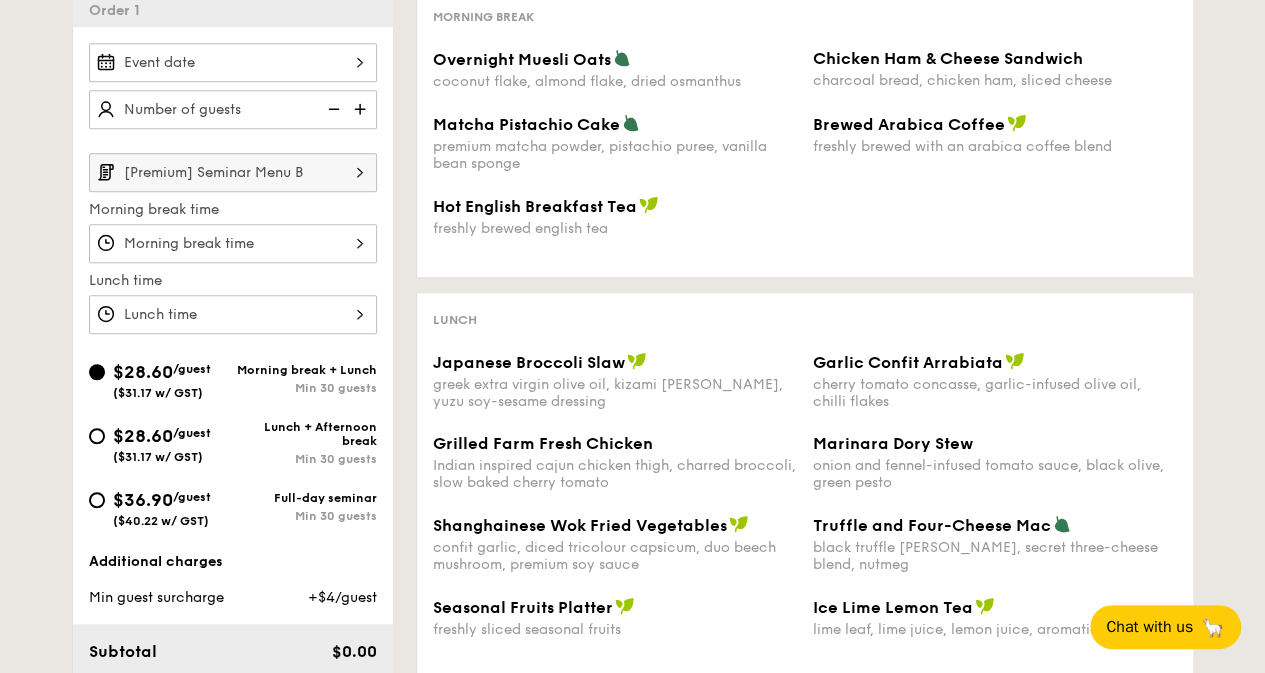 scroll, scrollTop: 500, scrollLeft: 0, axis: vertical 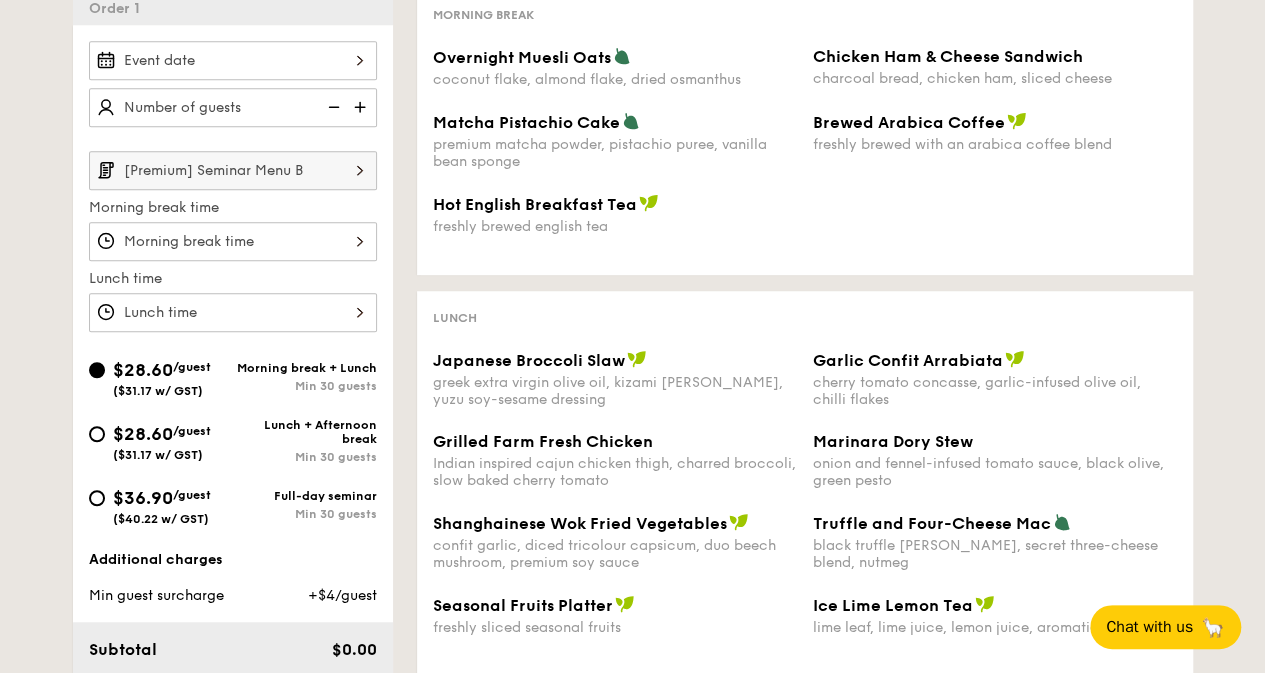 click on "$28.60" at bounding box center [143, 434] 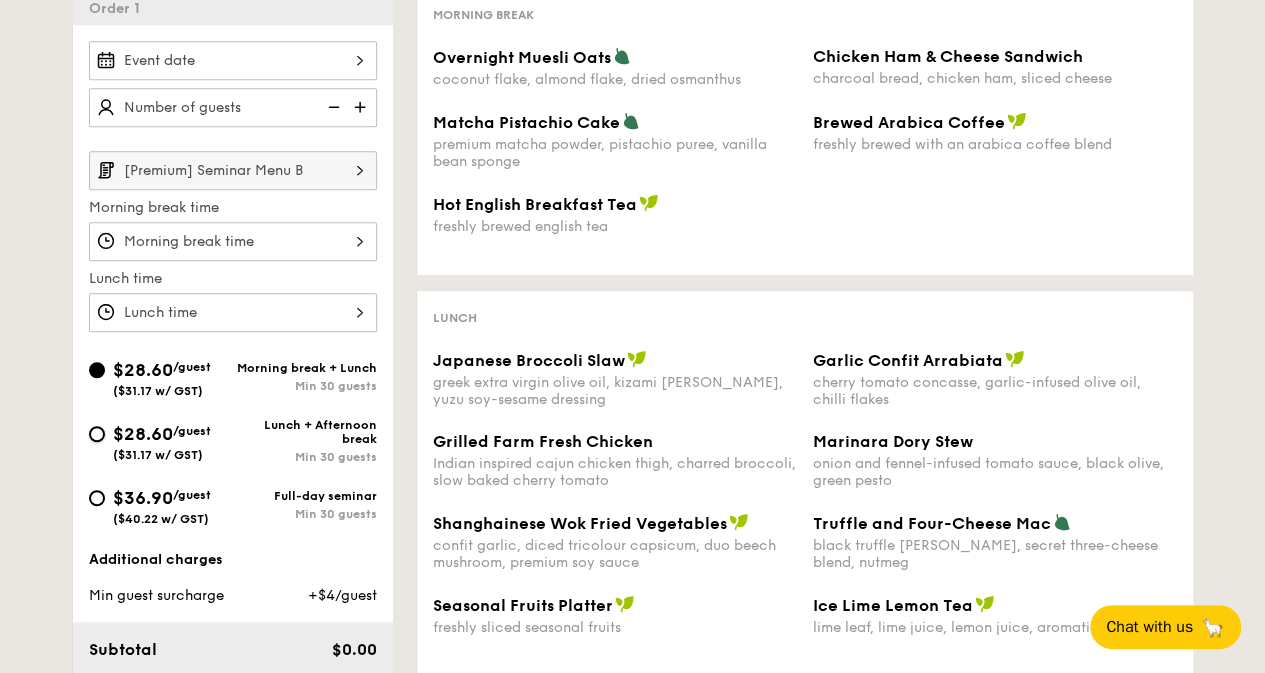 click on "$28.60
/guest
($31.17 w/ GST)
Lunch + Afternoon break
Min 30 guests" at bounding box center (97, 434) 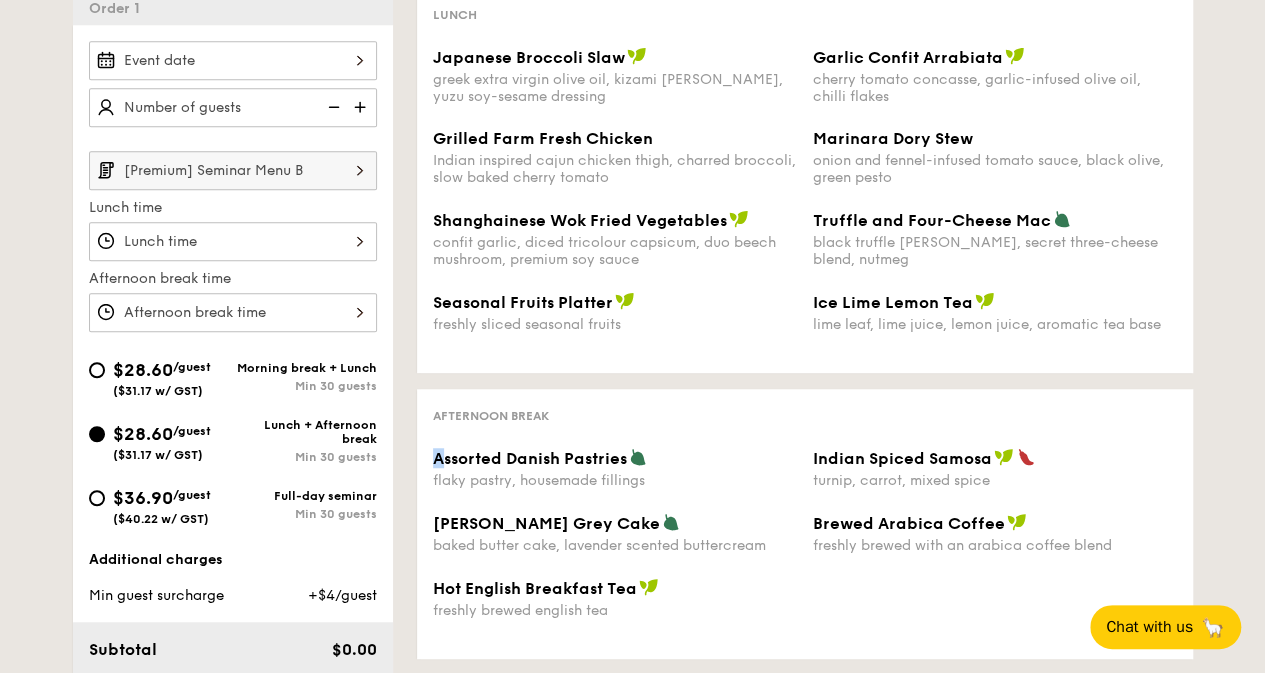 drag, startPoint x: 440, startPoint y: 455, endPoint x: 672, endPoint y: 443, distance: 232.31013 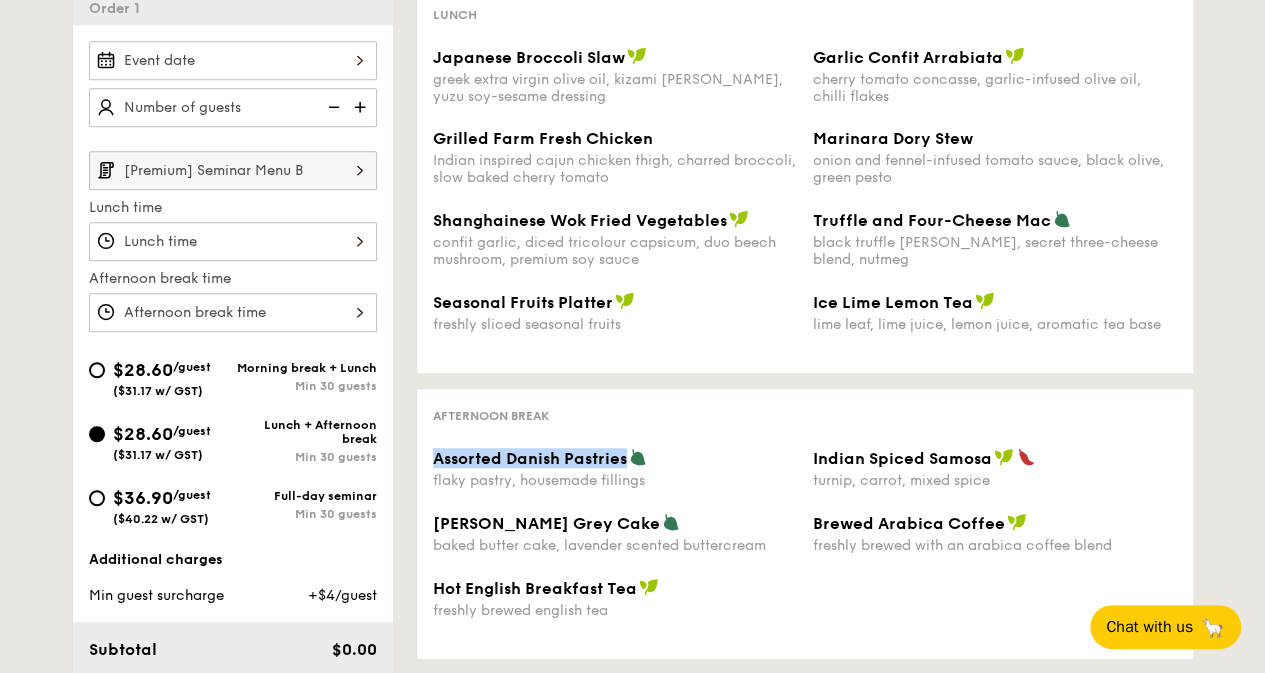drag, startPoint x: 627, startPoint y: 462, endPoint x: 436, endPoint y: 465, distance: 191.02356 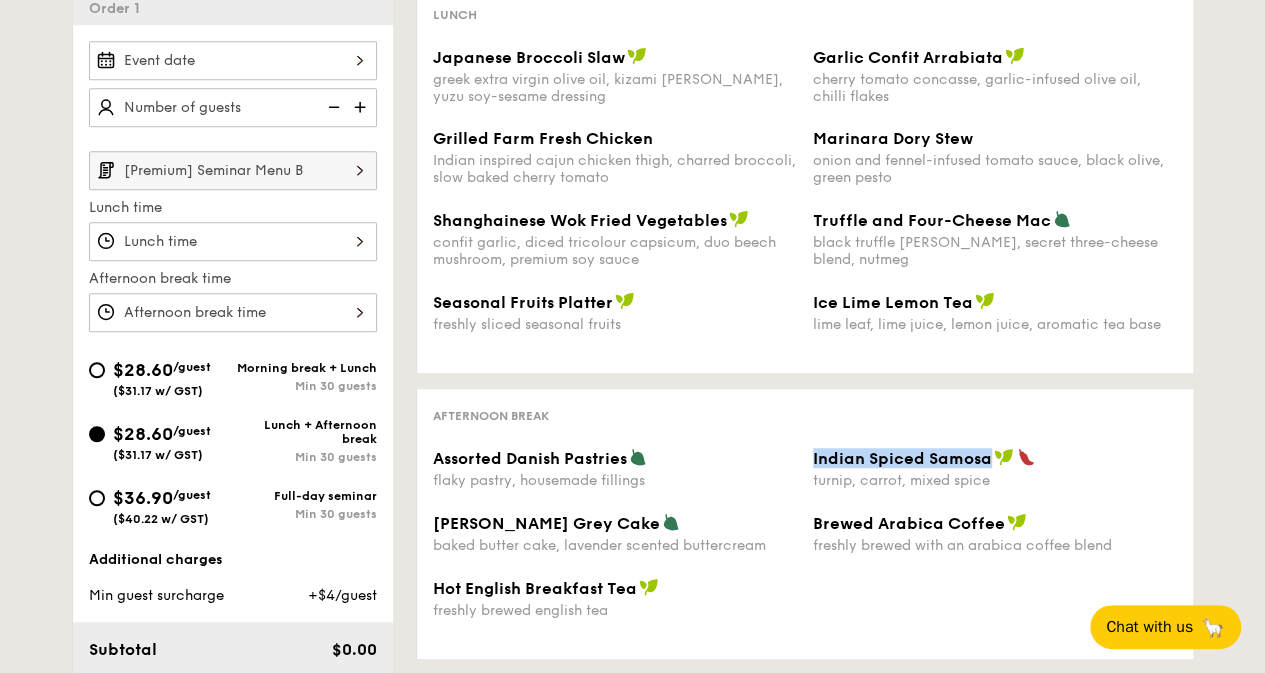 drag, startPoint x: 808, startPoint y: 455, endPoint x: 986, endPoint y: 461, distance: 178.10109 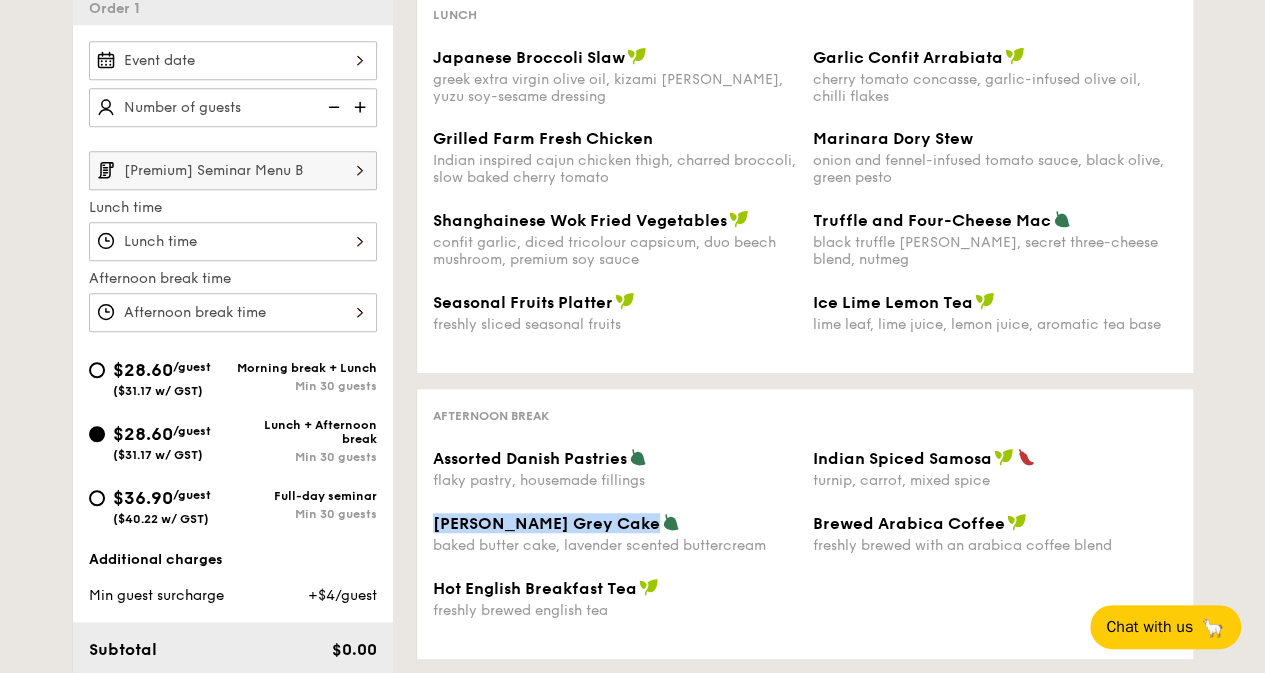 drag, startPoint x: 432, startPoint y: 523, endPoint x: 631, endPoint y: 529, distance: 199.09044 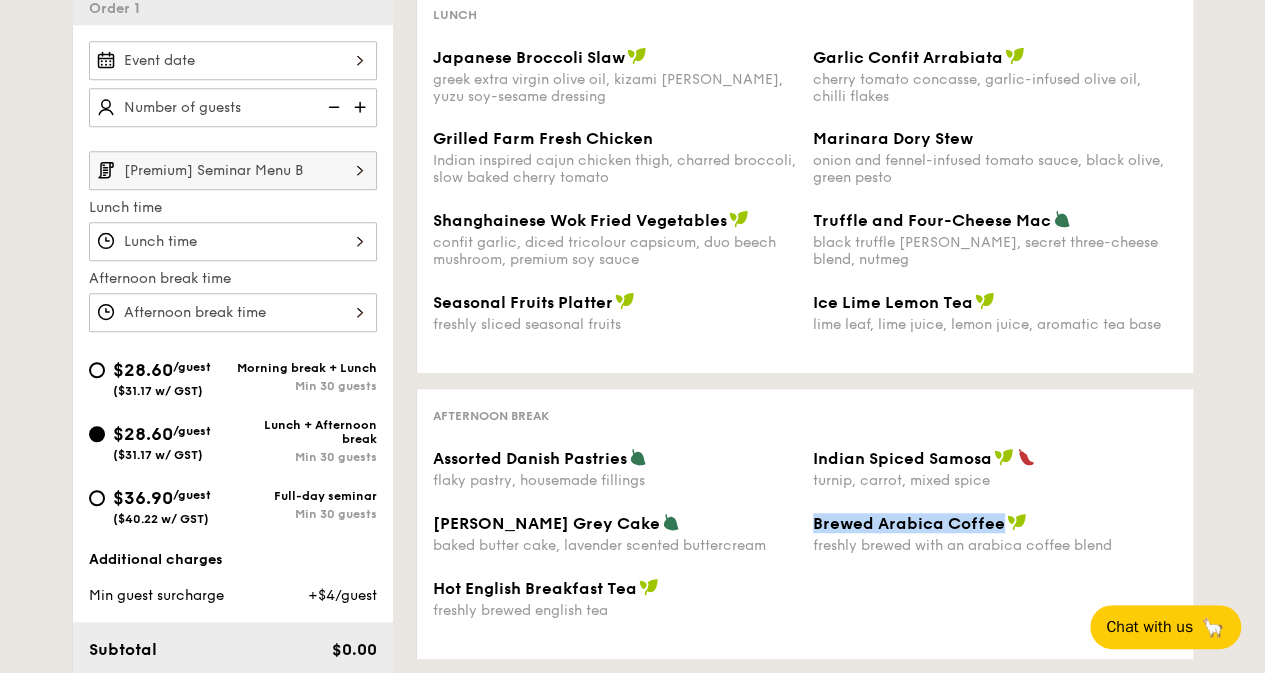 drag, startPoint x: 820, startPoint y: 524, endPoint x: 1001, endPoint y: 520, distance: 181.04419 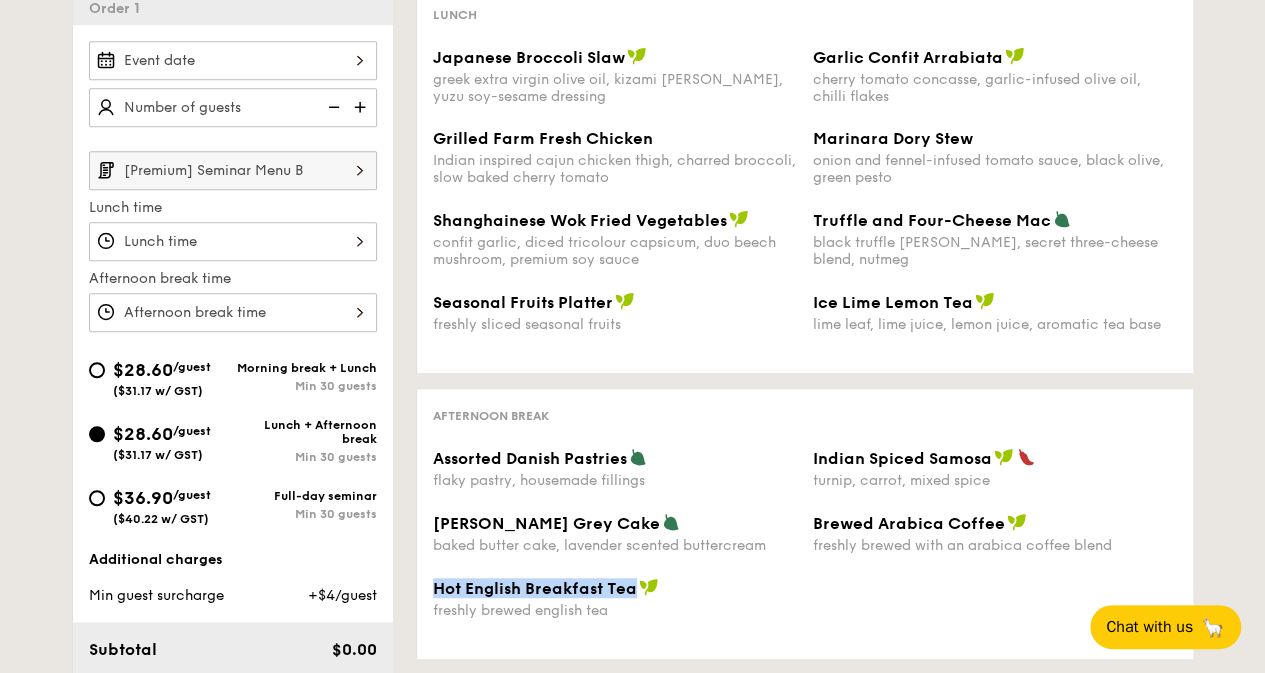 drag, startPoint x: 432, startPoint y: 591, endPoint x: 631, endPoint y: 589, distance: 199.01006 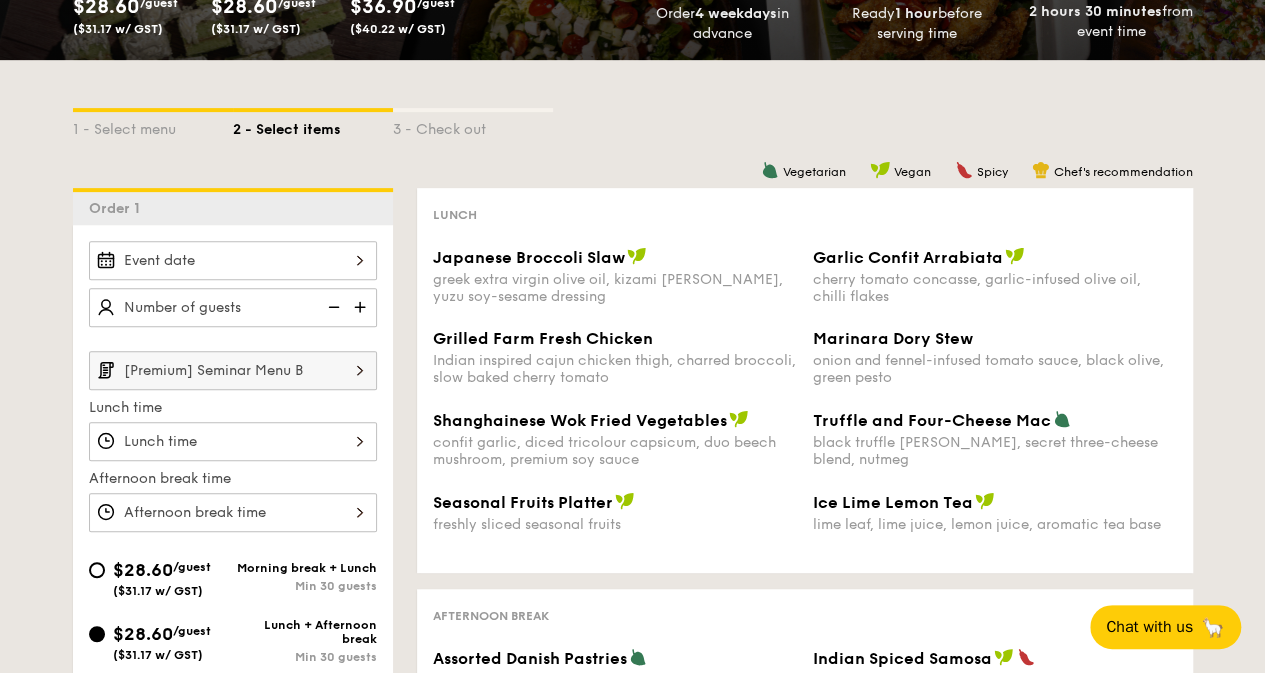 scroll, scrollTop: 300, scrollLeft: 0, axis: vertical 